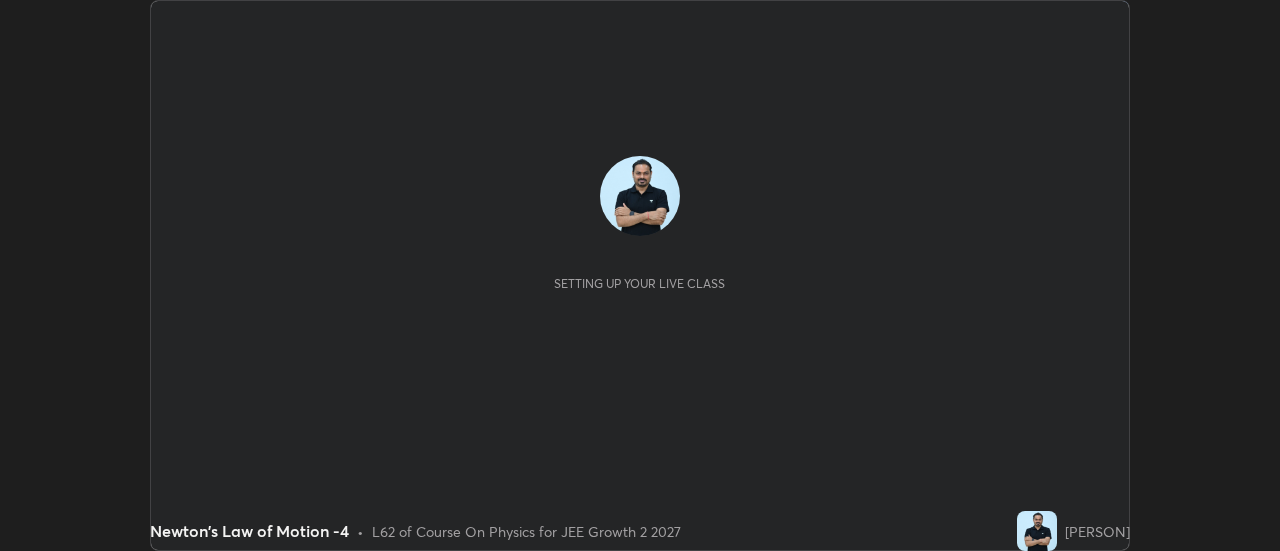 scroll, scrollTop: 0, scrollLeft: 0, axis: both 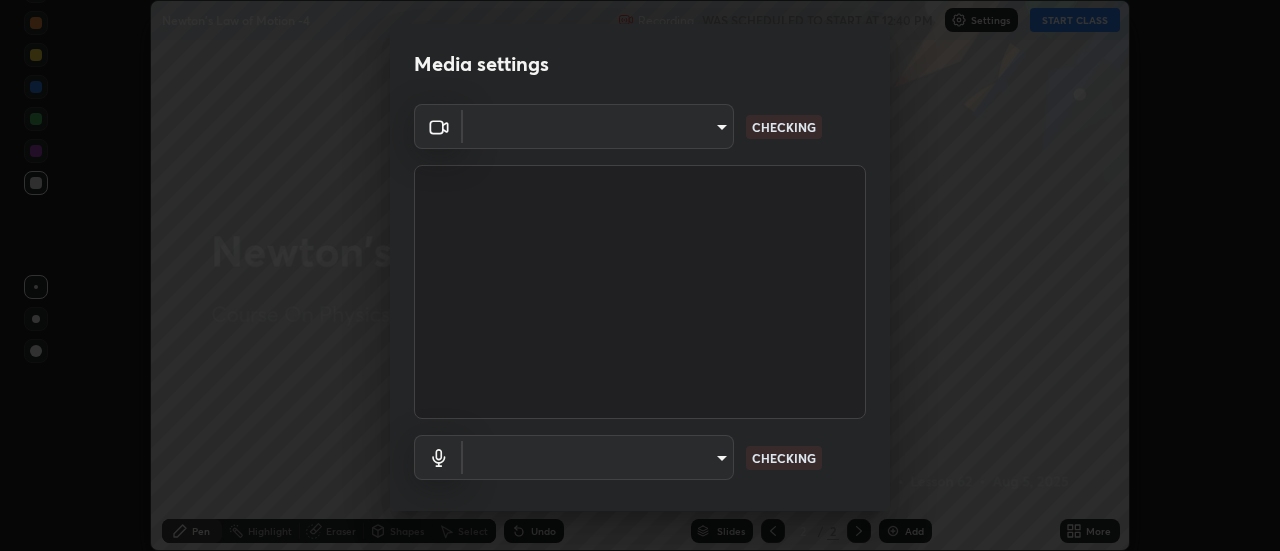 type on "1016c9670ba09e0da1ff6862f255b2c5b4dd1f04ff0e8715a66947f7e461f3c4" 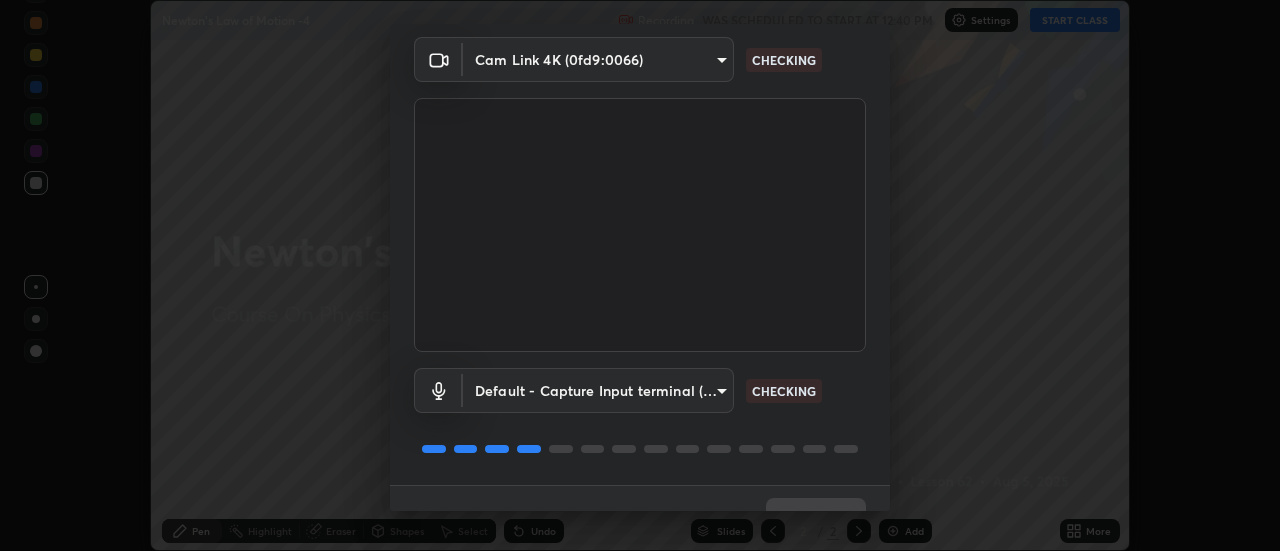 scroll, scrollTop: 105, scrollLeft: 0, axis: vertical 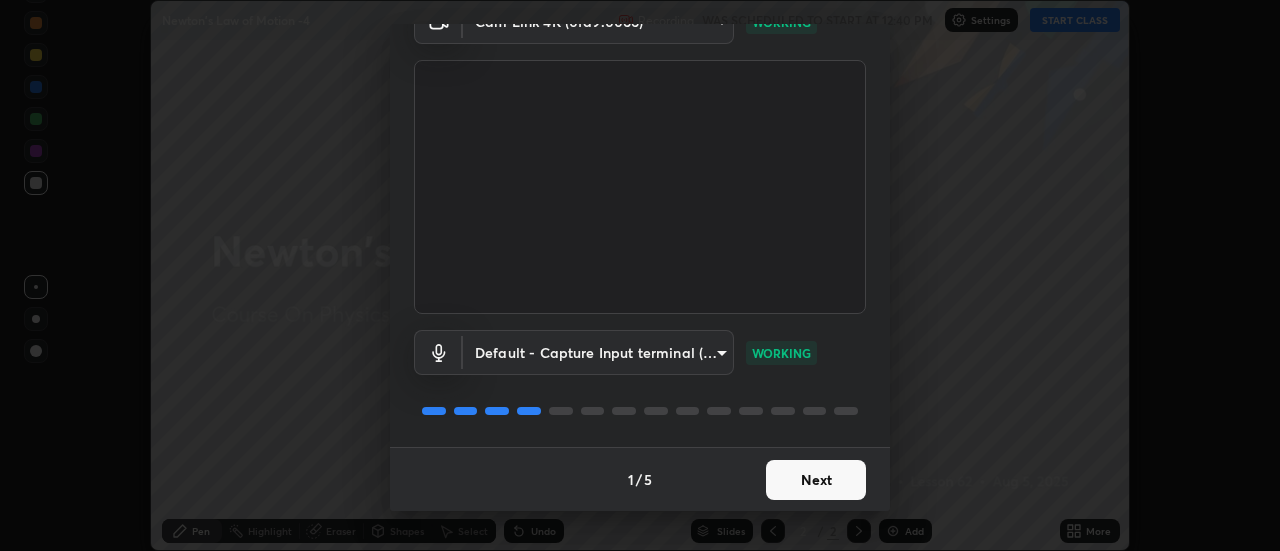 click on "Next" at bounding box center (816, 480) 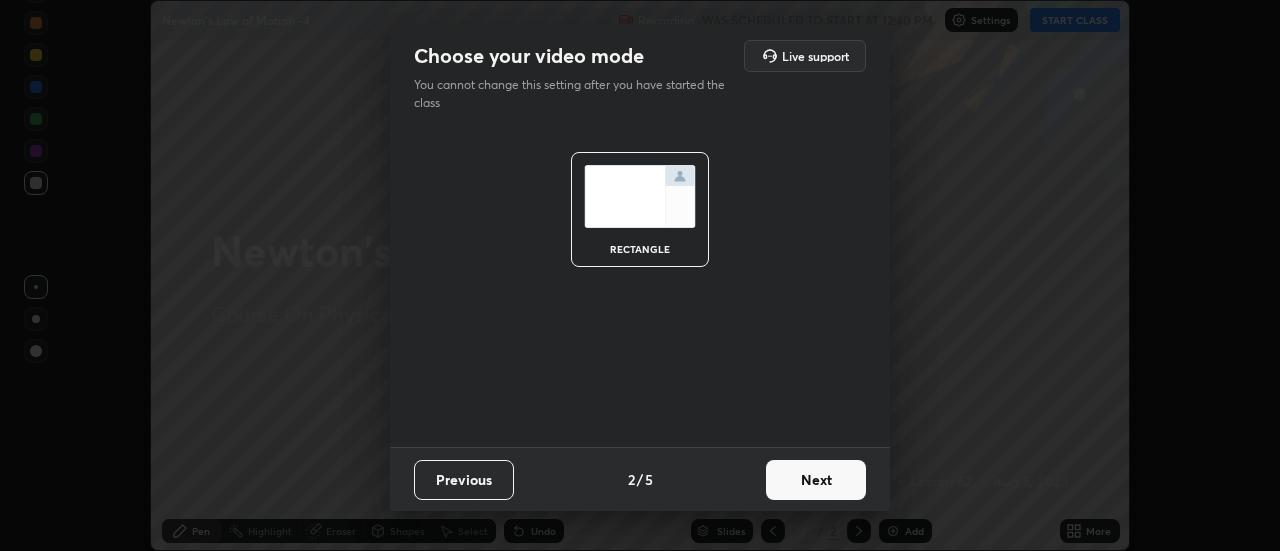 scroll, scrollTop: 0, scrollLeft: 0, axis: both 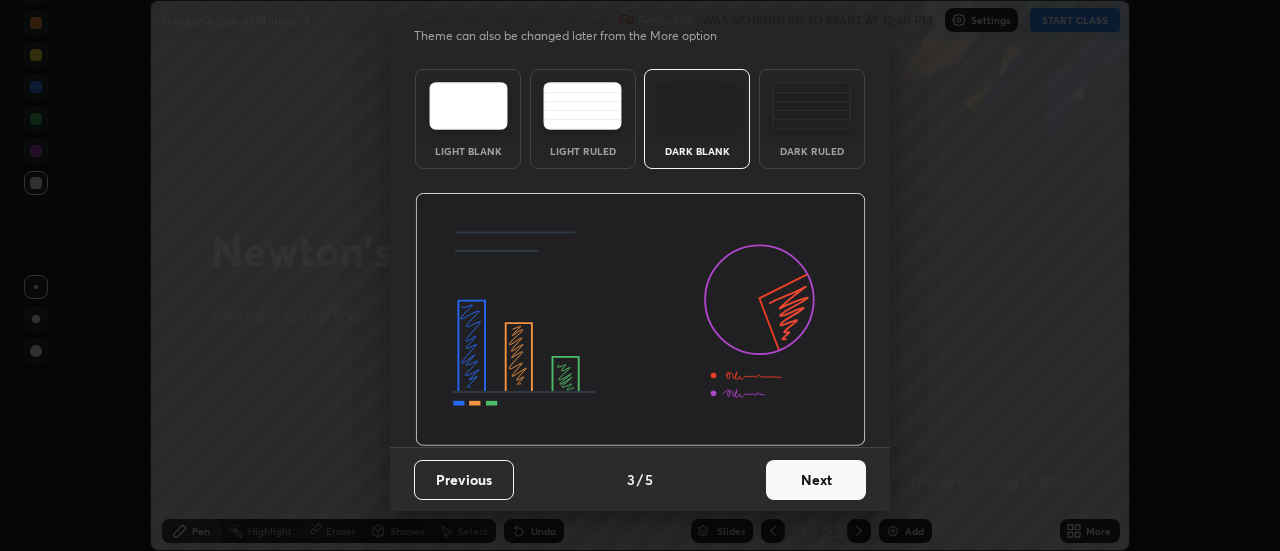 click on "Next" at bounding box center [816, 480] 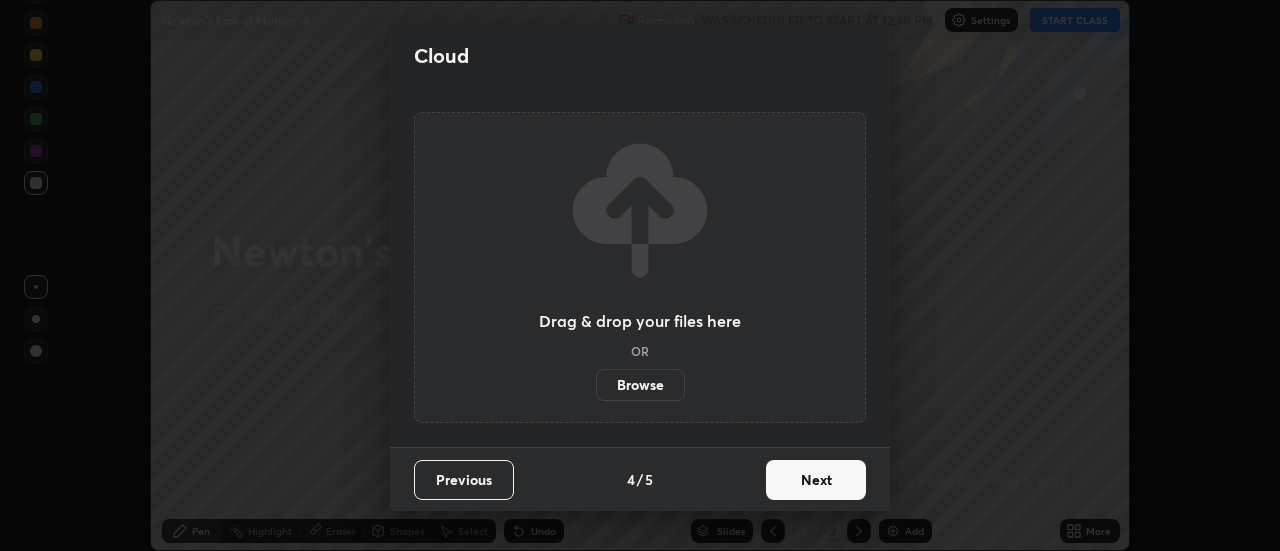 click on "Next" at bounding box center [816, 480] 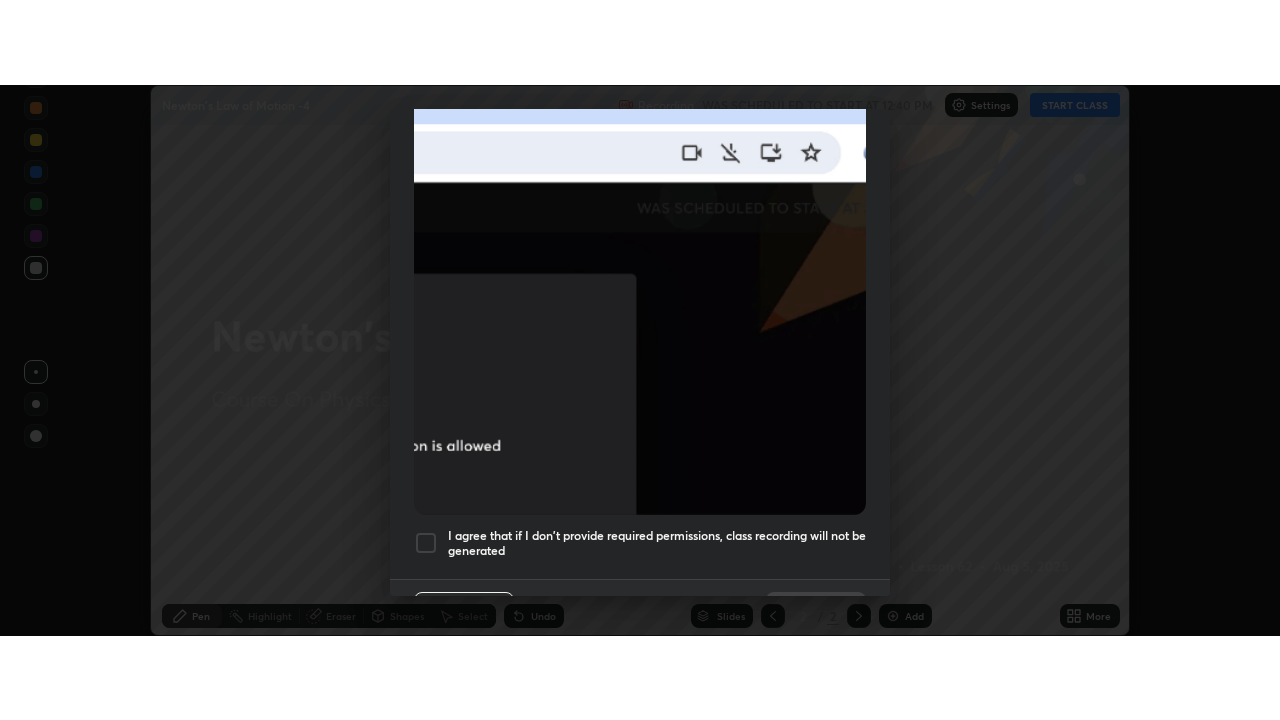 scroll, scrollTop: 513, scrollLeft: 0, axis: vertical 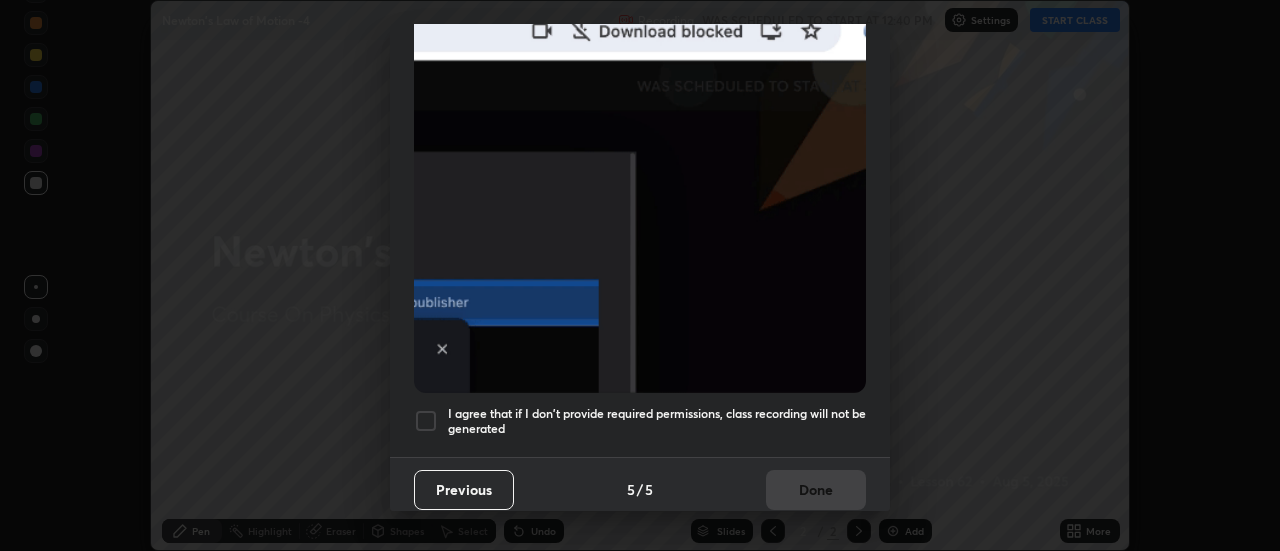 click on "I agree that if I don't provide required permissions, class recording will not be generated" at bounding box center [657, 421] 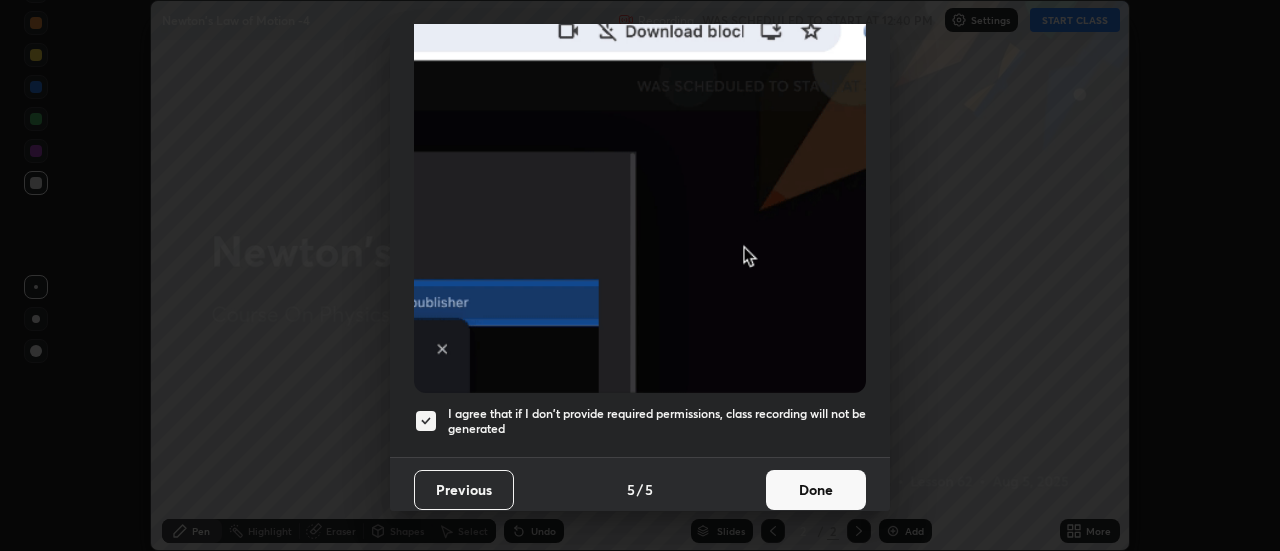 click on "Done" at bounding box center [816, 490] 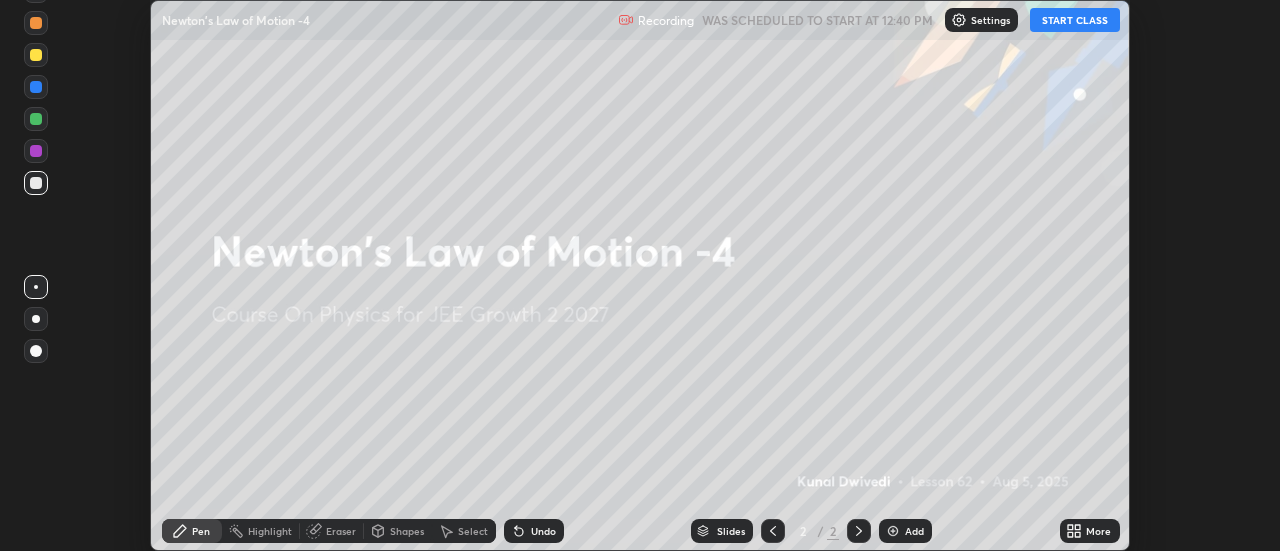click 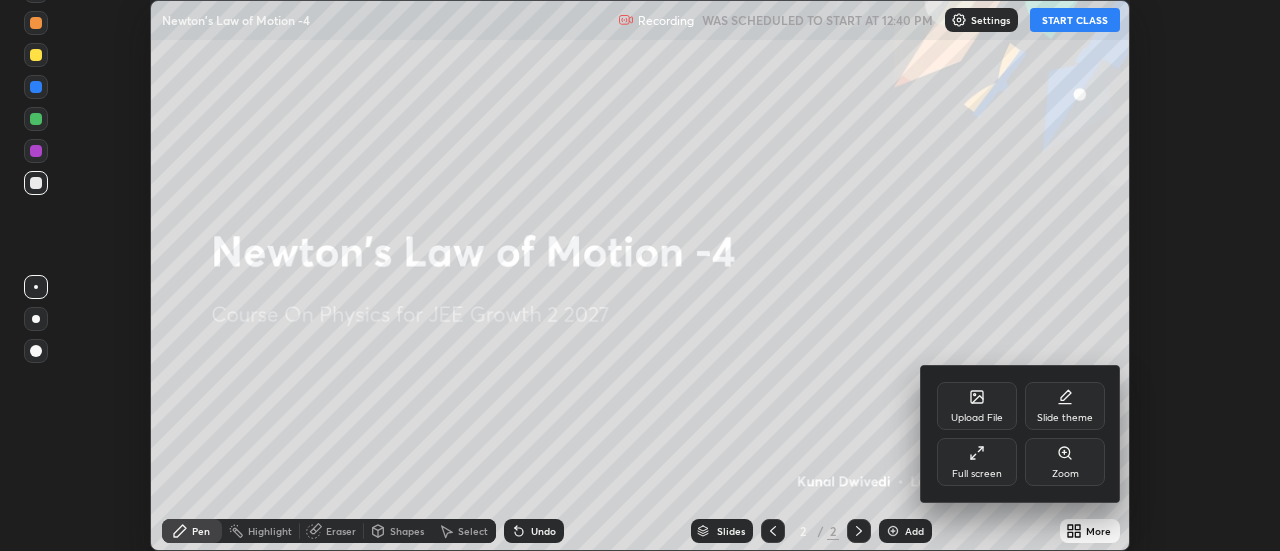 click 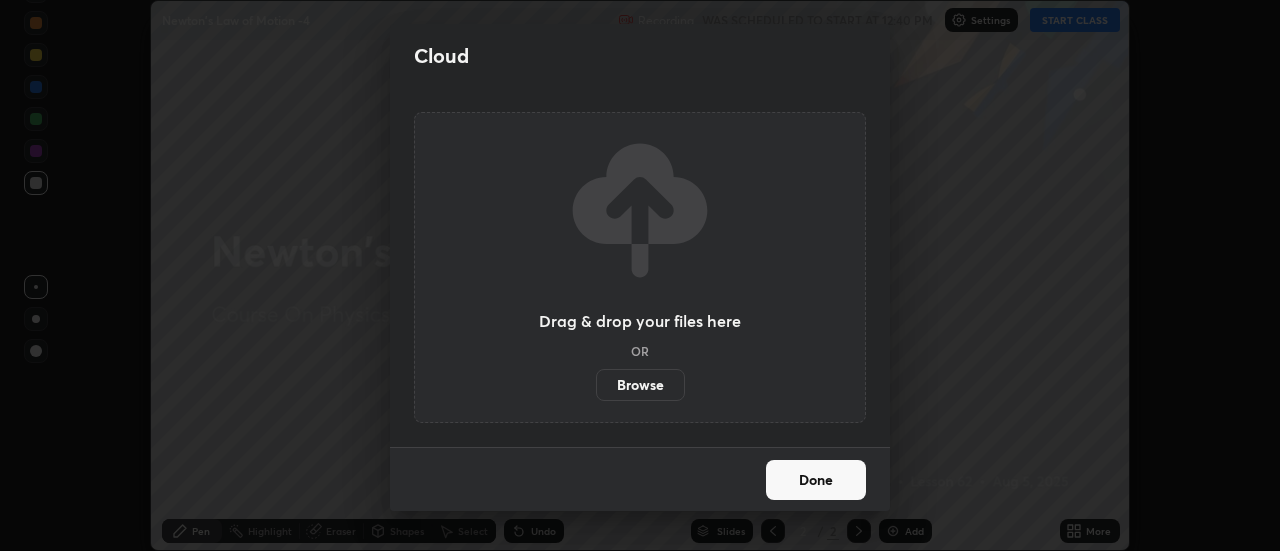 click on "Browse" at bounding box center (640, 385) 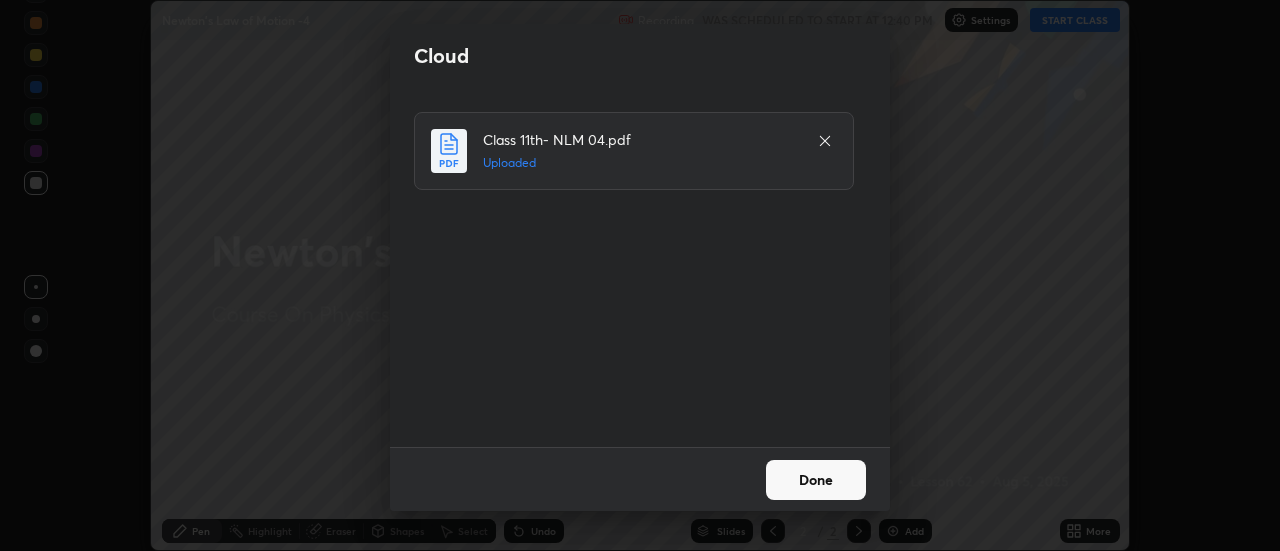 click on "Done" at bounding box center [816, 480] 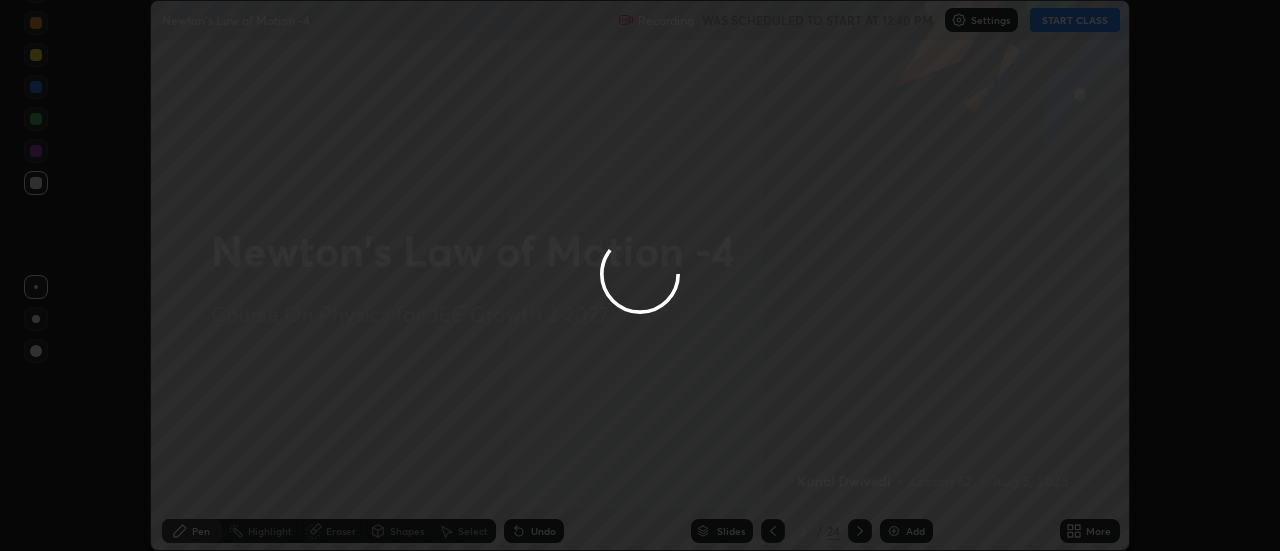 click on "More" at bounding box center (1098, 531) 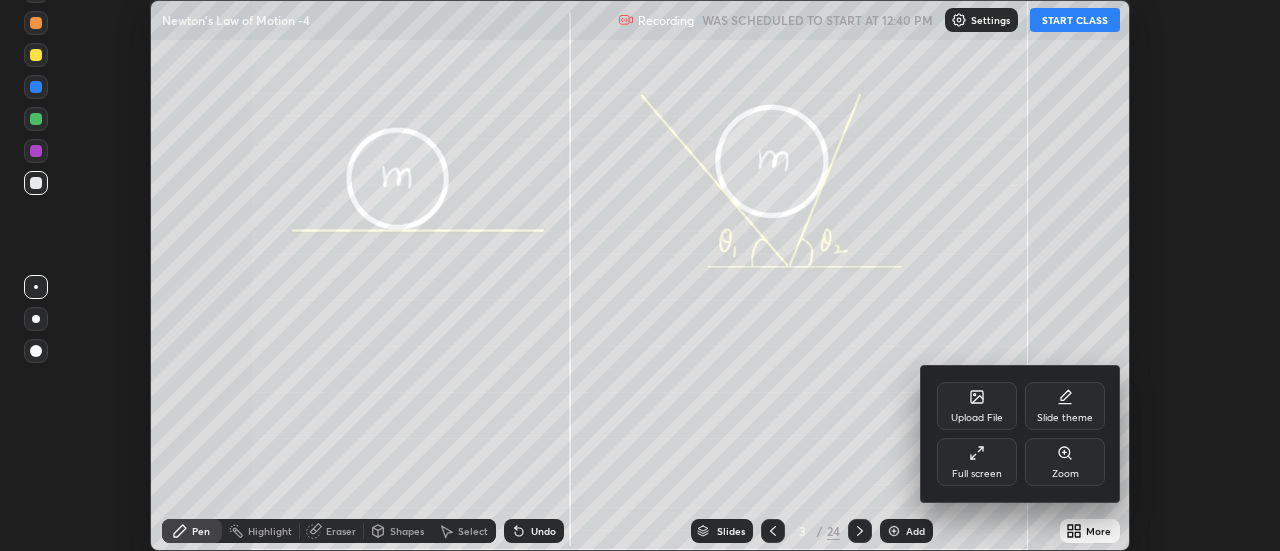 click on "Full screen" at bounding box center [977, 462] 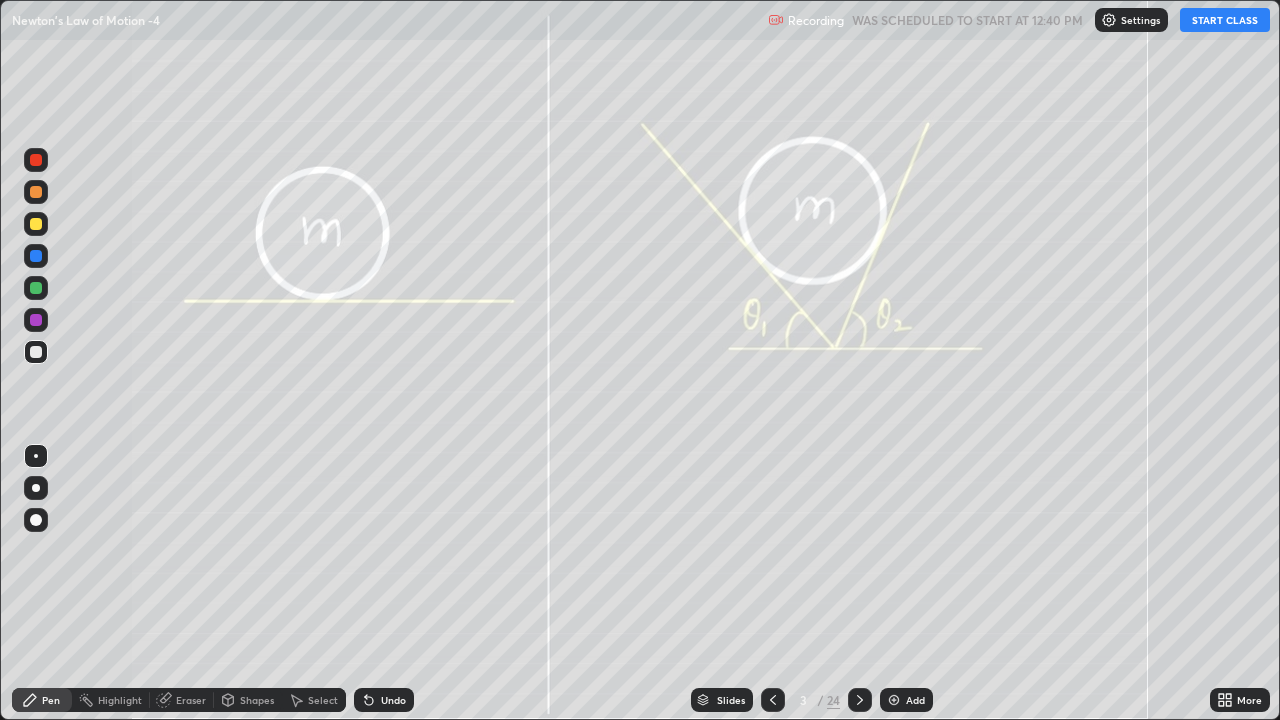 scroll, scrollTop: 99280, scrollLeft: 98720, axis: both 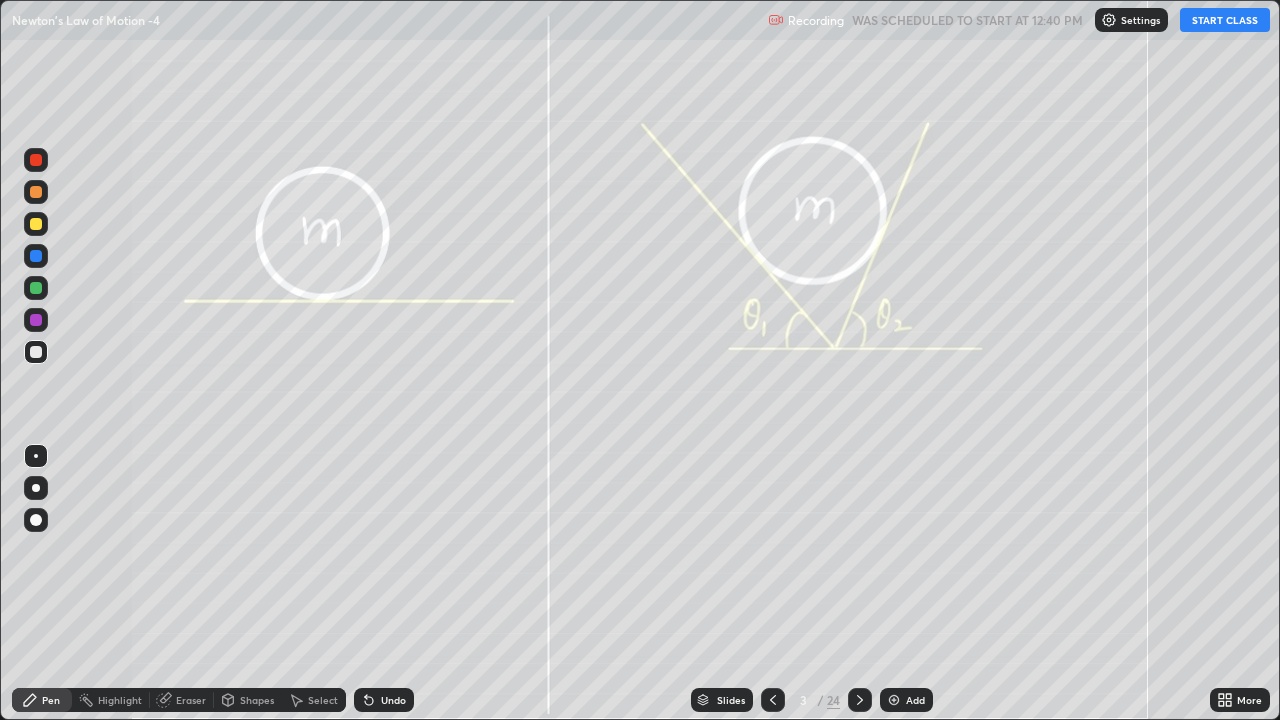 click on "START CLASS" at bounding box center (1225, 20) 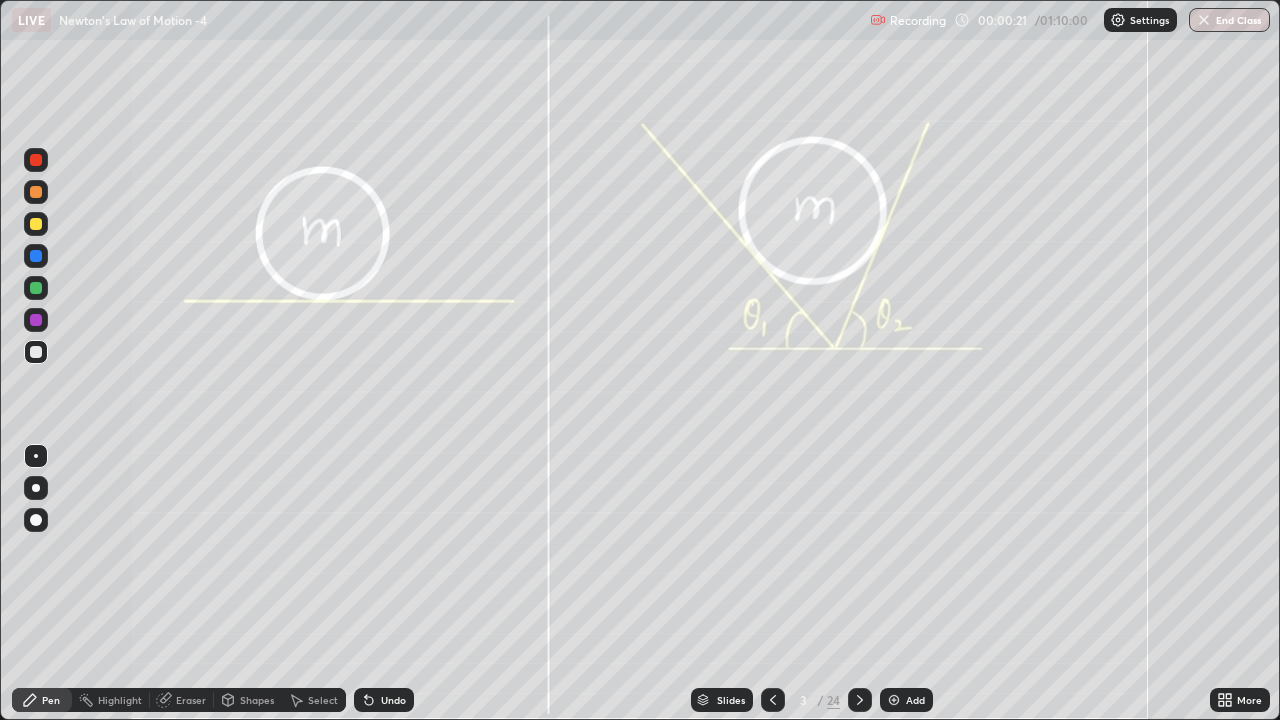 click 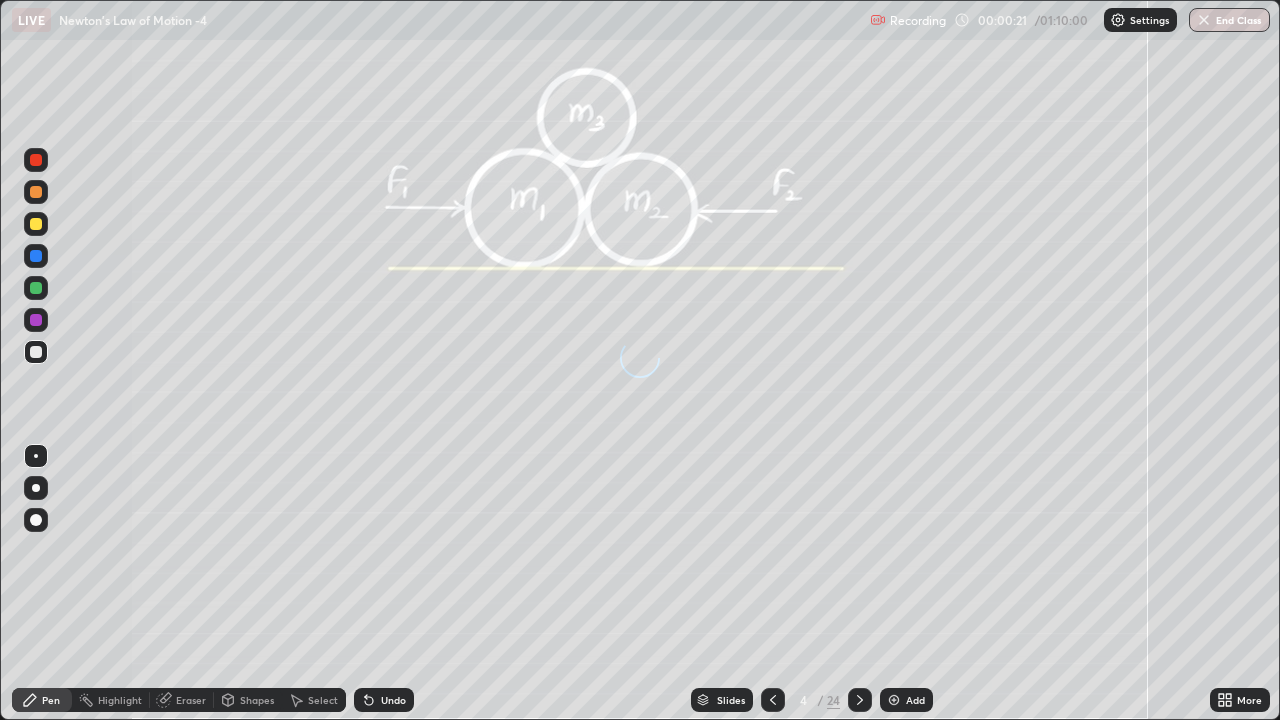 click 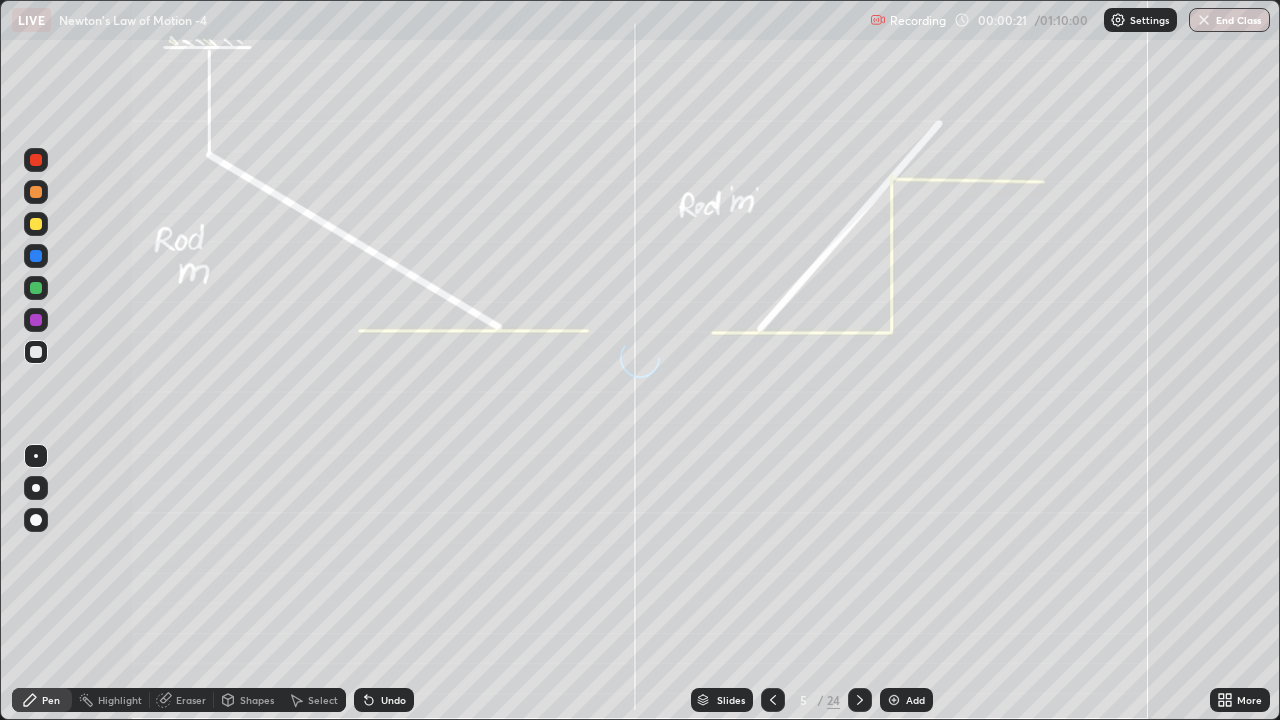click 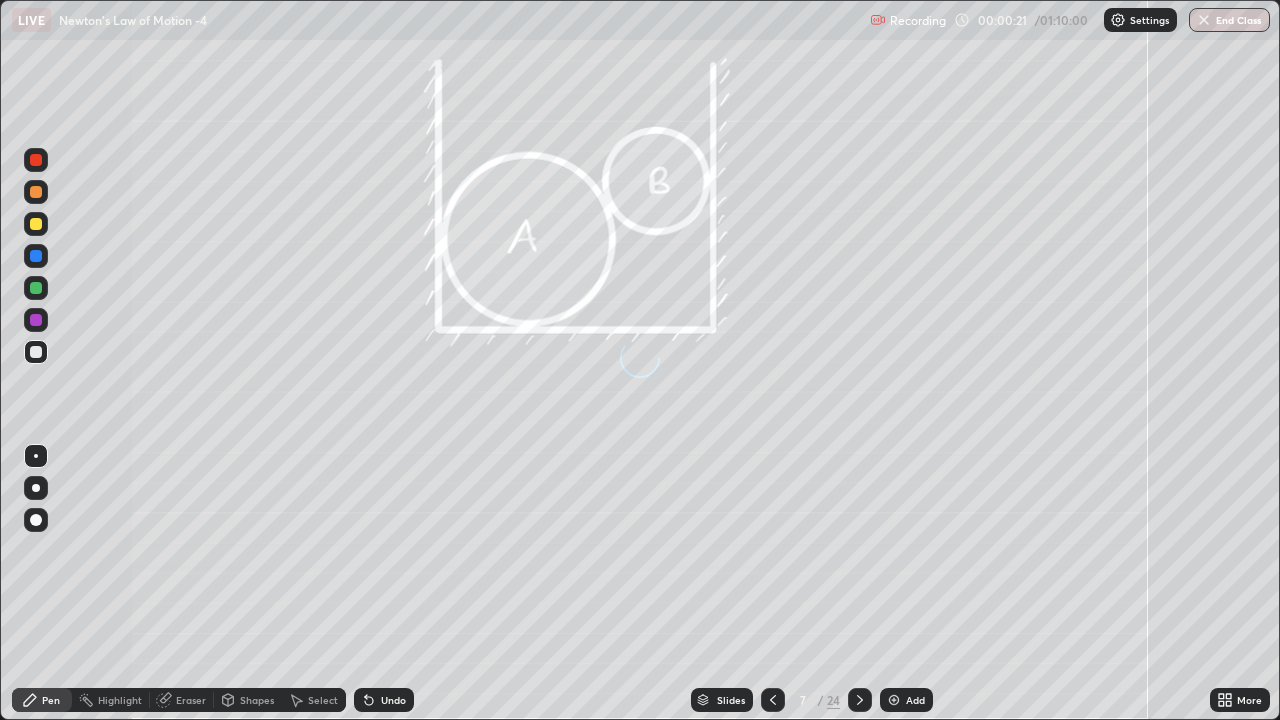 click 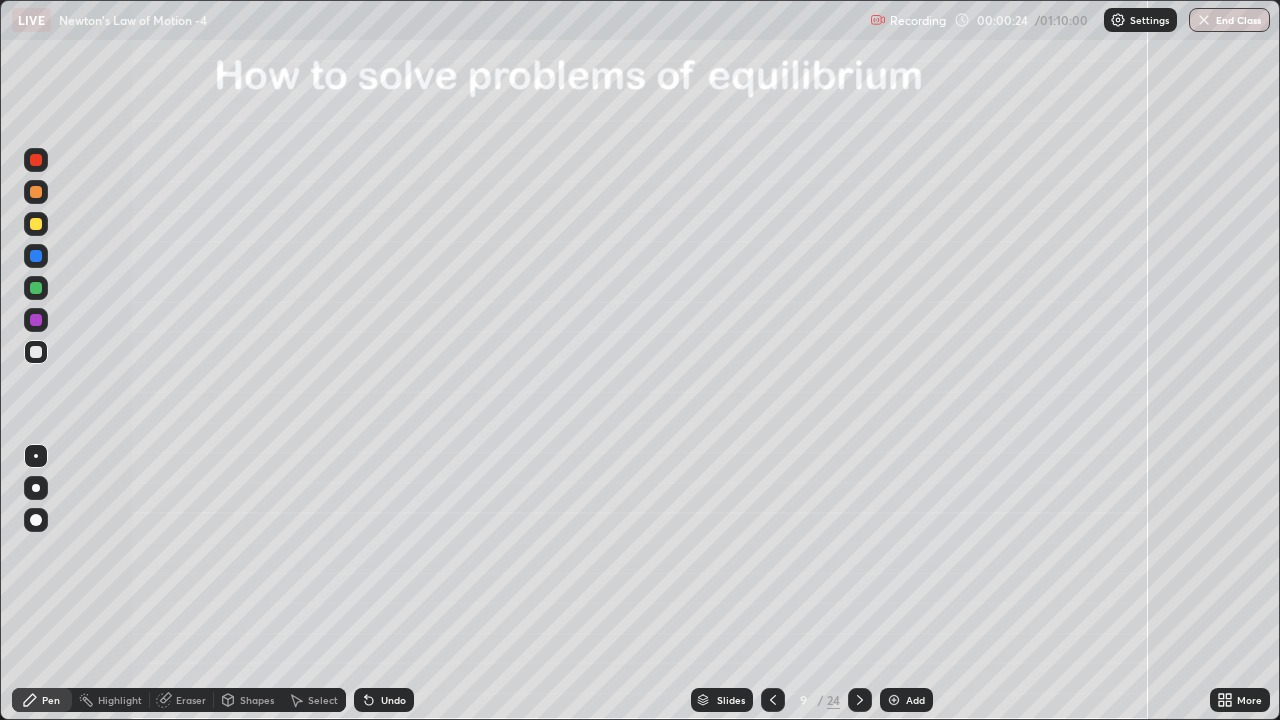 click 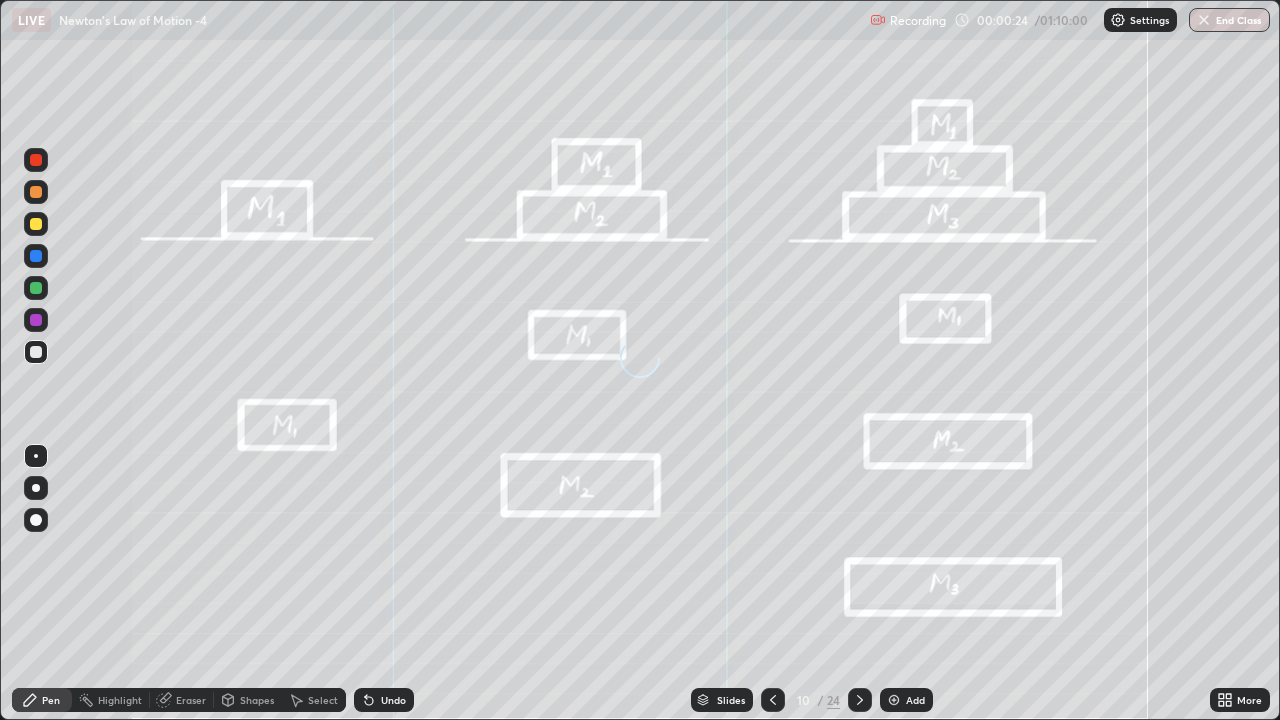 click 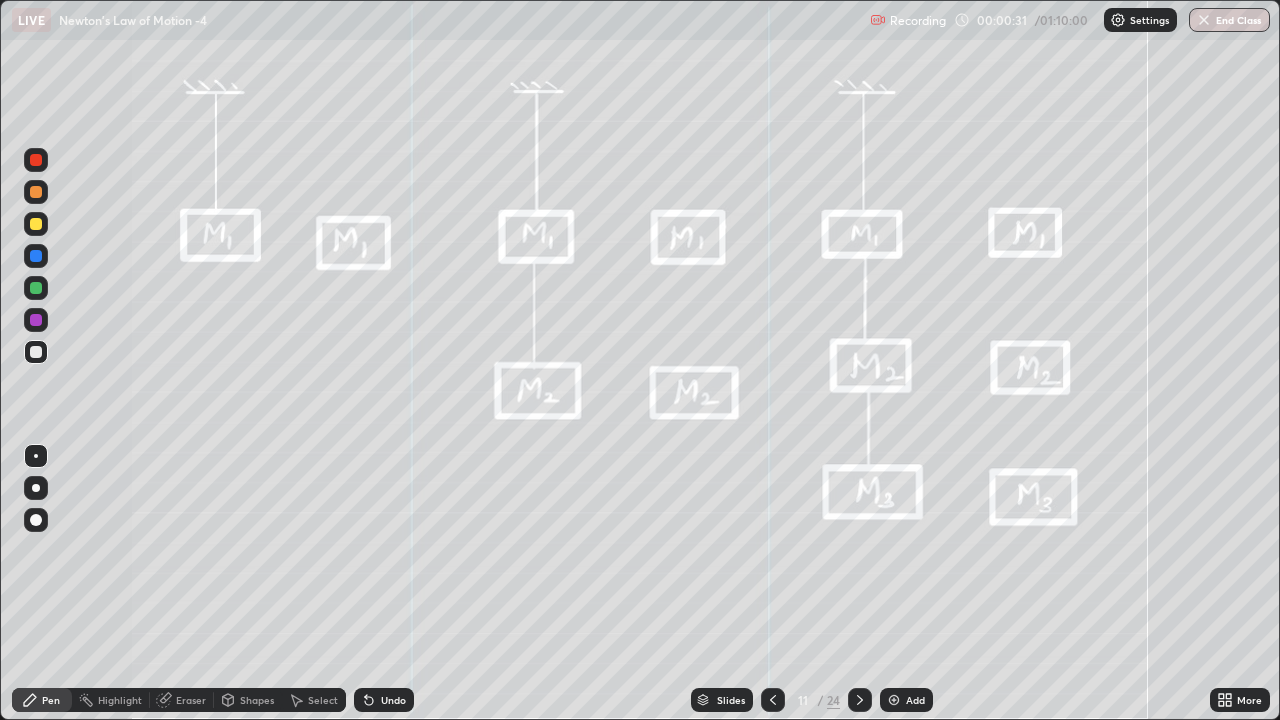 click 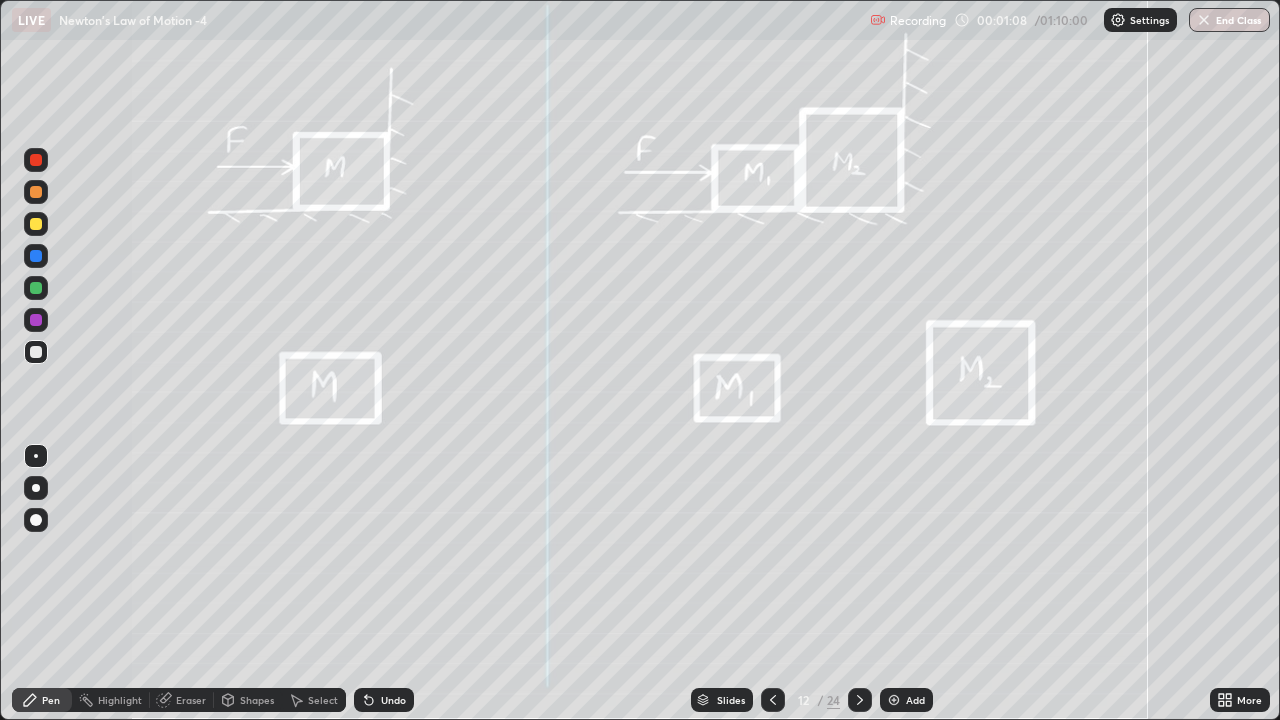 click at bounding box center (36, 256) 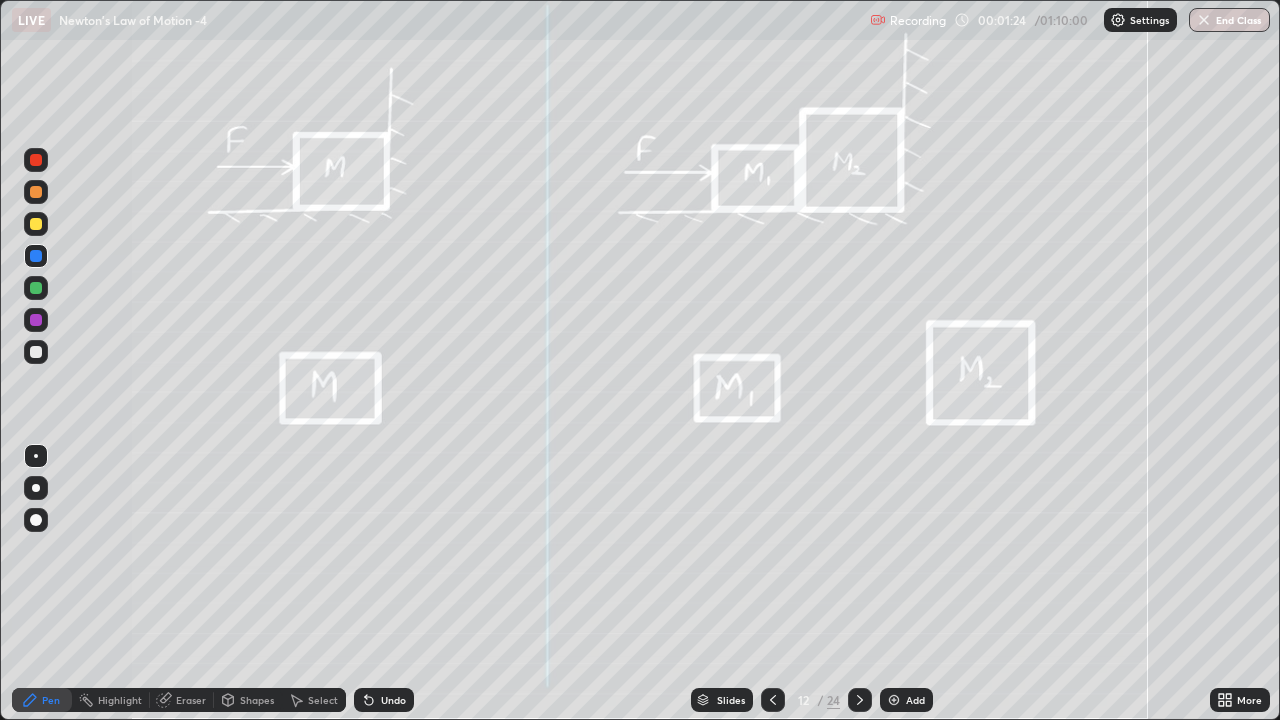 click at bounding box center [36, 352] 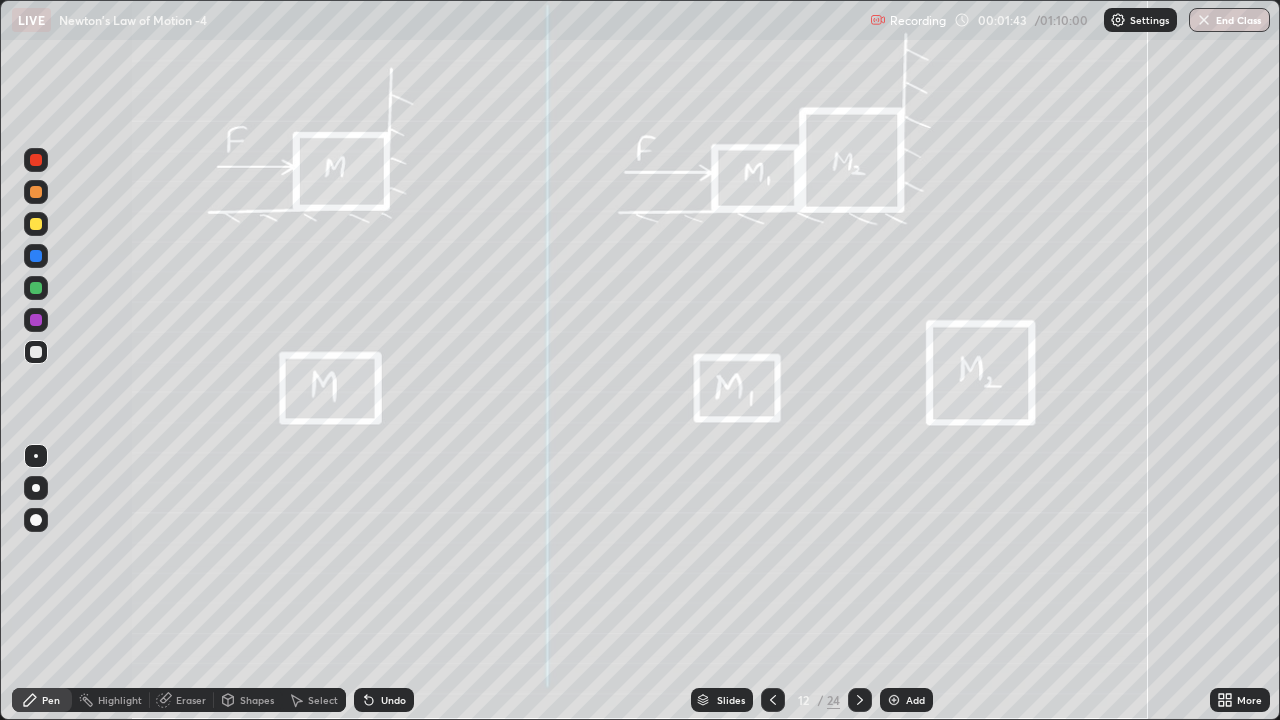 click at bounding box center (36, 224) 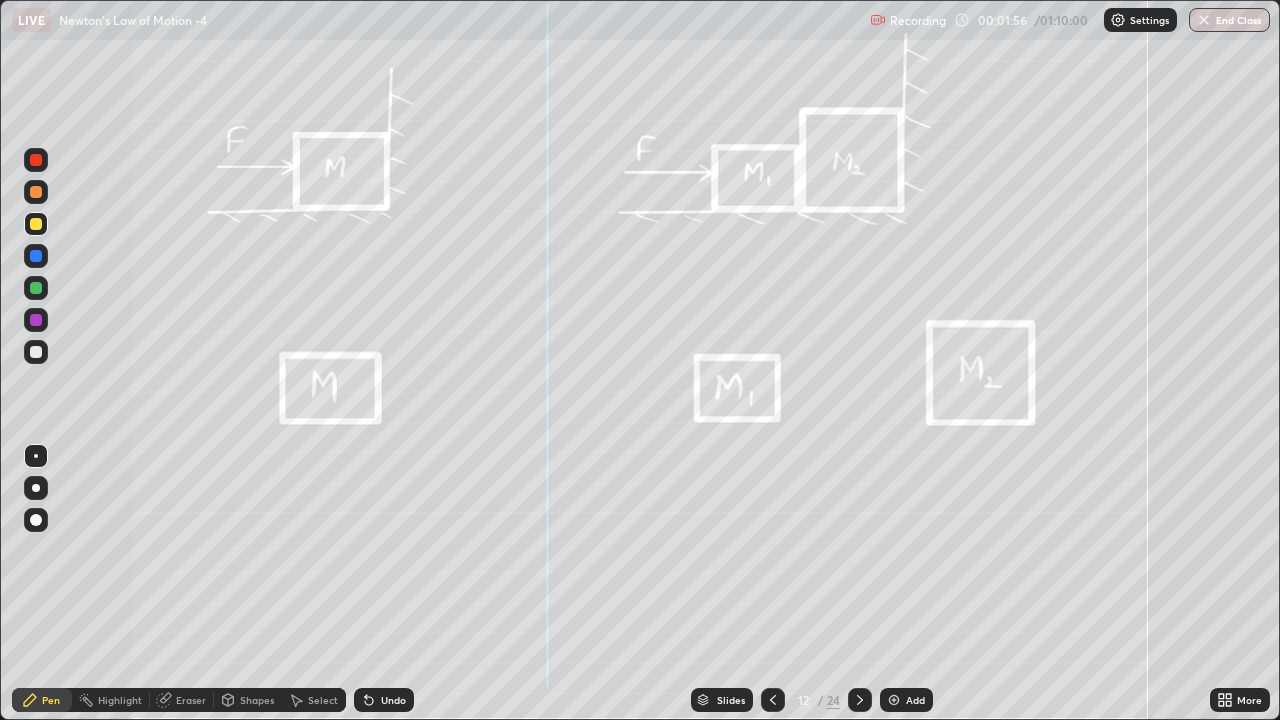 click at bounding box center (36, 352) 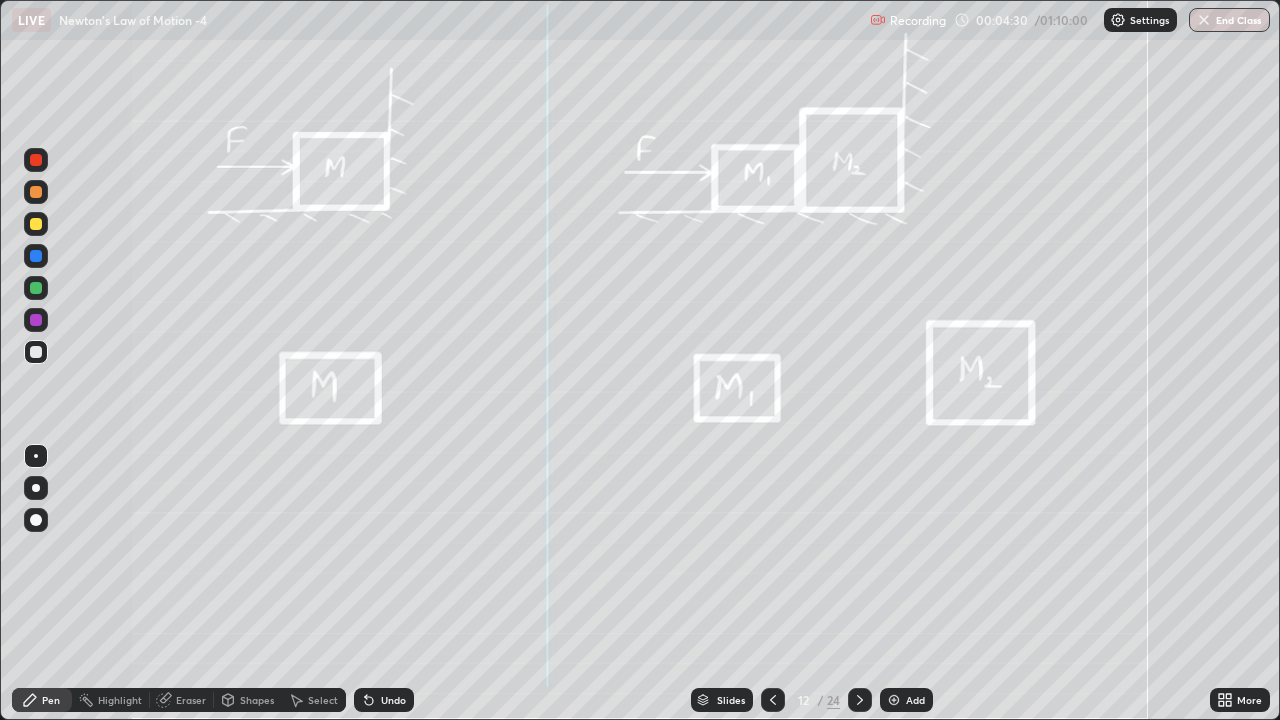click at bounding box center [36, 256] 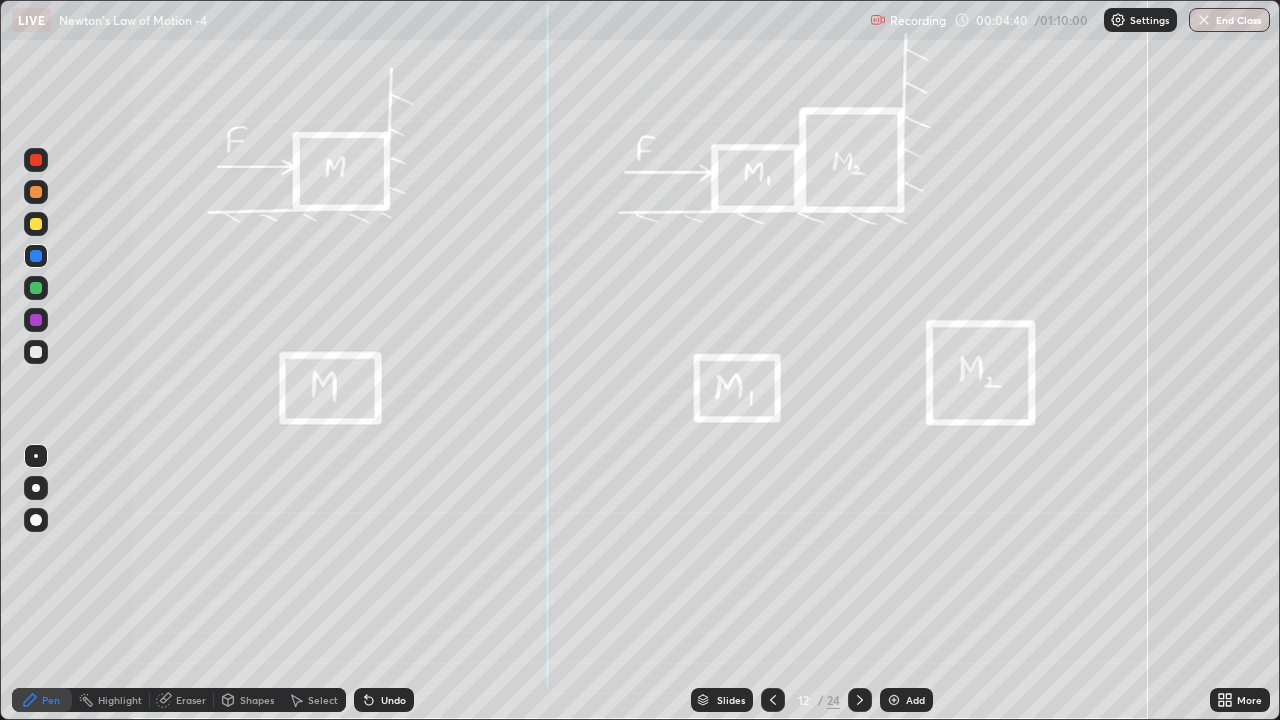 click at bounding box center (36, 352) 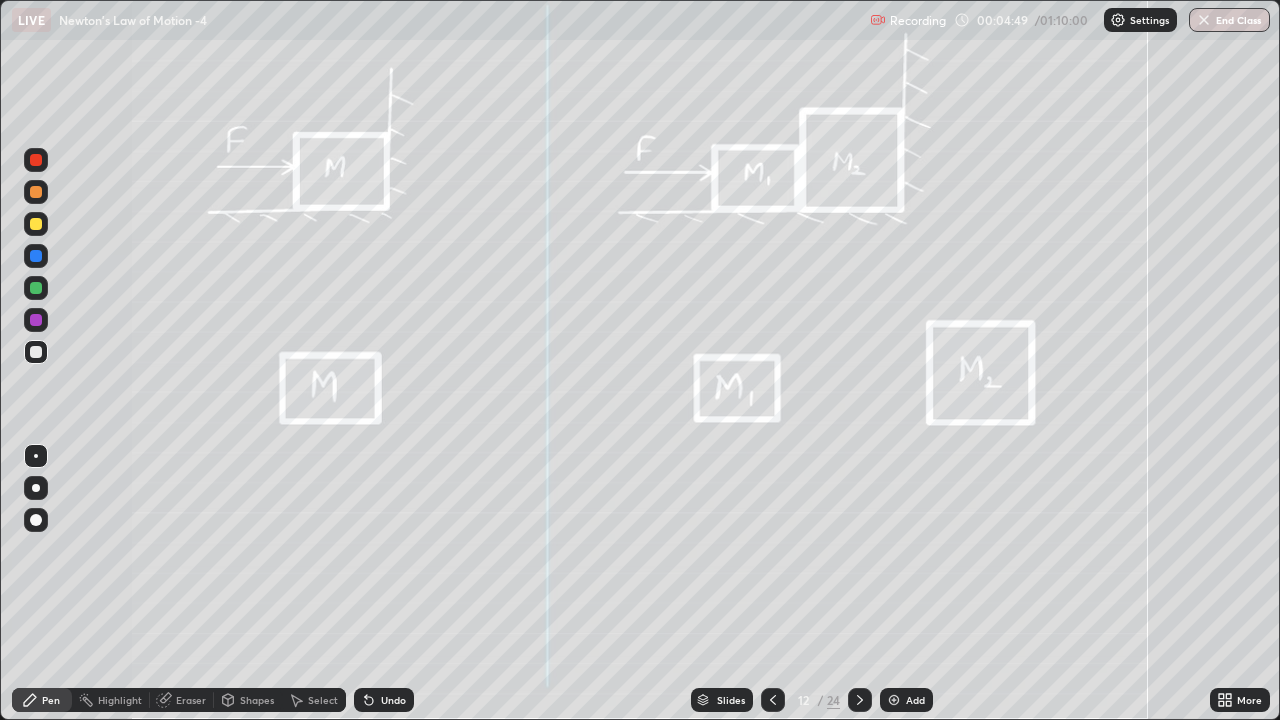 click at bounding box center (36, 224) 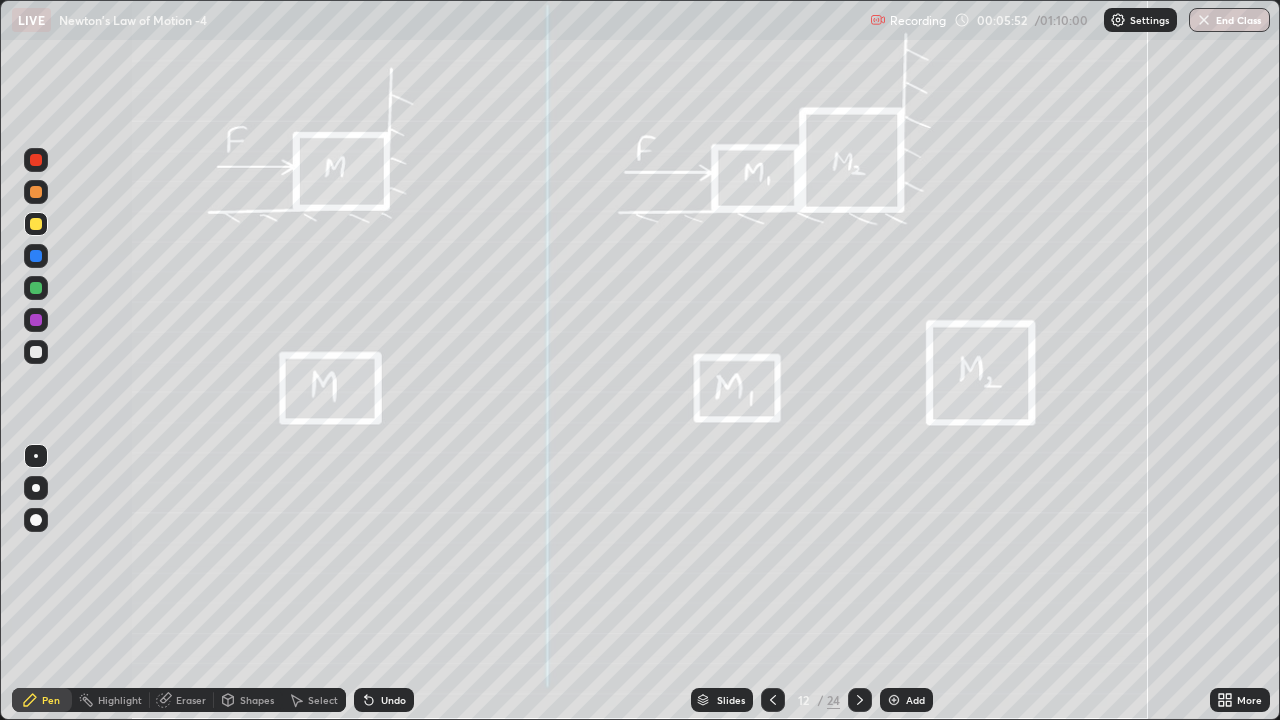 click at bounding box center (36, 352) 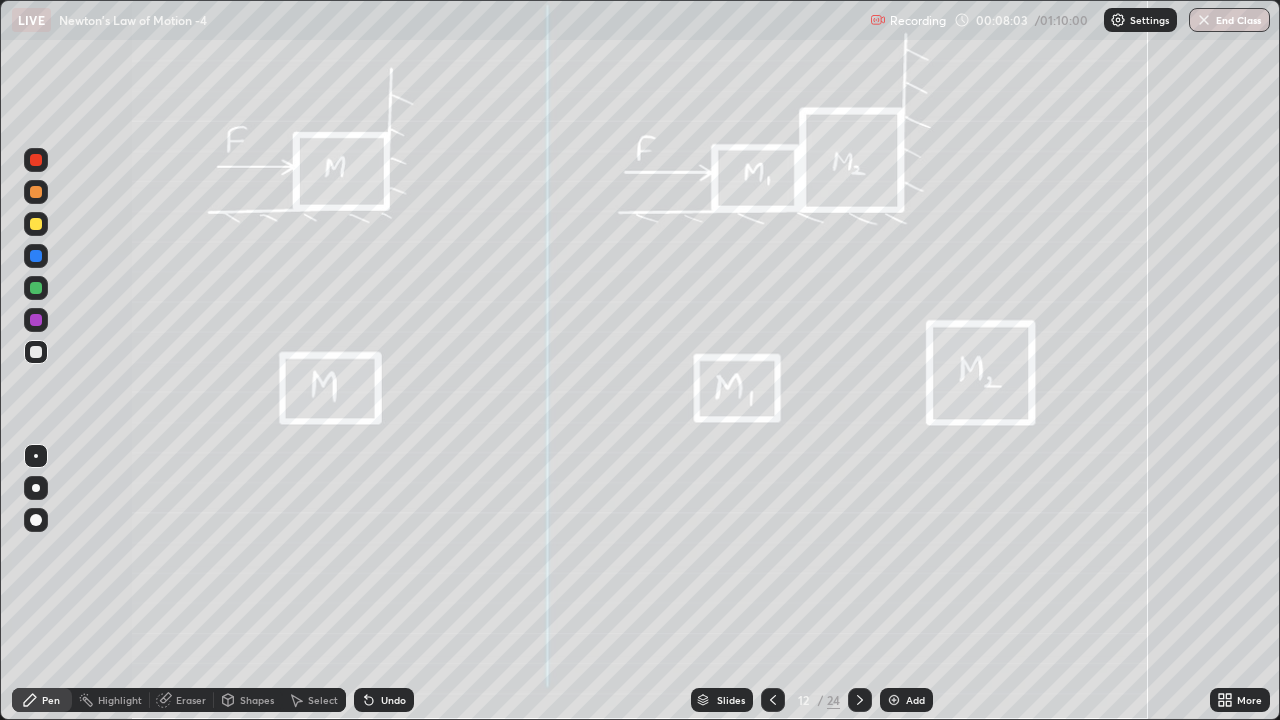 click 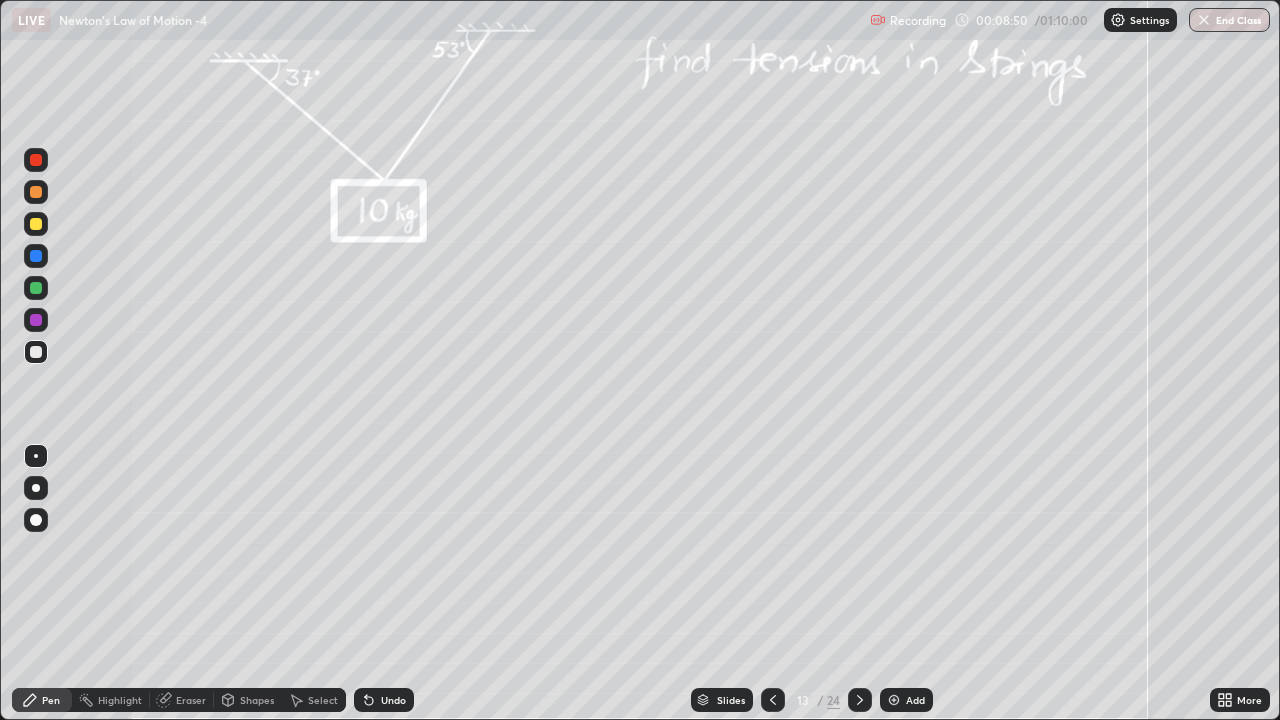 click at bounding box center [36, 488] 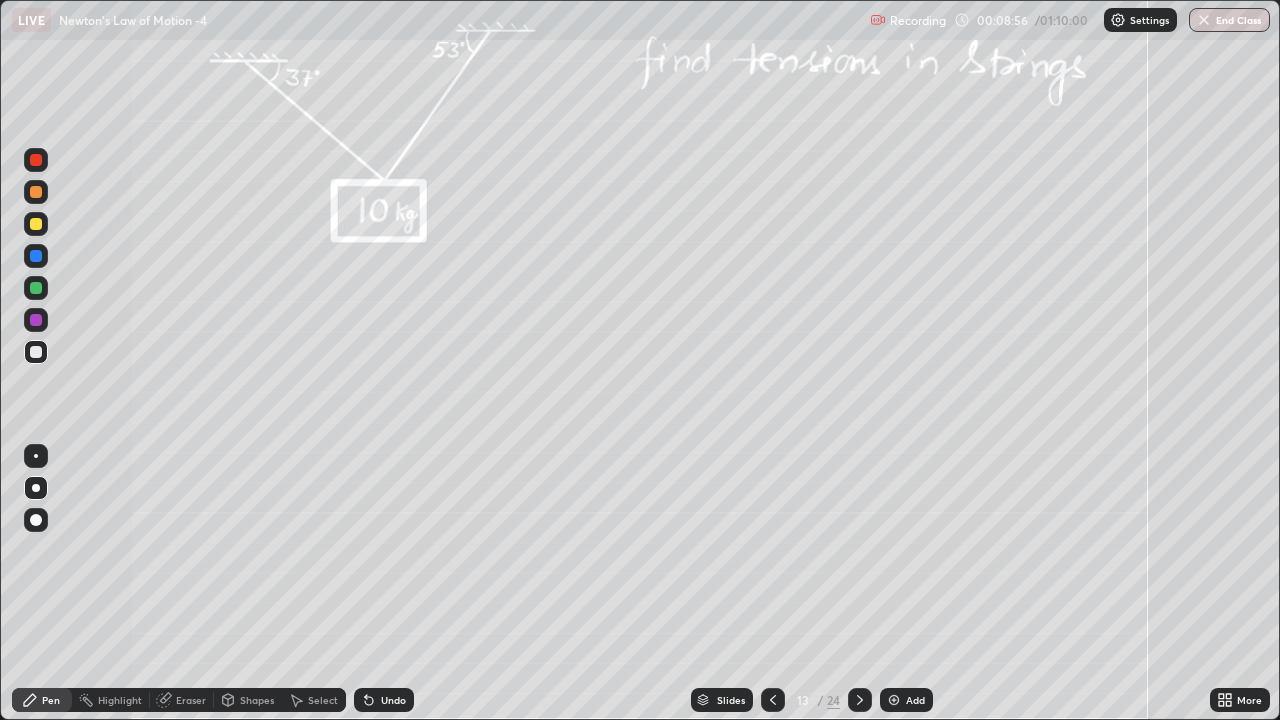 click at bounding box center (36, 456) 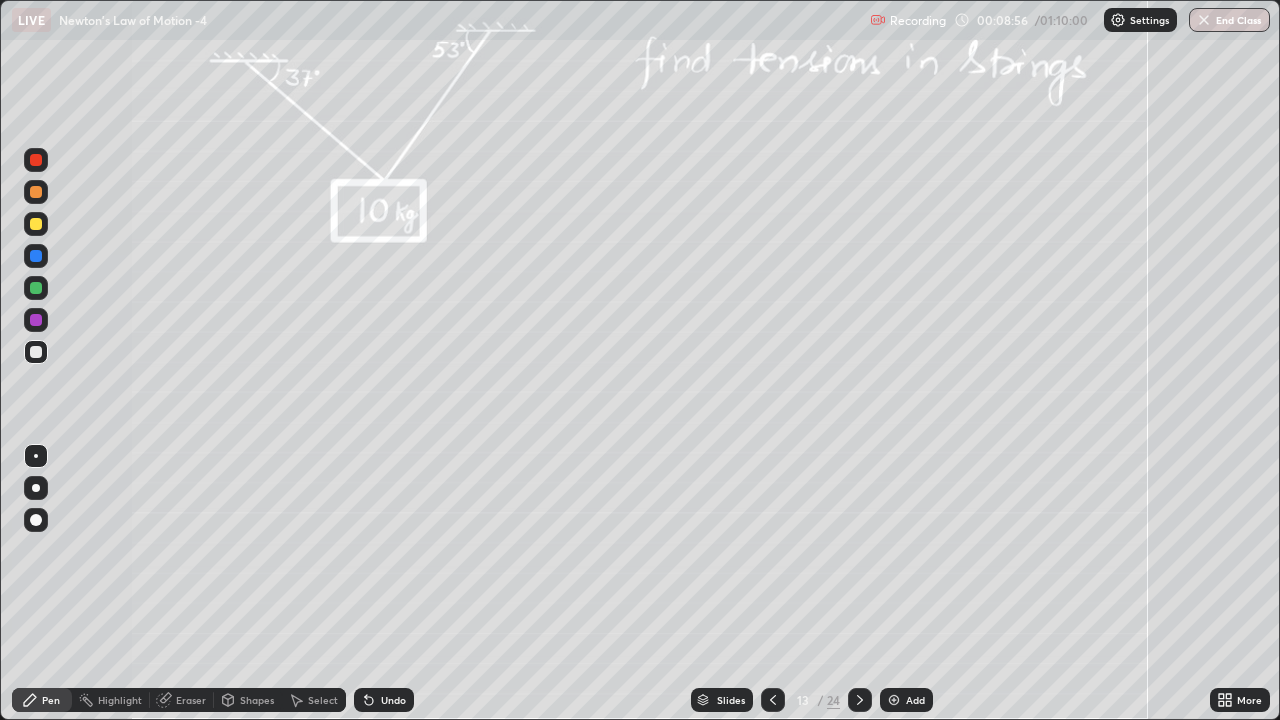 click at bounding box center (36, 256) 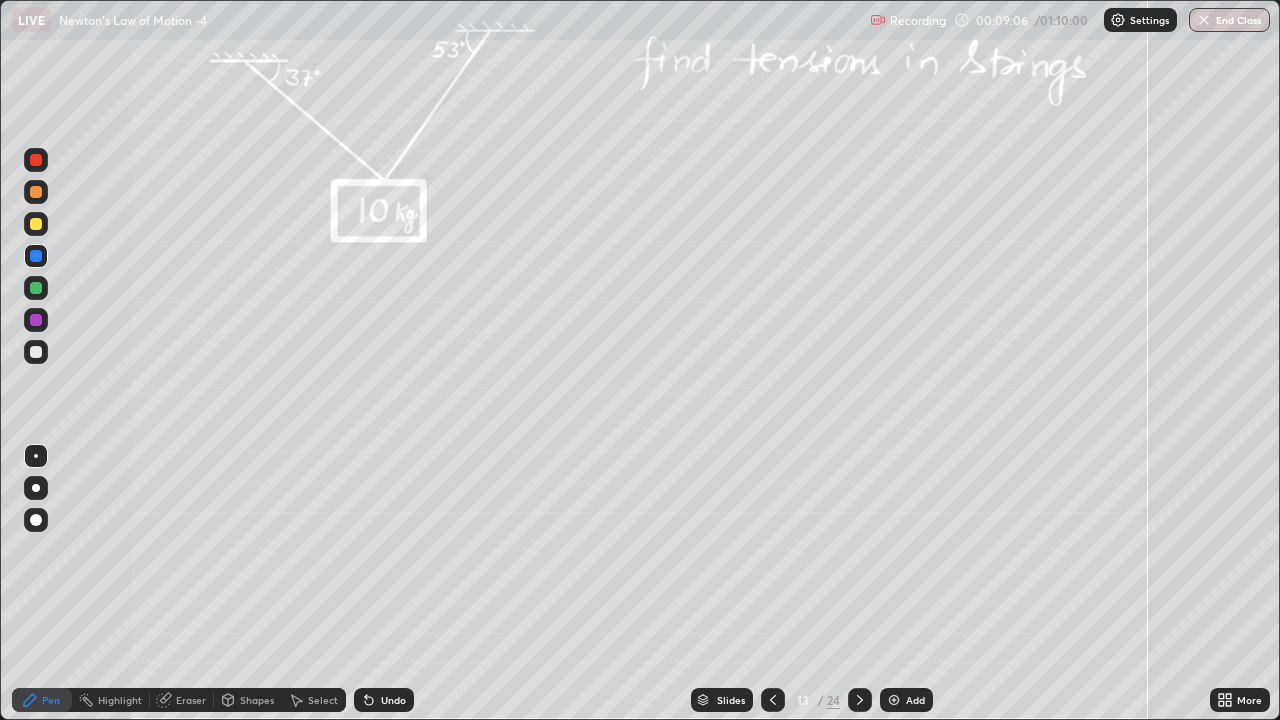 click at bounding box center [36, 224] 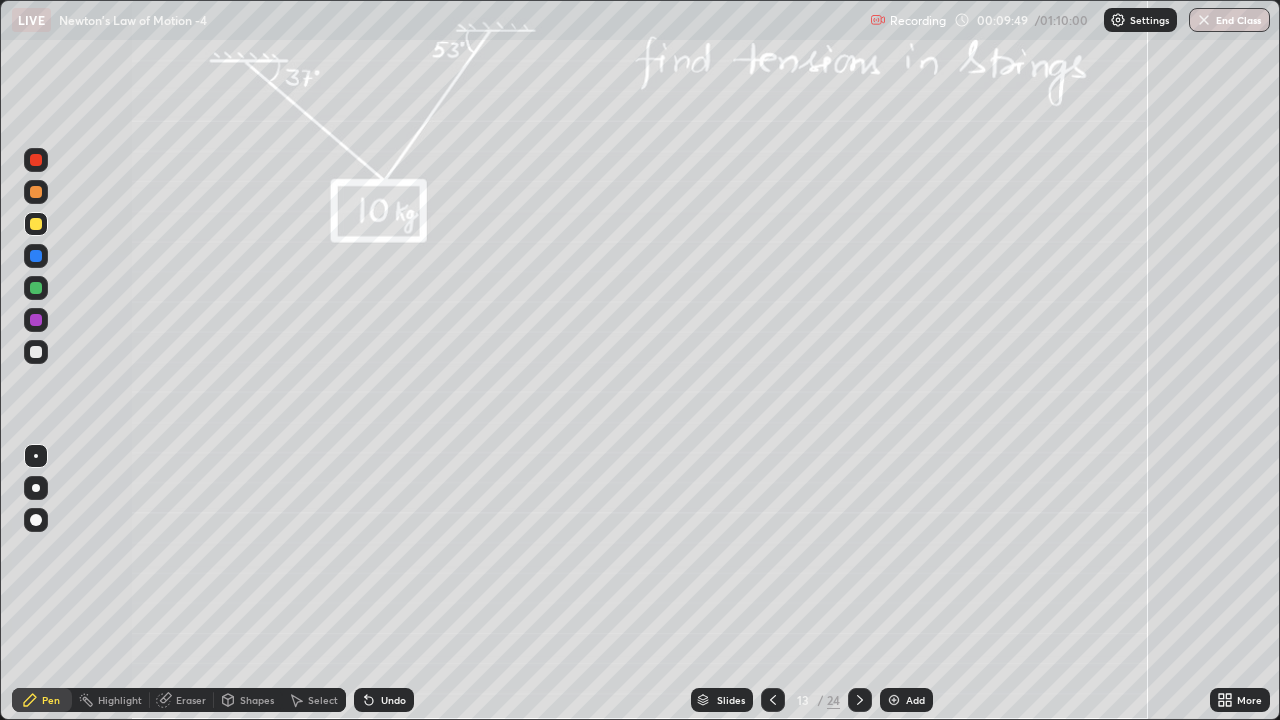 click on "Shapes" at bounding box center [257, 700] 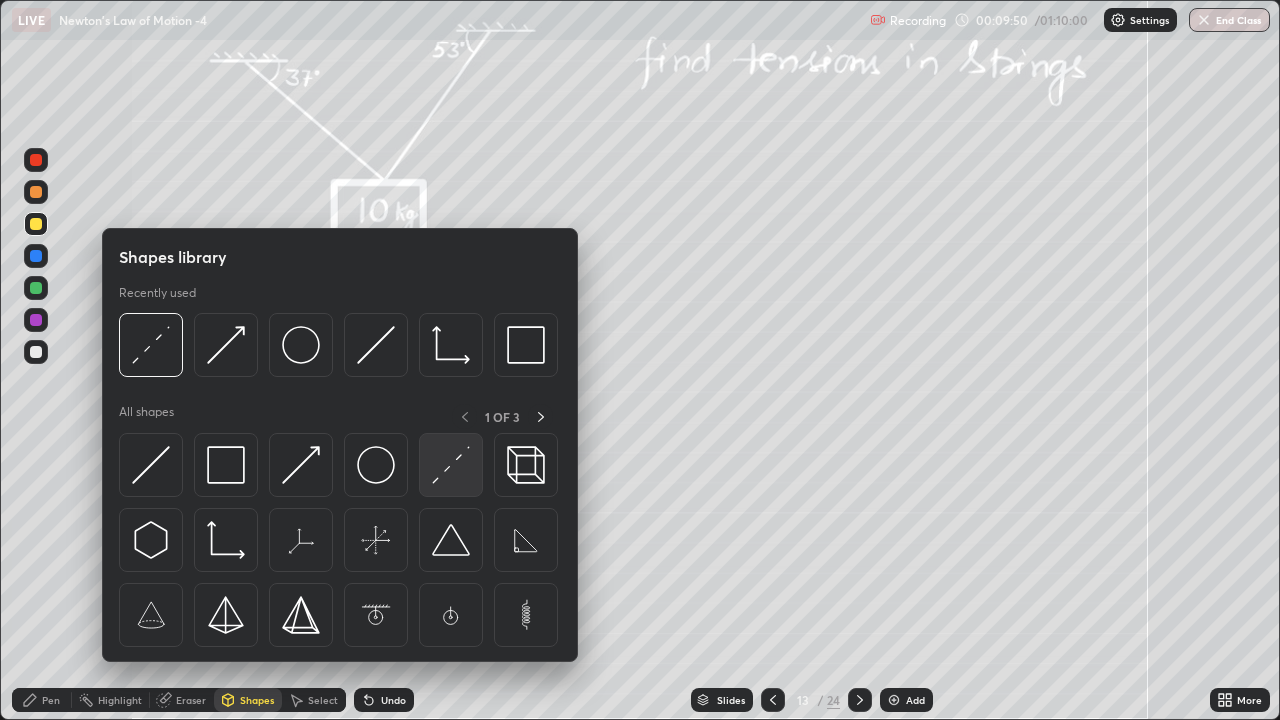 click at bounding box center (451, 465) 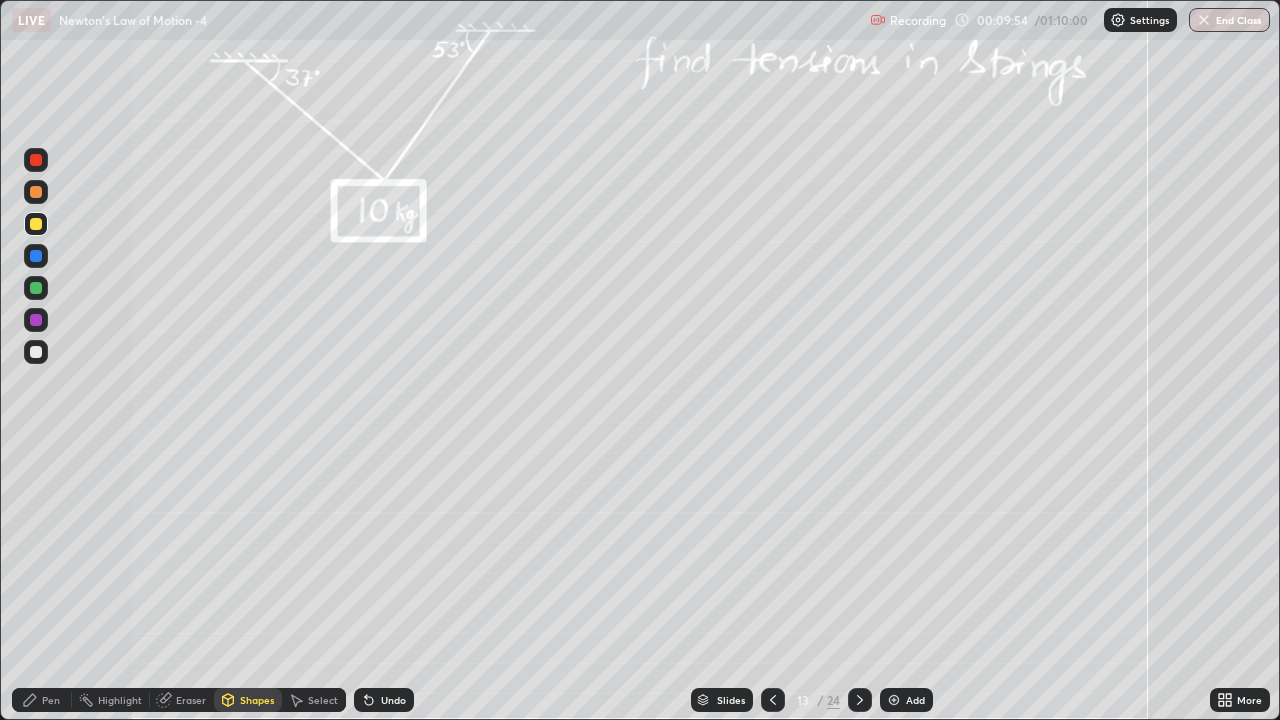 click at bounding box center (36, 192) 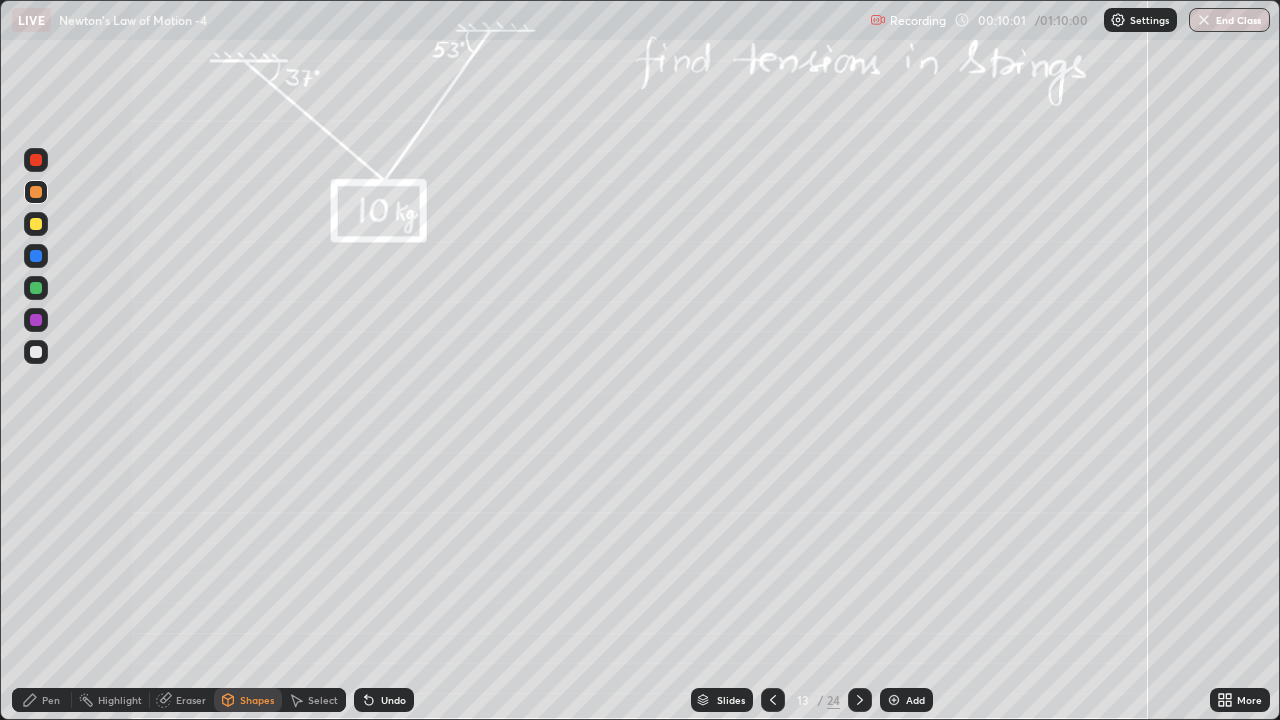 click 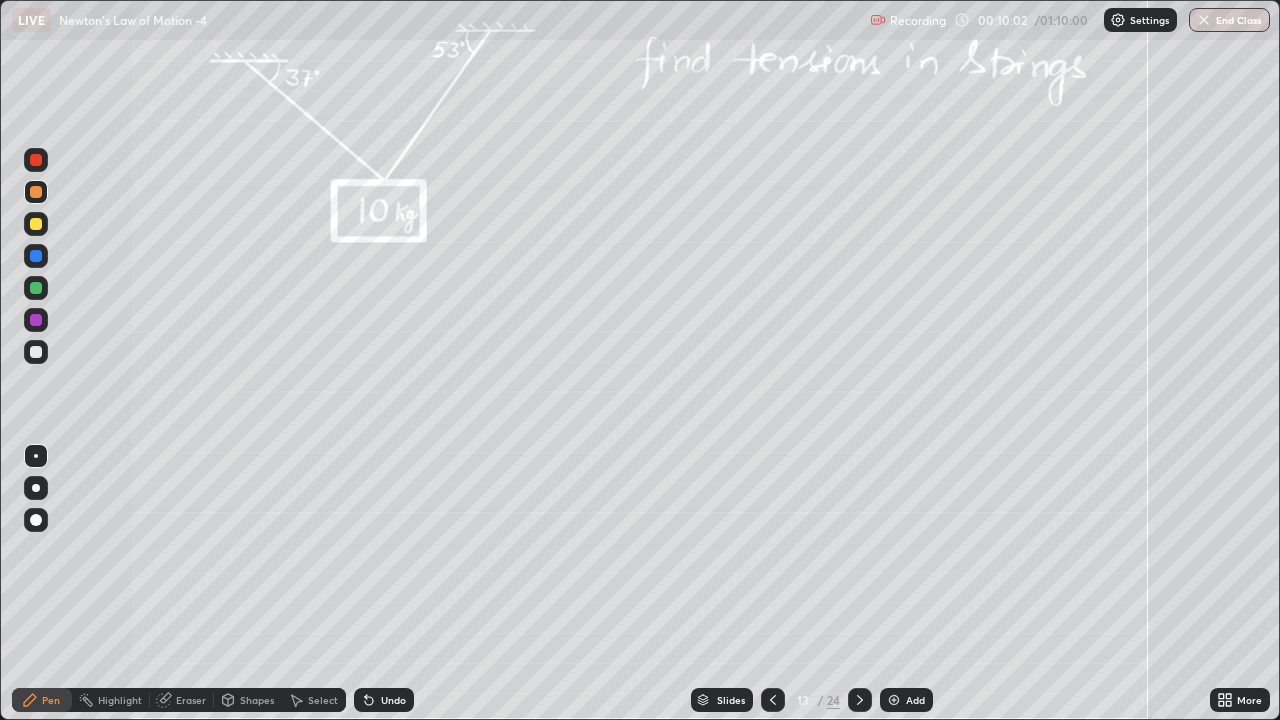 click at bounding box center [36, 192] 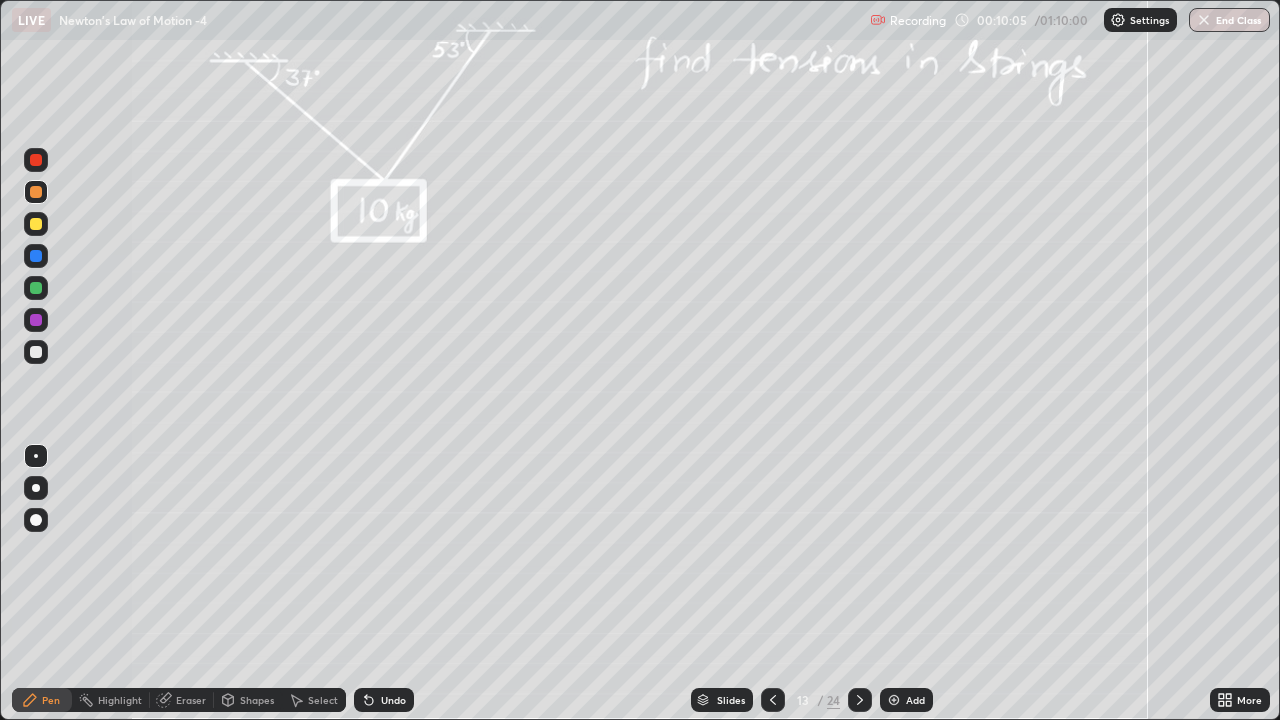 click at bounding box center [36, 288] 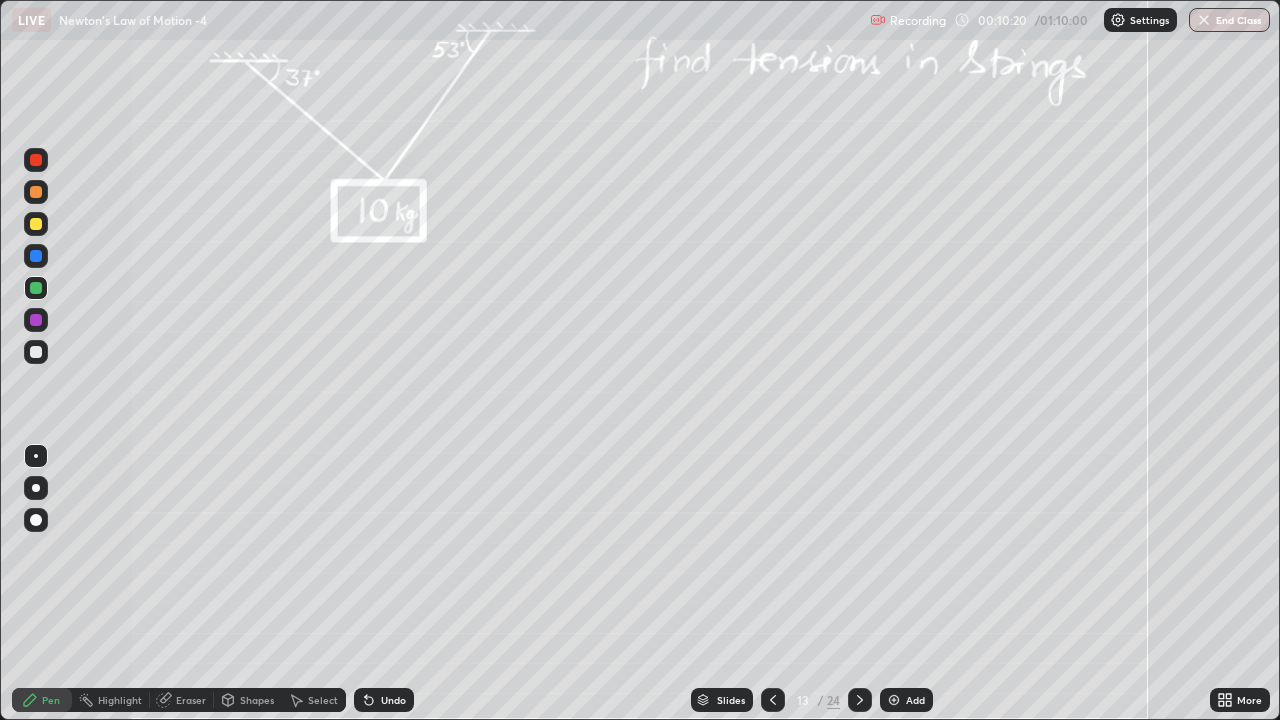 click 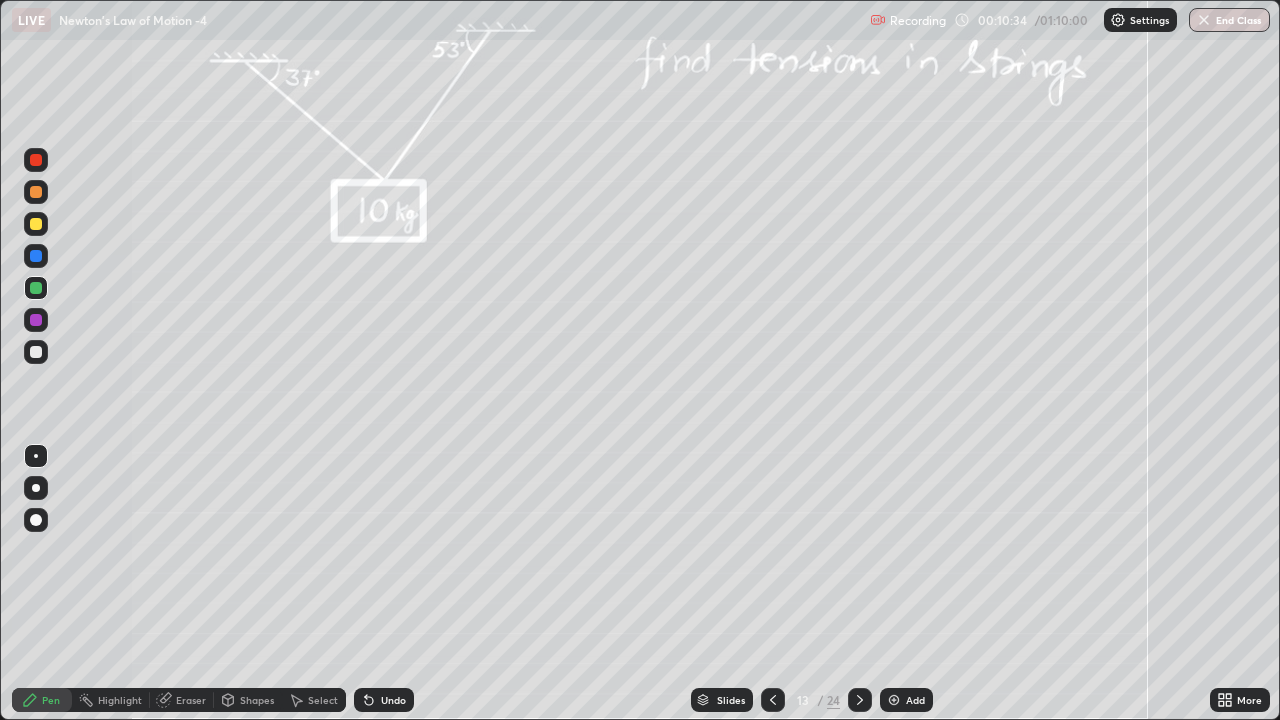 click at bounding box center (36, 320) 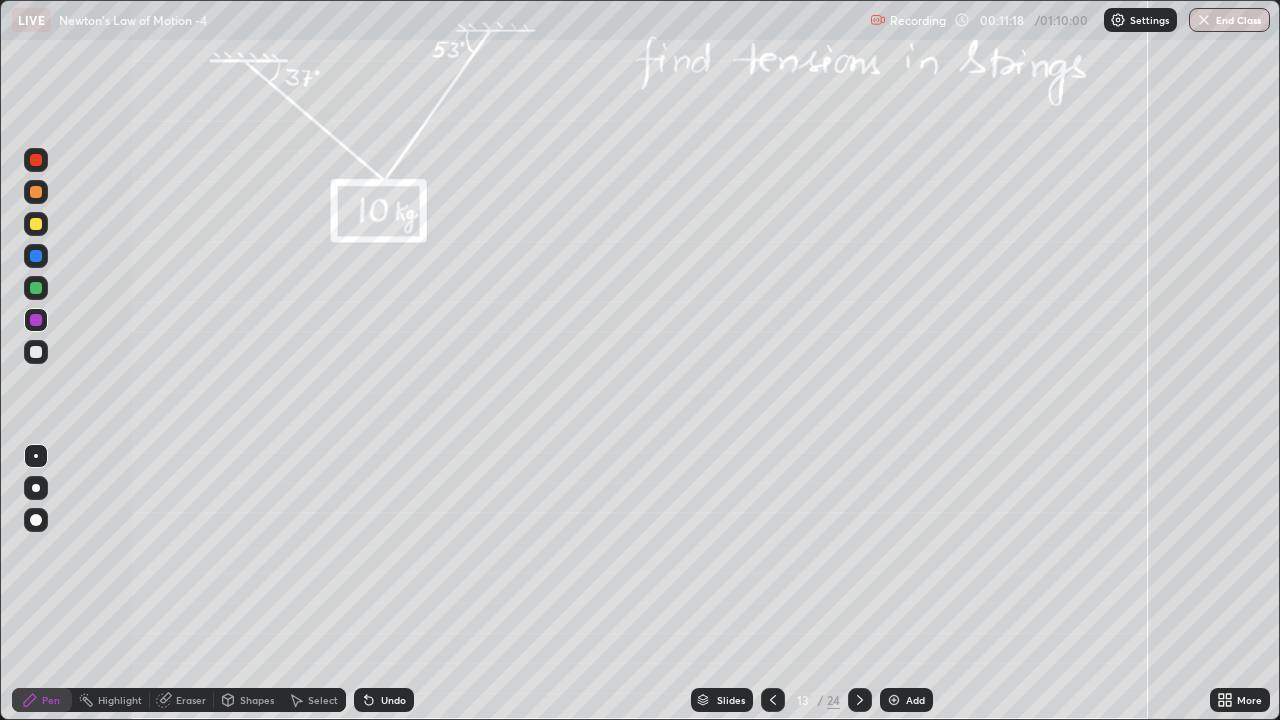 click at bounding box center (36, 352) 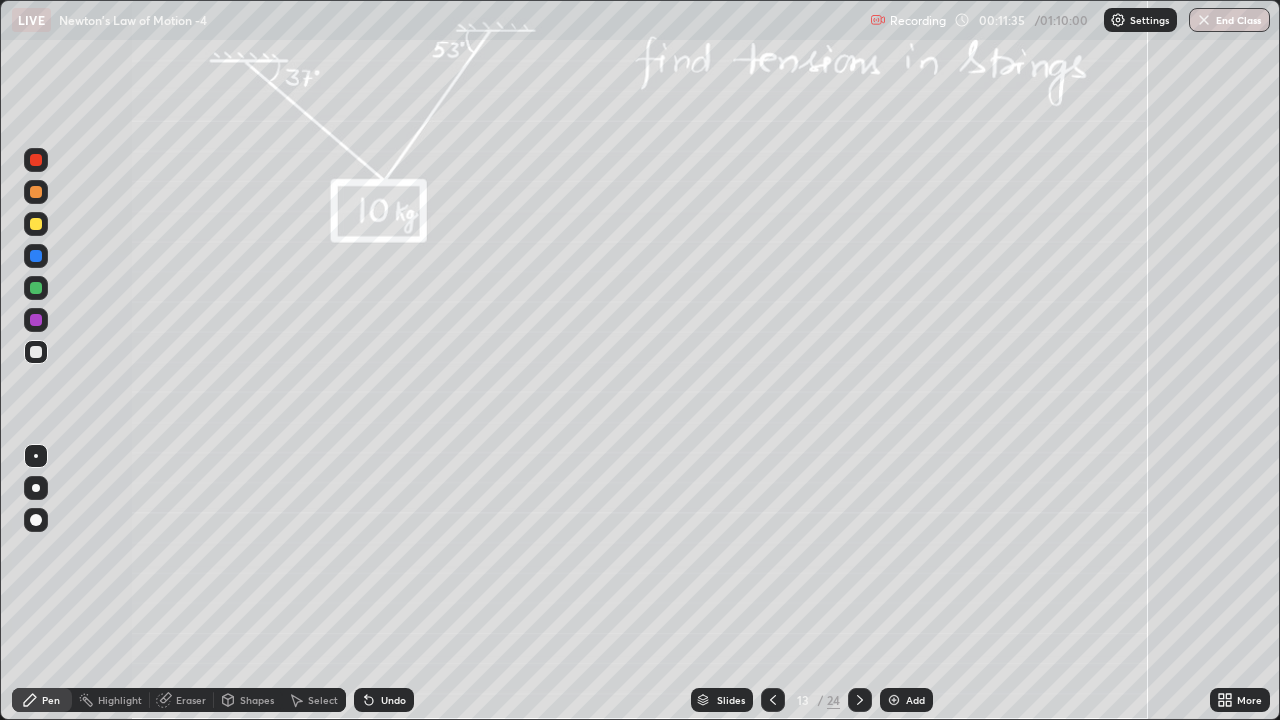 click 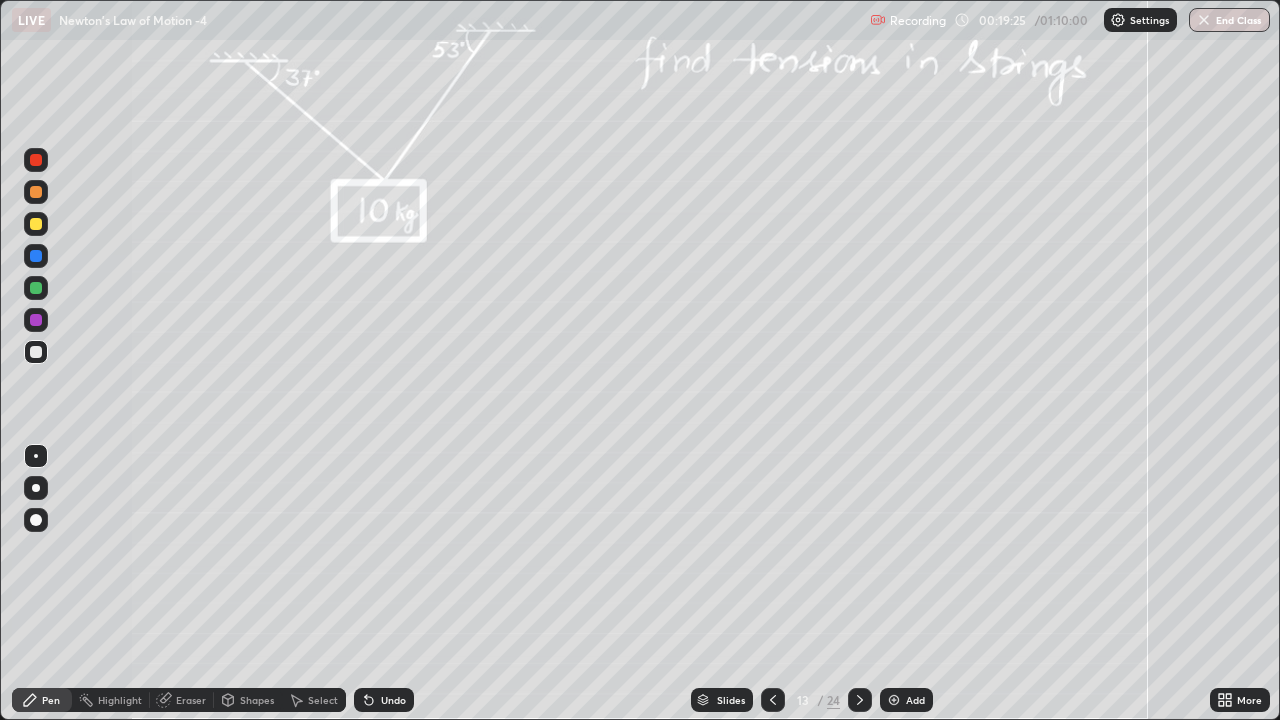 click at bounding box center (894, 700) 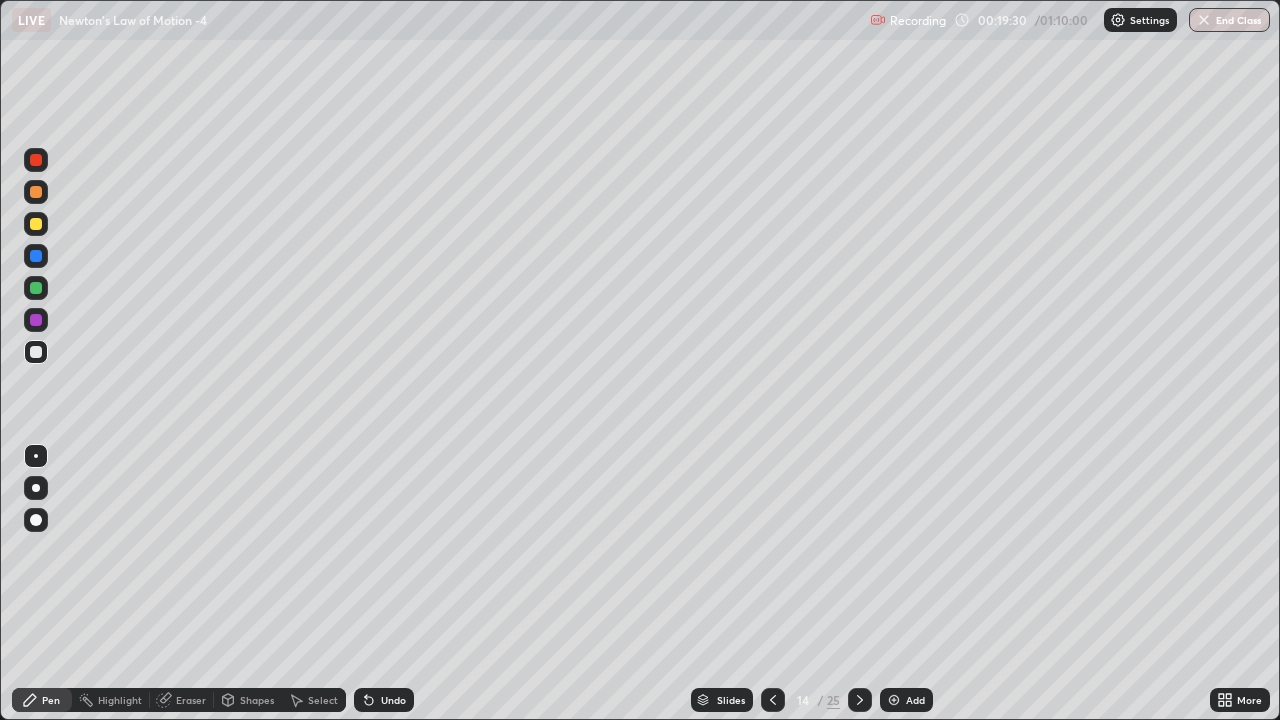 click at bounding box center [36, 224] 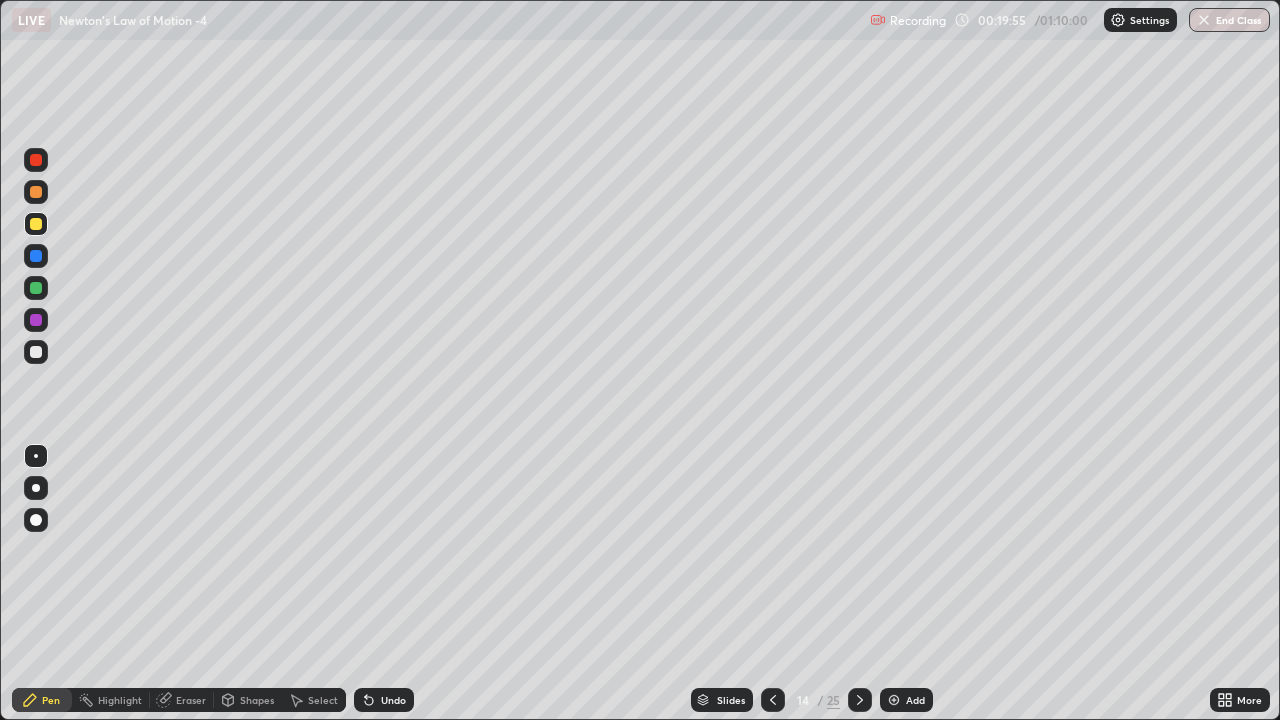 click at bounding box center [36, 352] 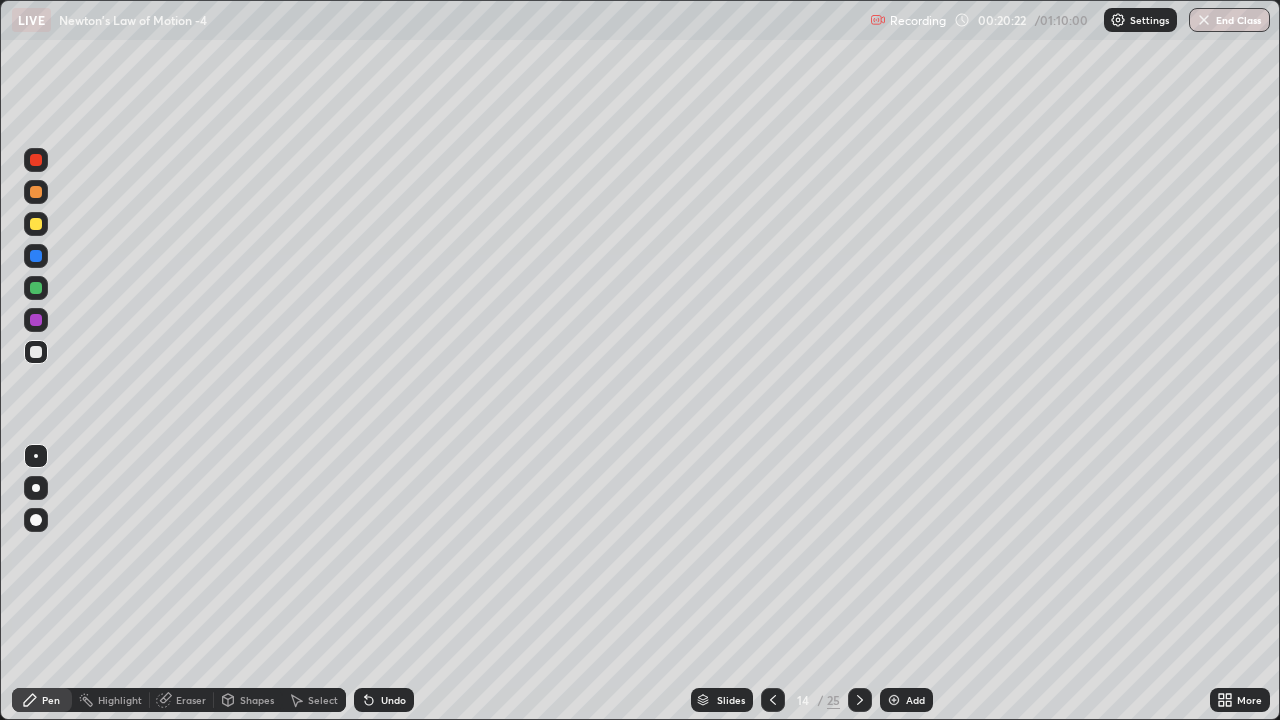 click on "Undo" at bounding box center [393, 700] 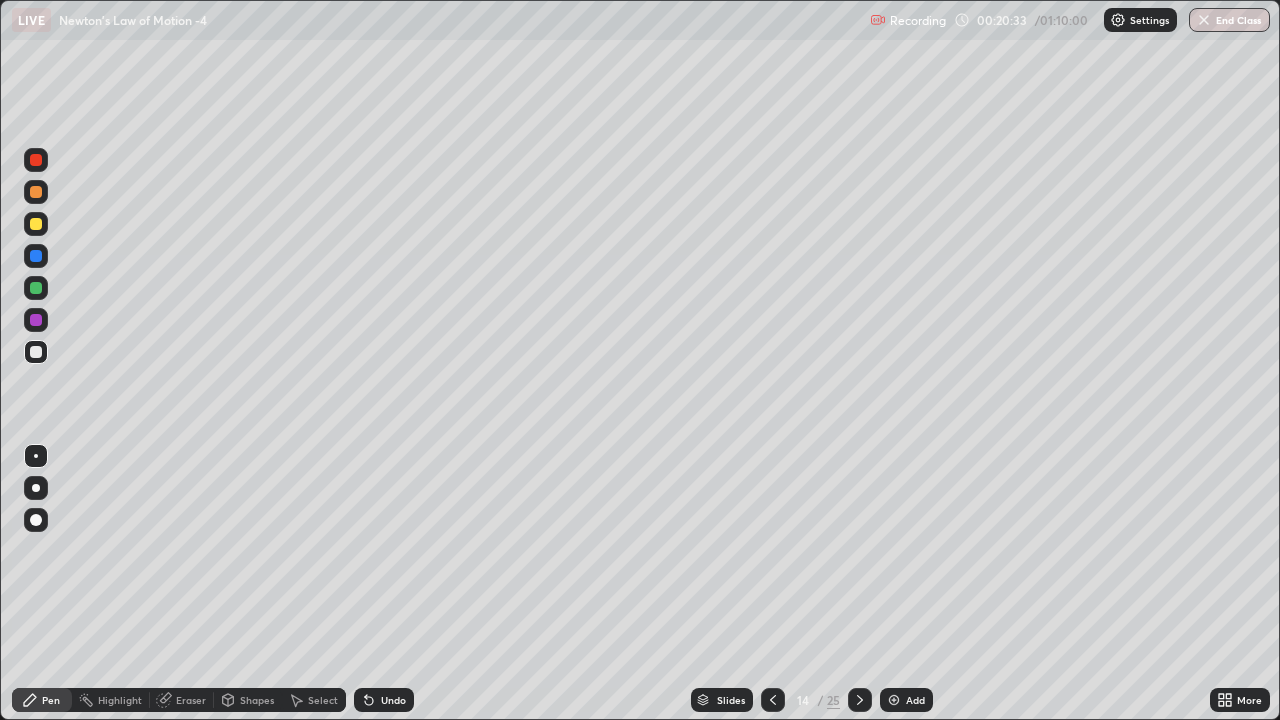 click at bounding box center (36, 224) 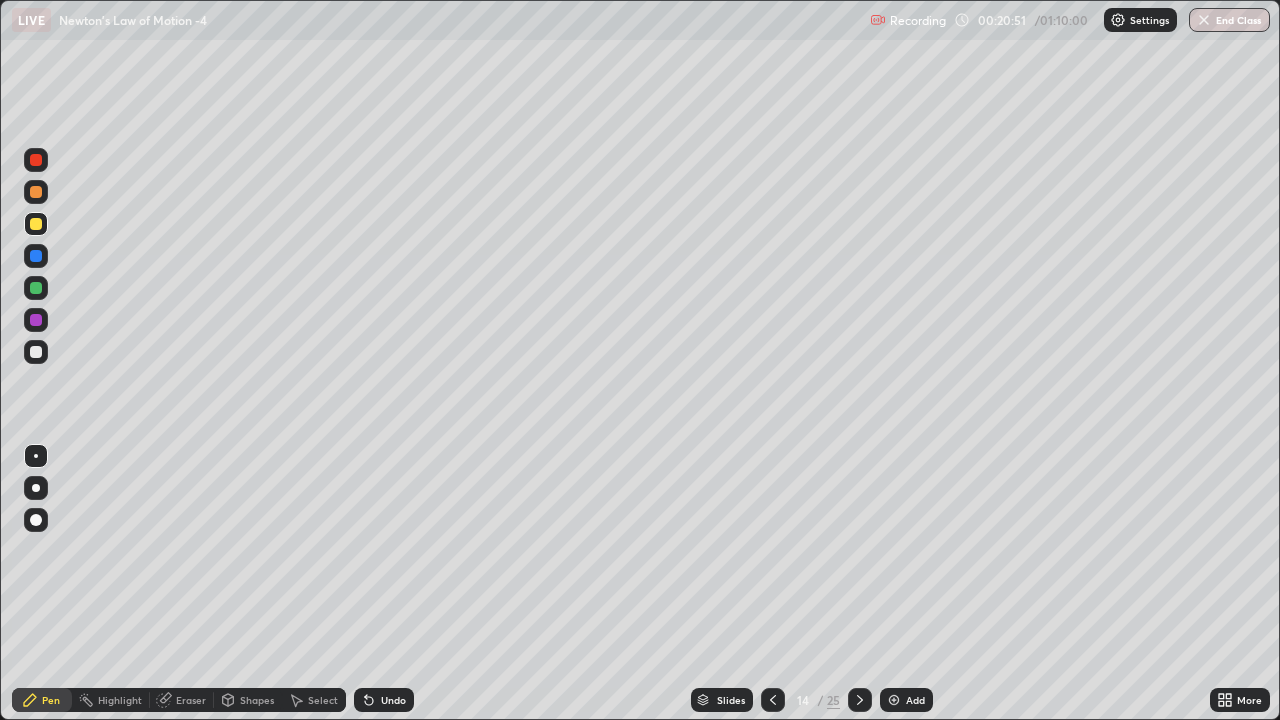 click at bounding box center (36, 352) 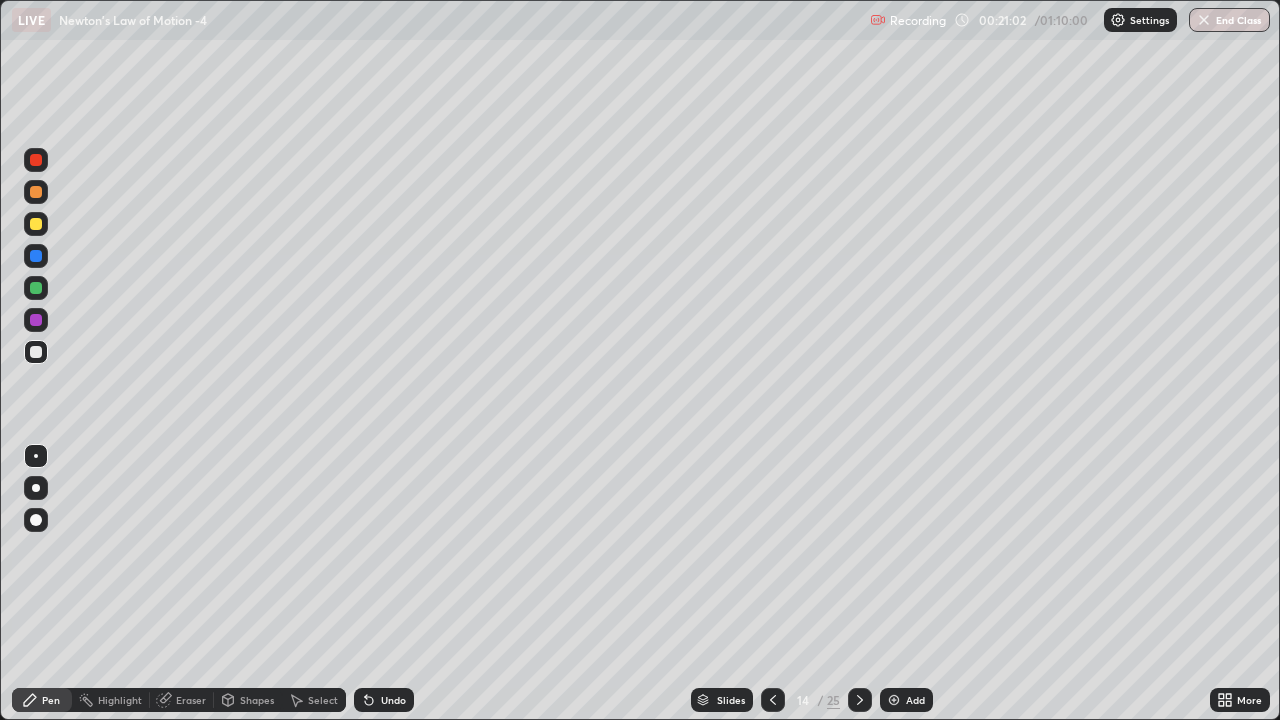 click 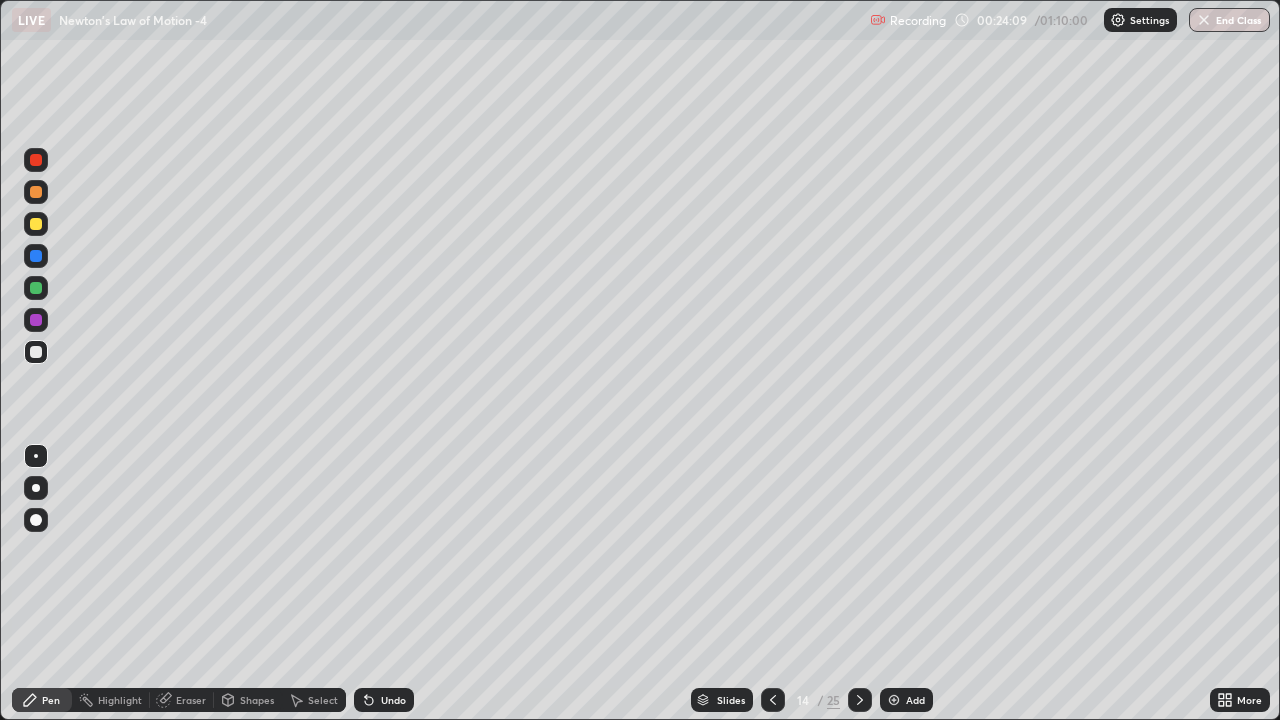 click at bounding box center (894, 700) 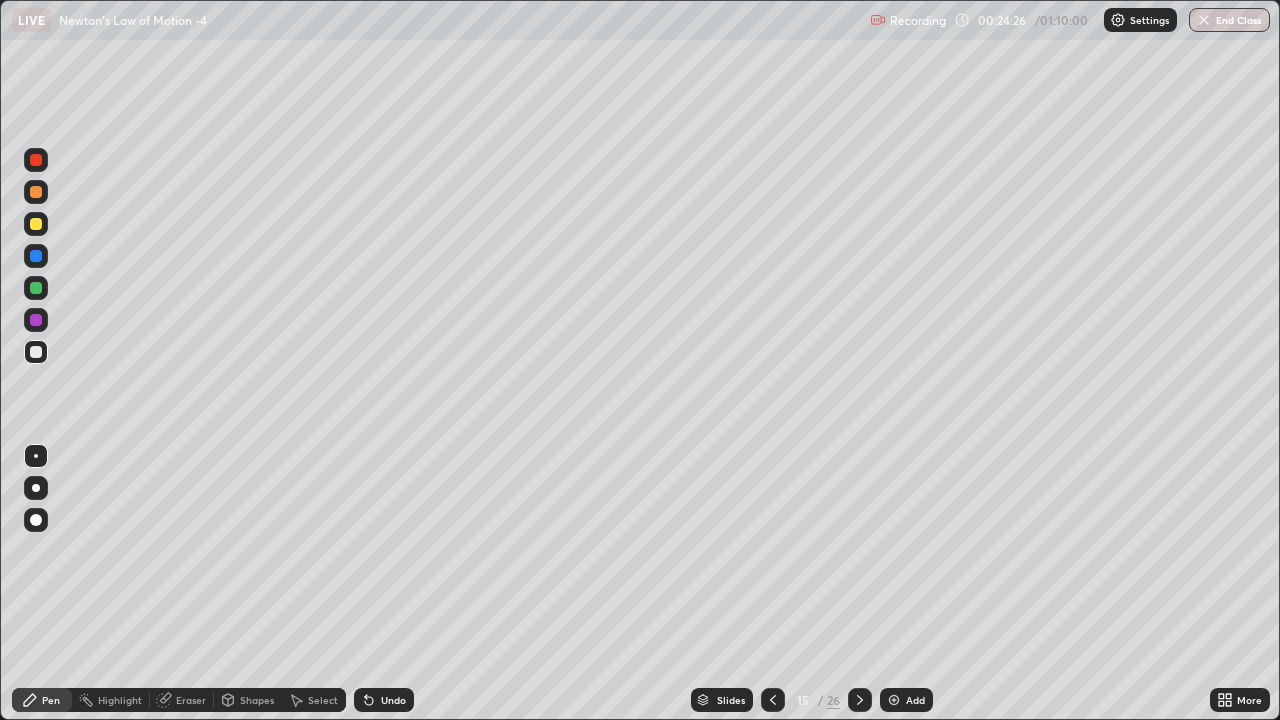 click 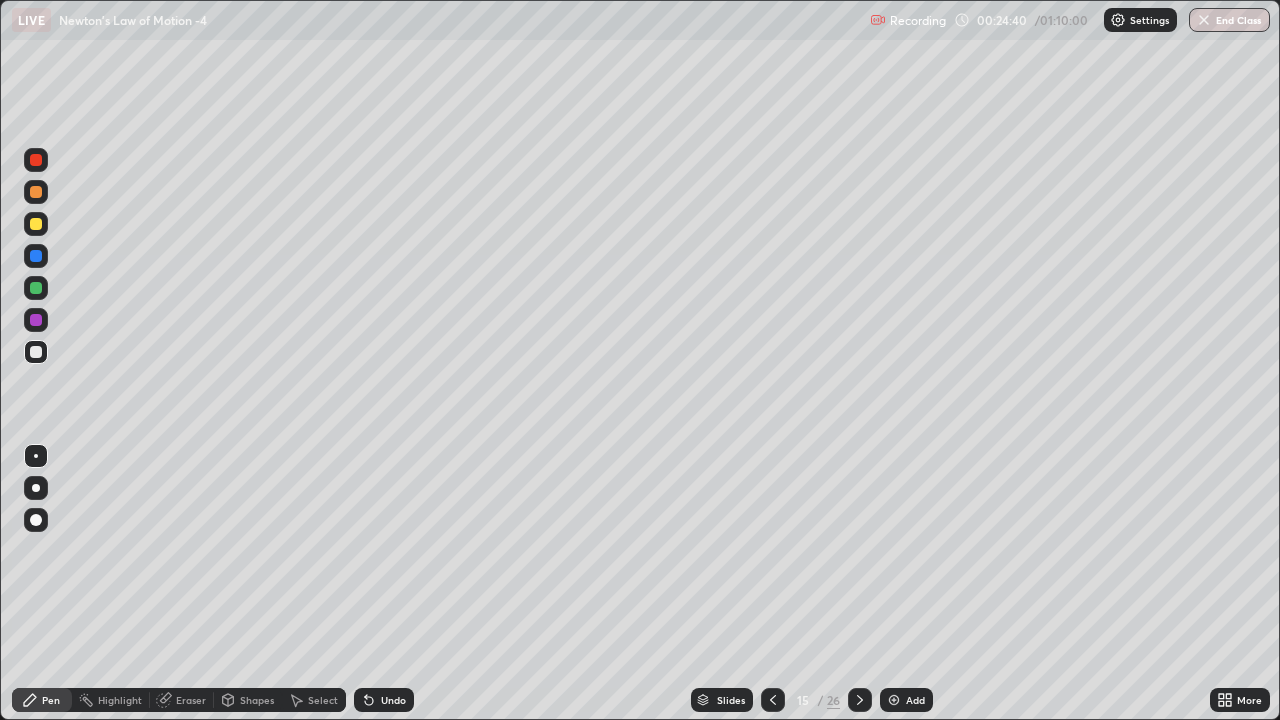 click at bounding box center (773, 700) 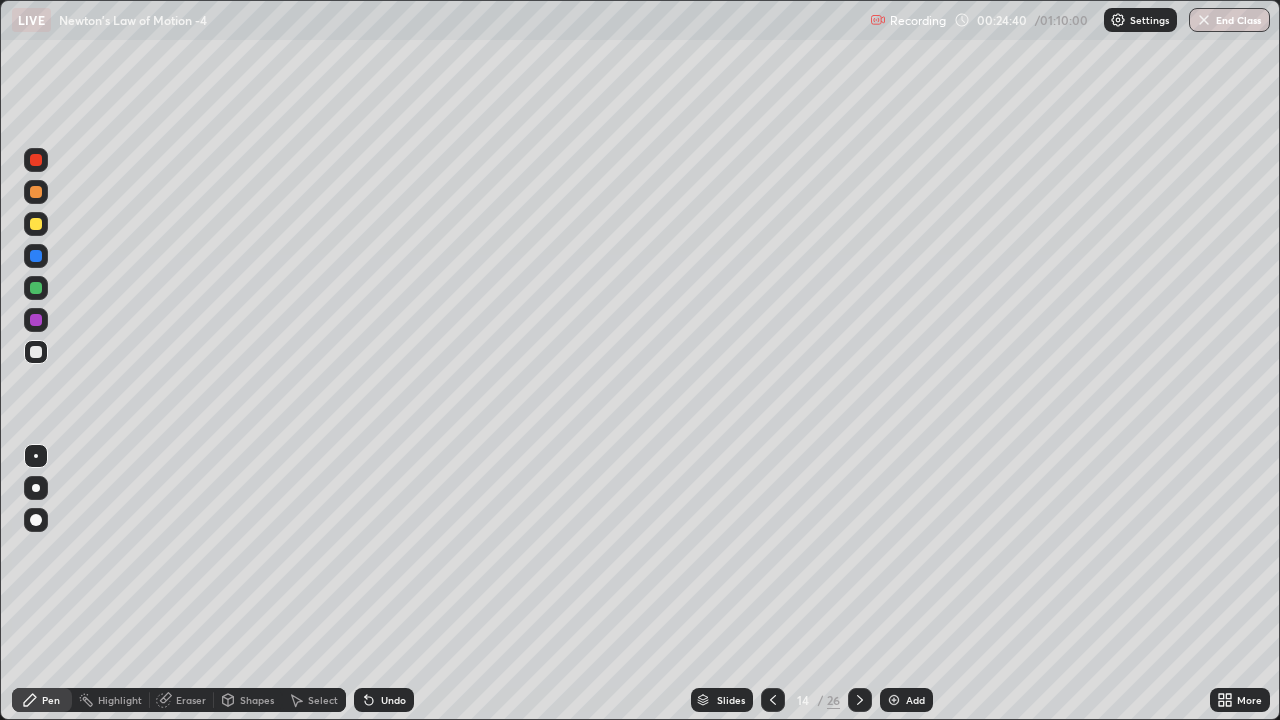 click at bounding box center (773, 700) 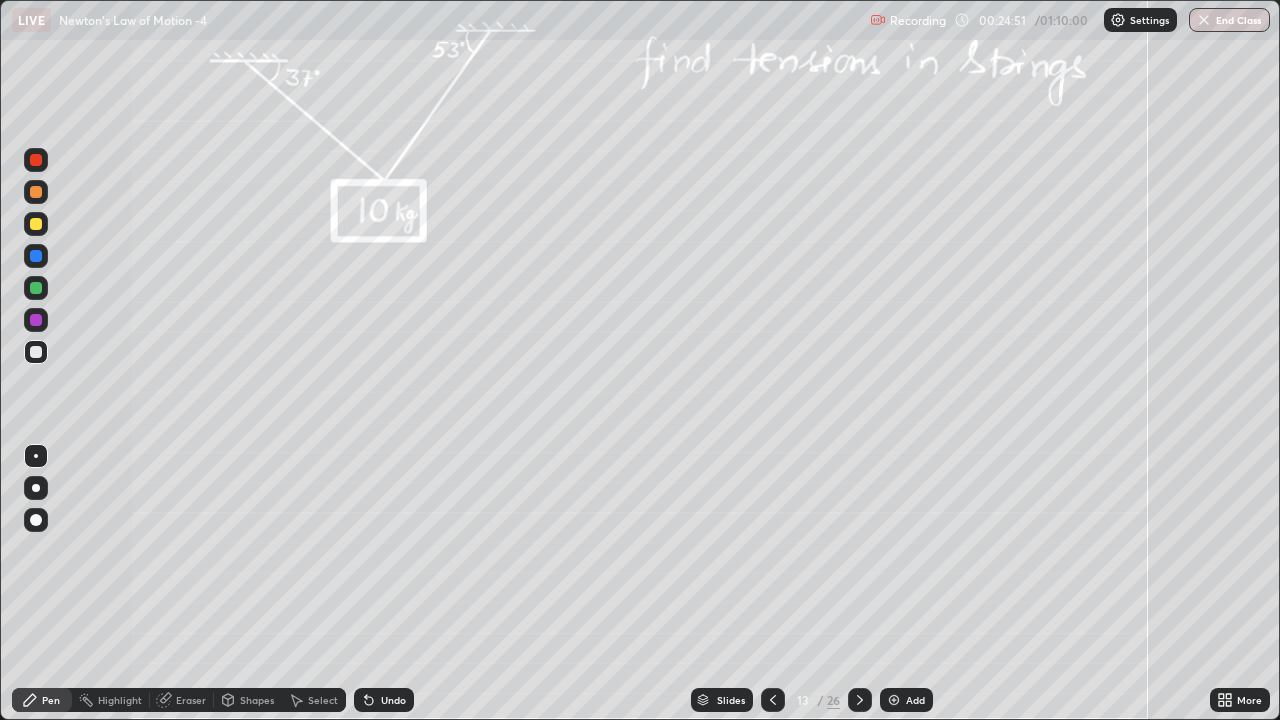 click 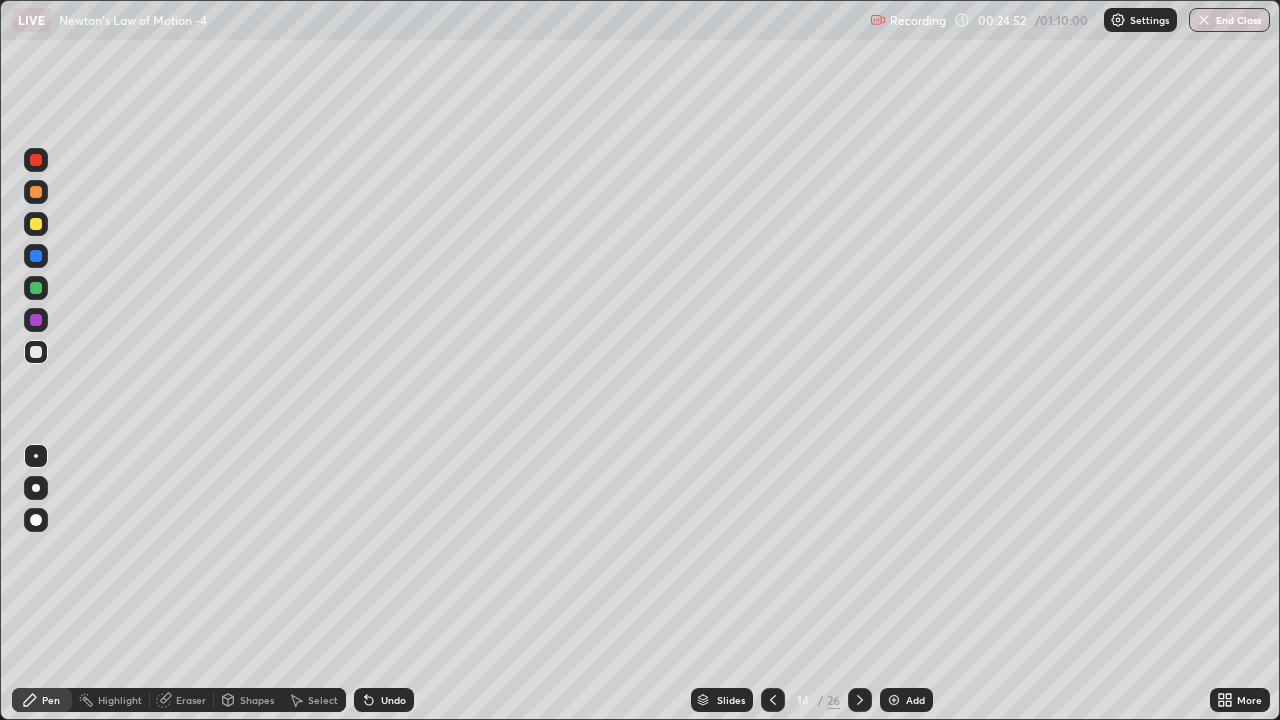 click 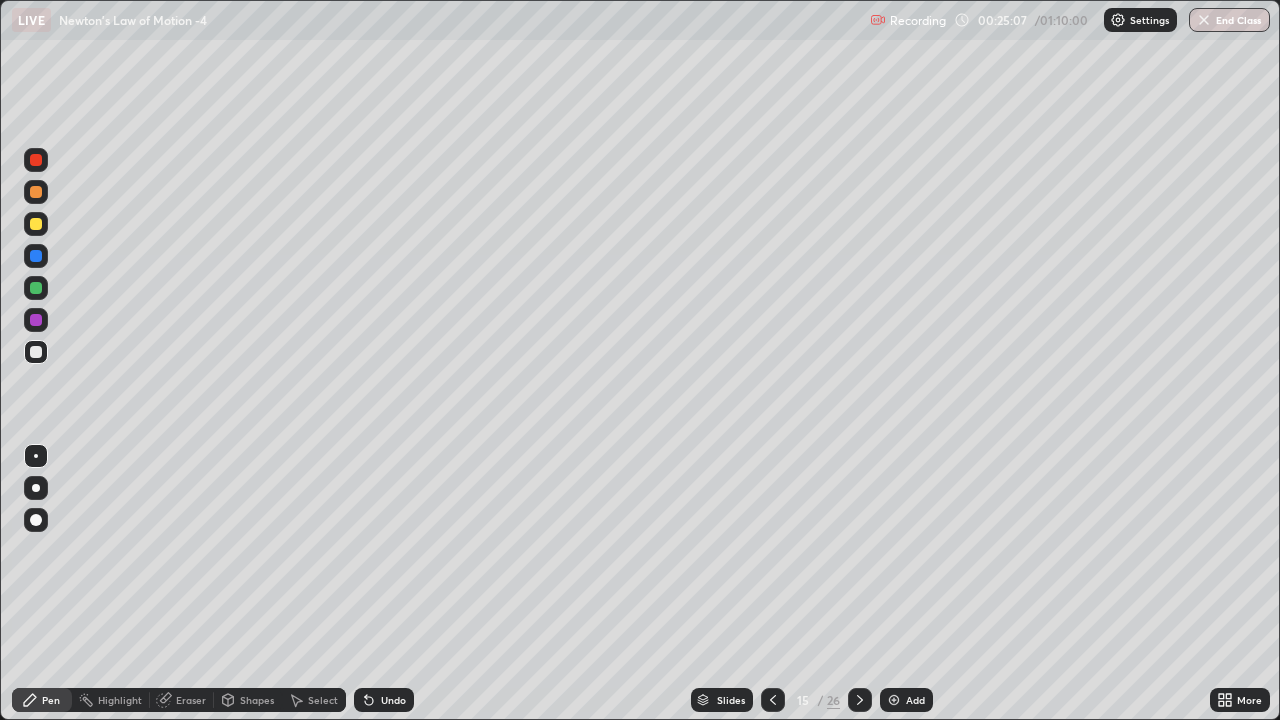 click at bounding box center [36, 320] 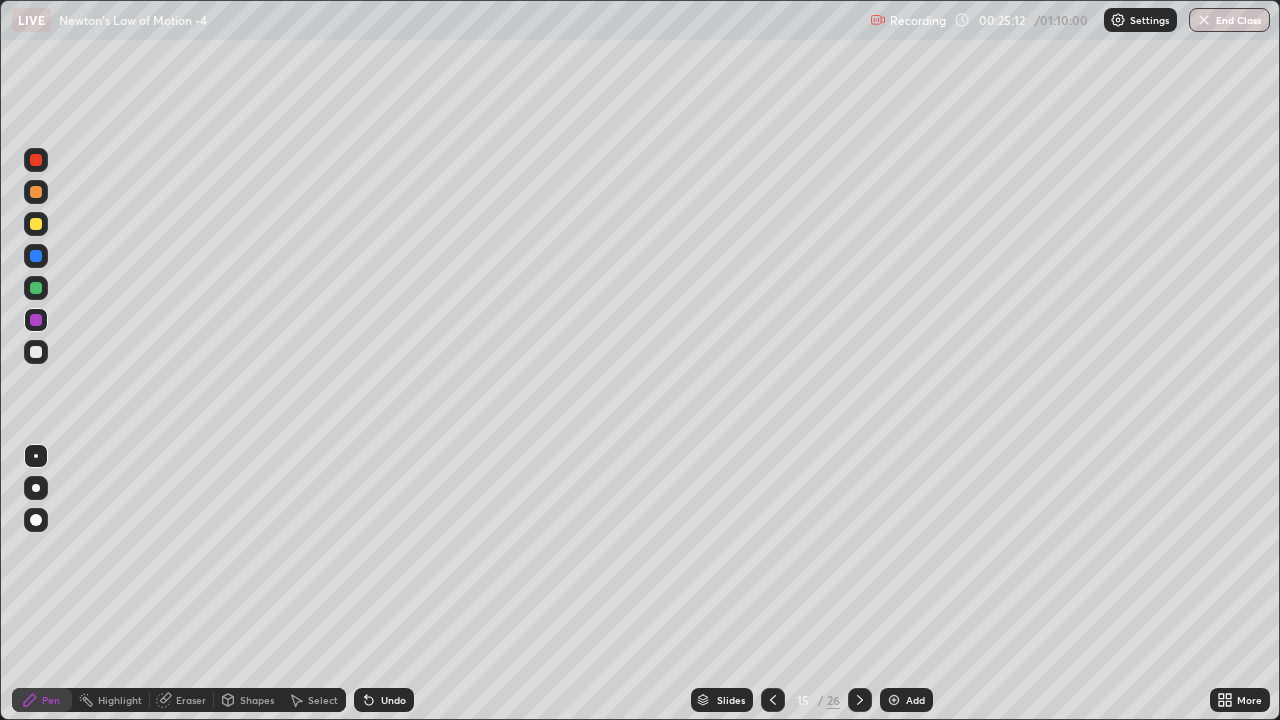 click on "Undo" at bounding box center [393, 700] 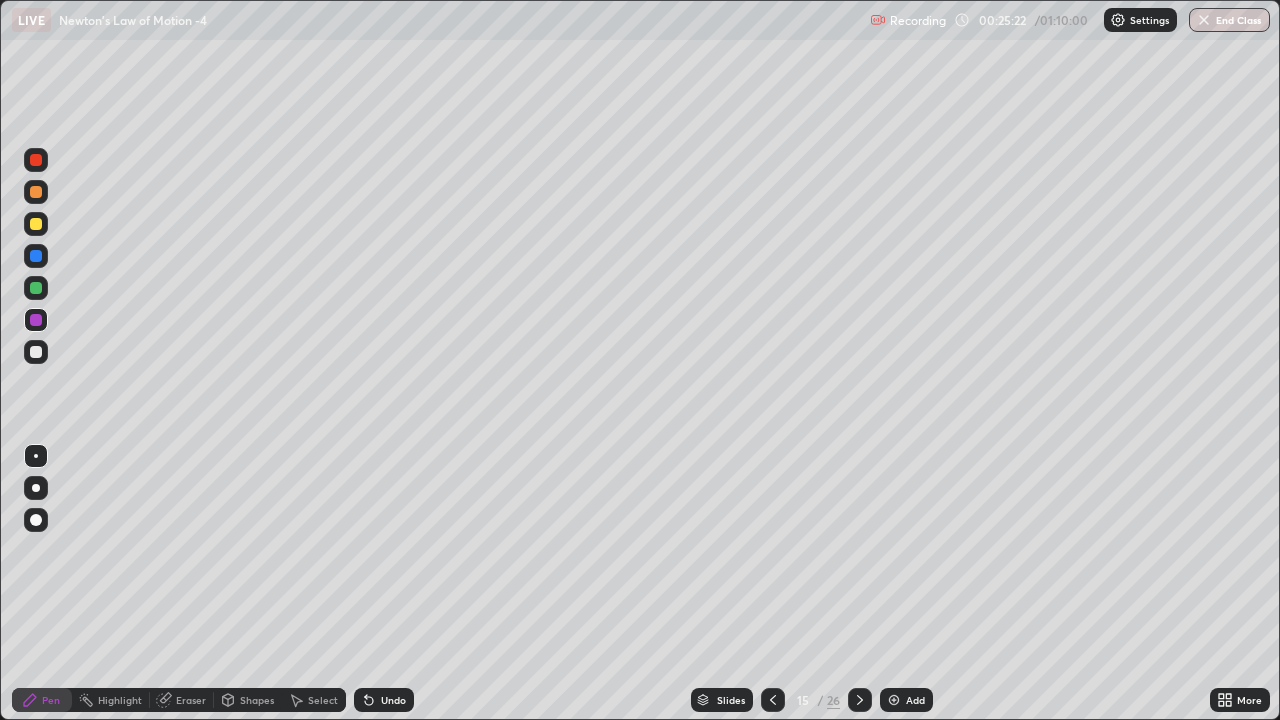 click at bounding box center (36, 352) 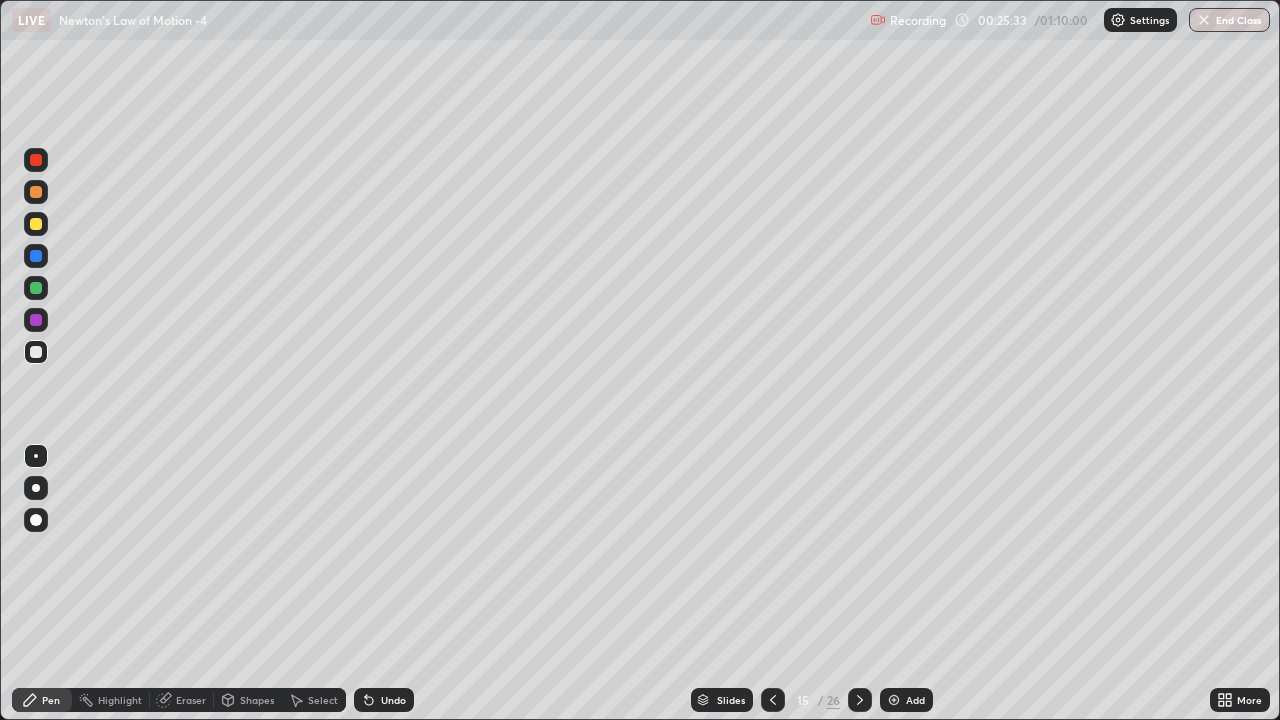 click at bounding box center [36, 224] 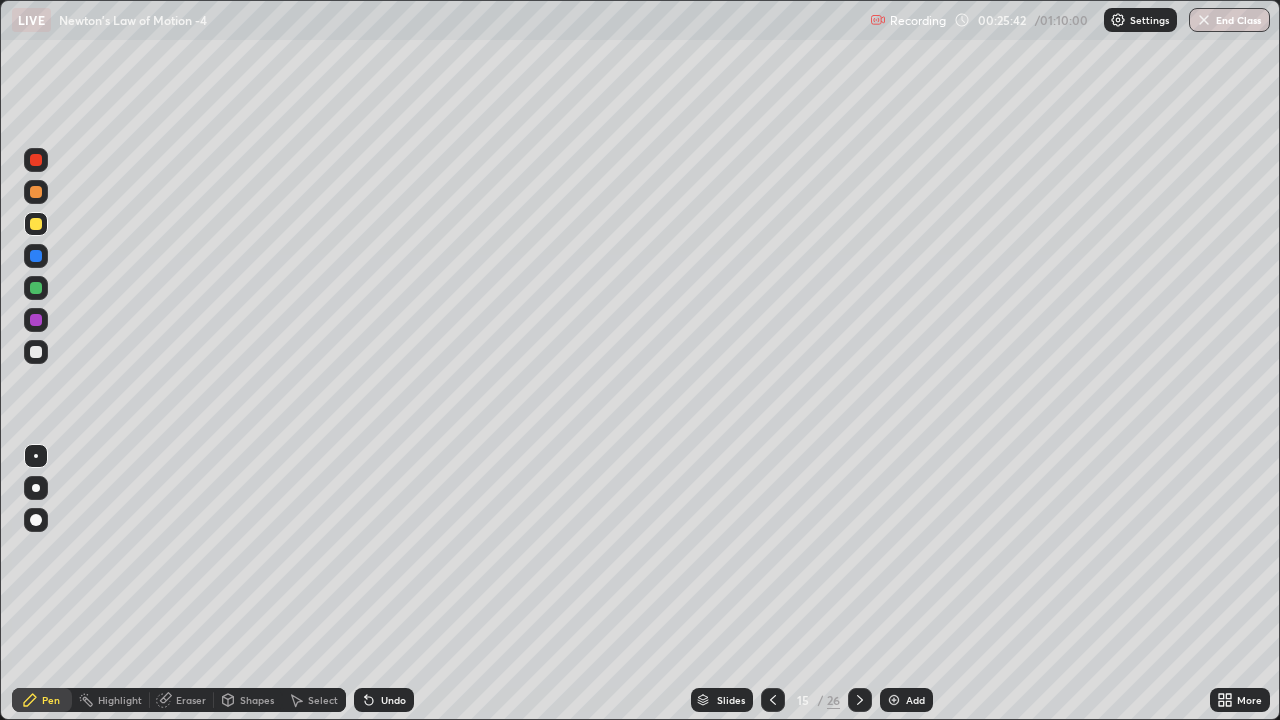 click 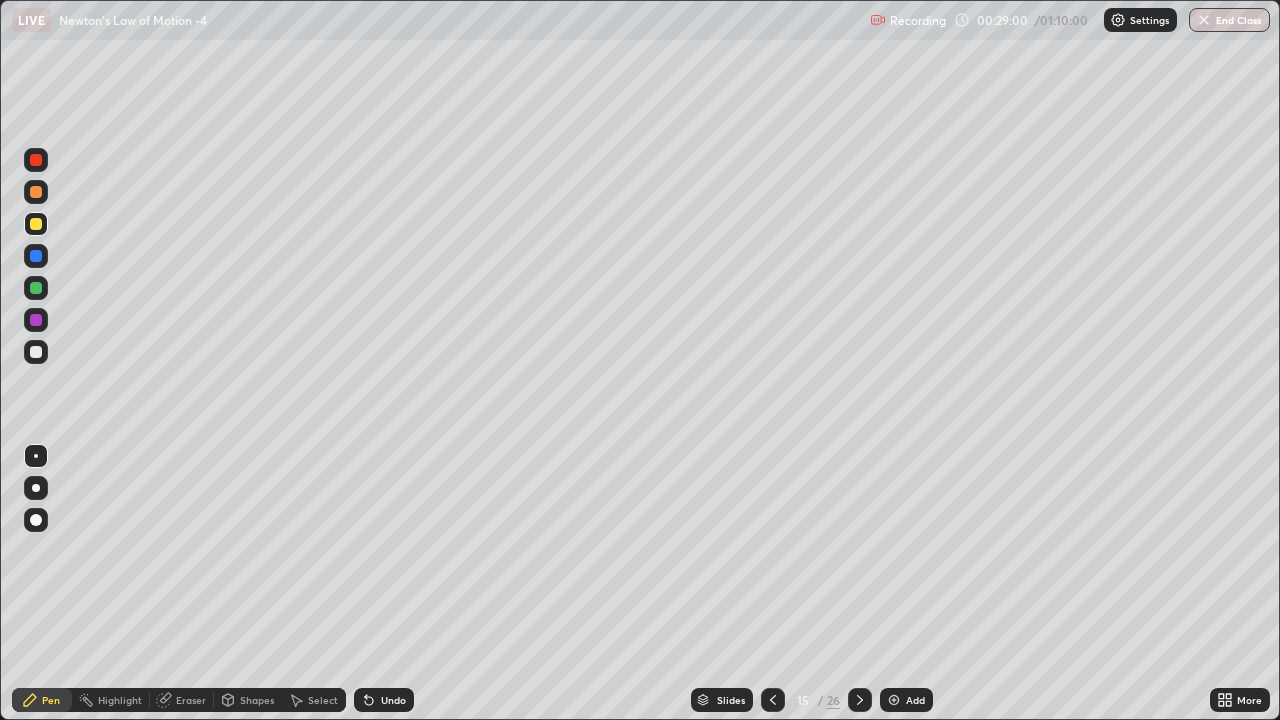 click 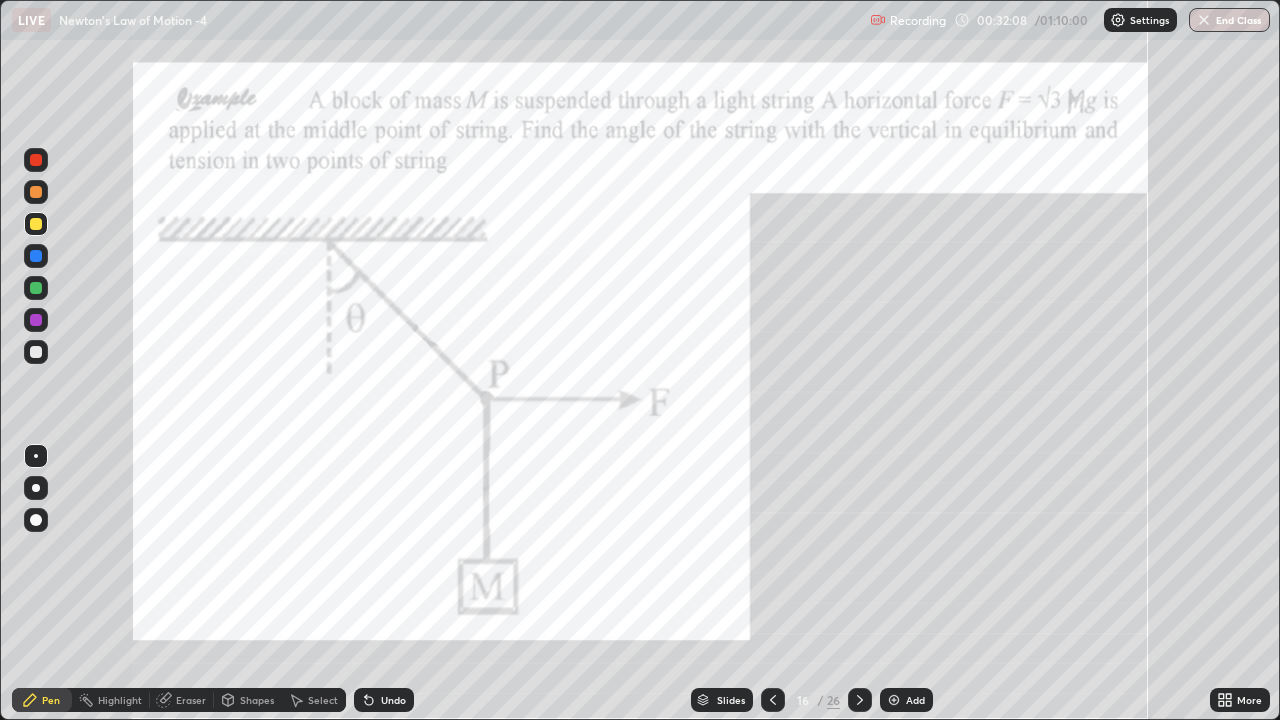 click at bounding box center (36, 256) 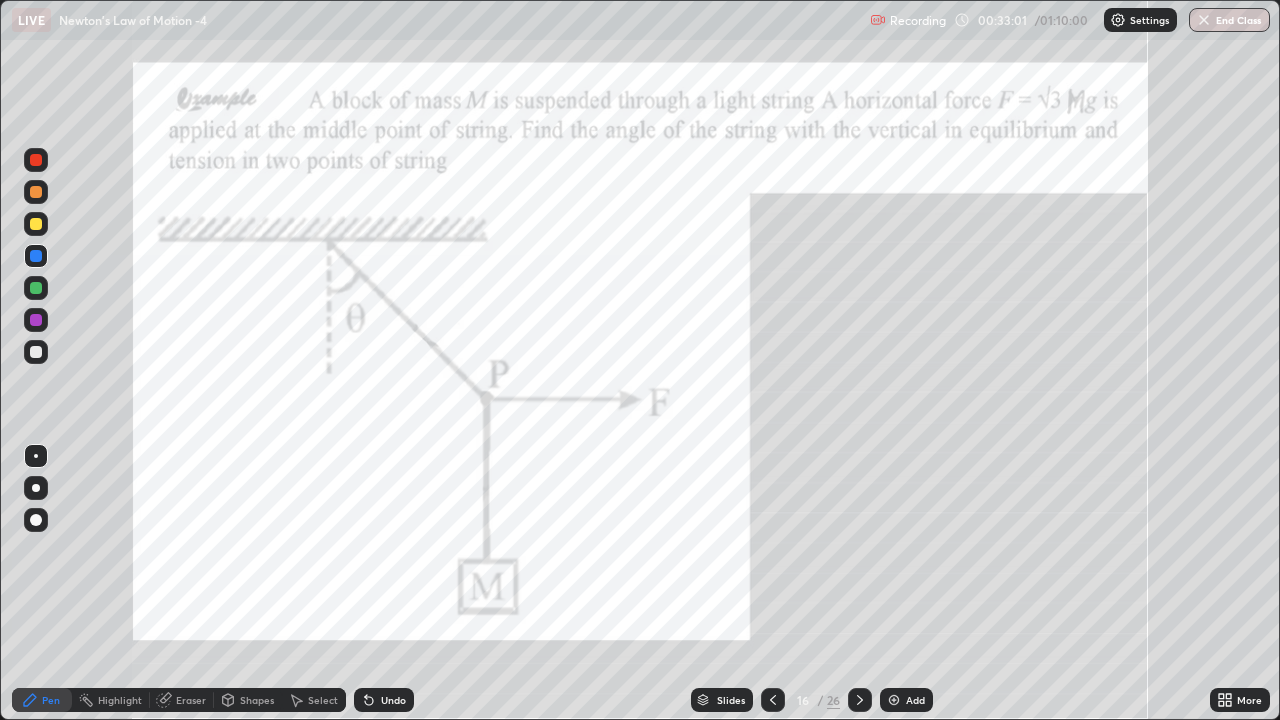 click at bounding box center [36, 288] 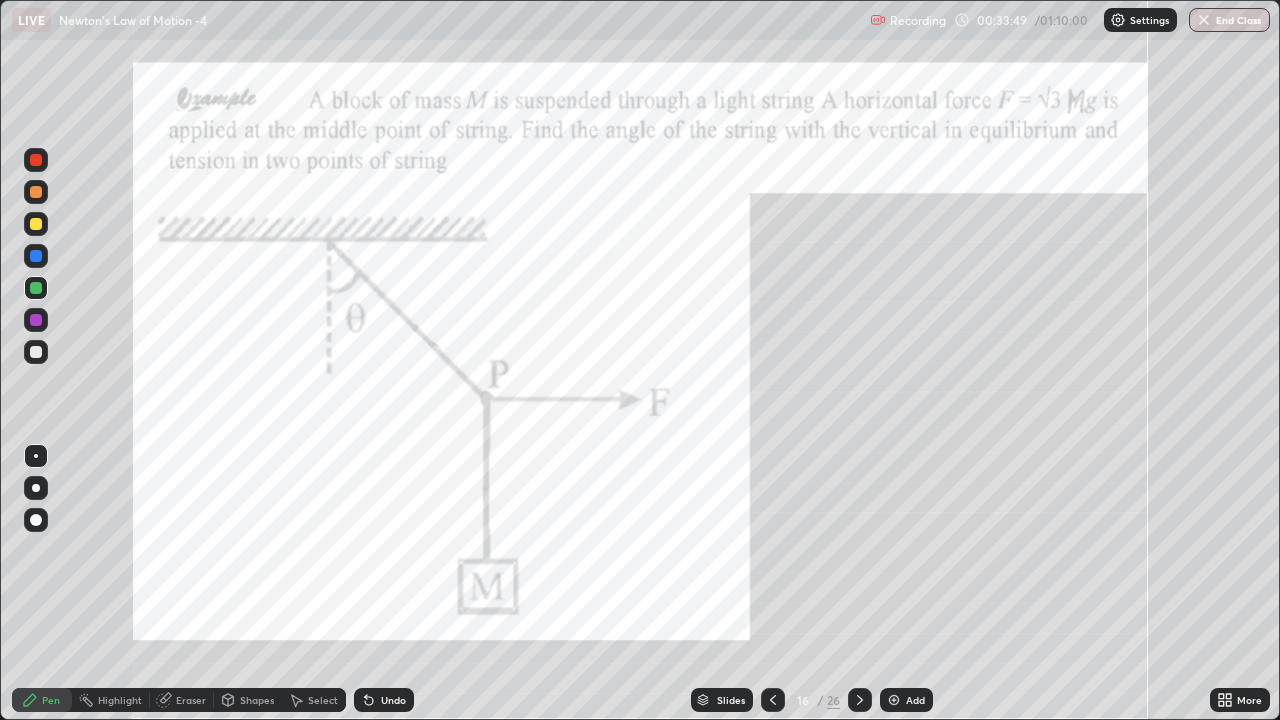 click at bounding box center [36, 224] 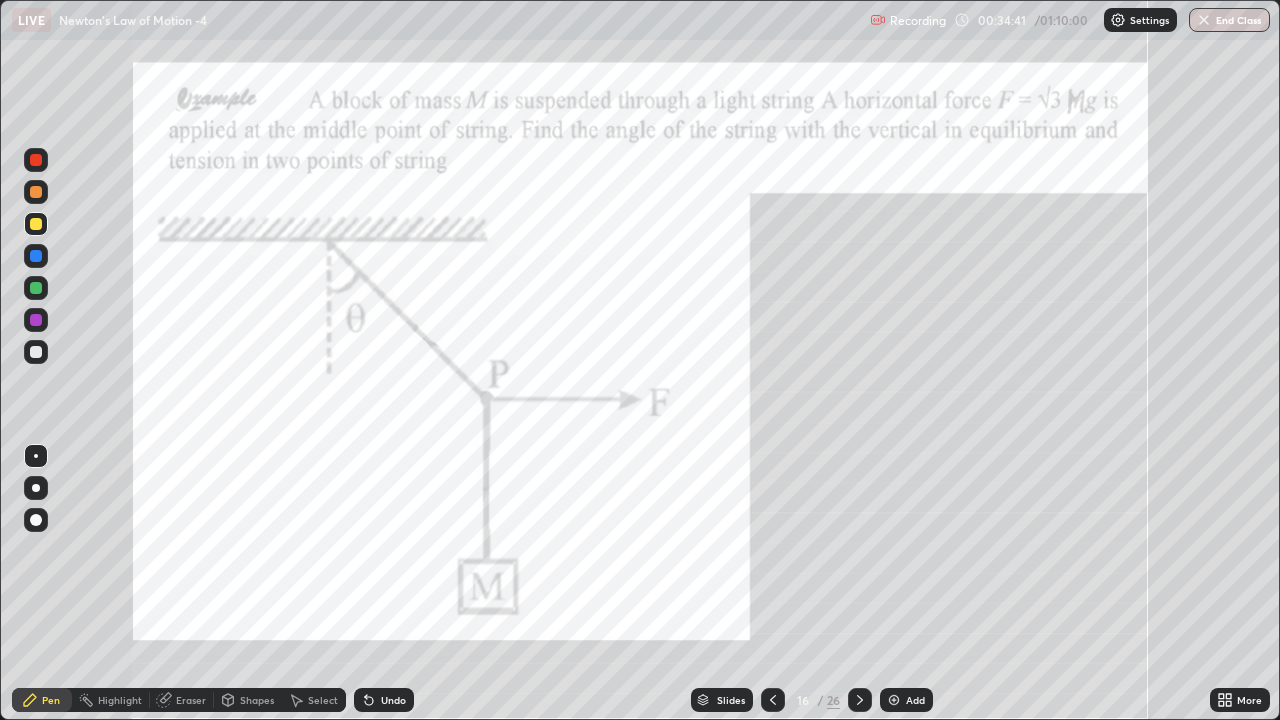 click at bounding box center (36, 352) 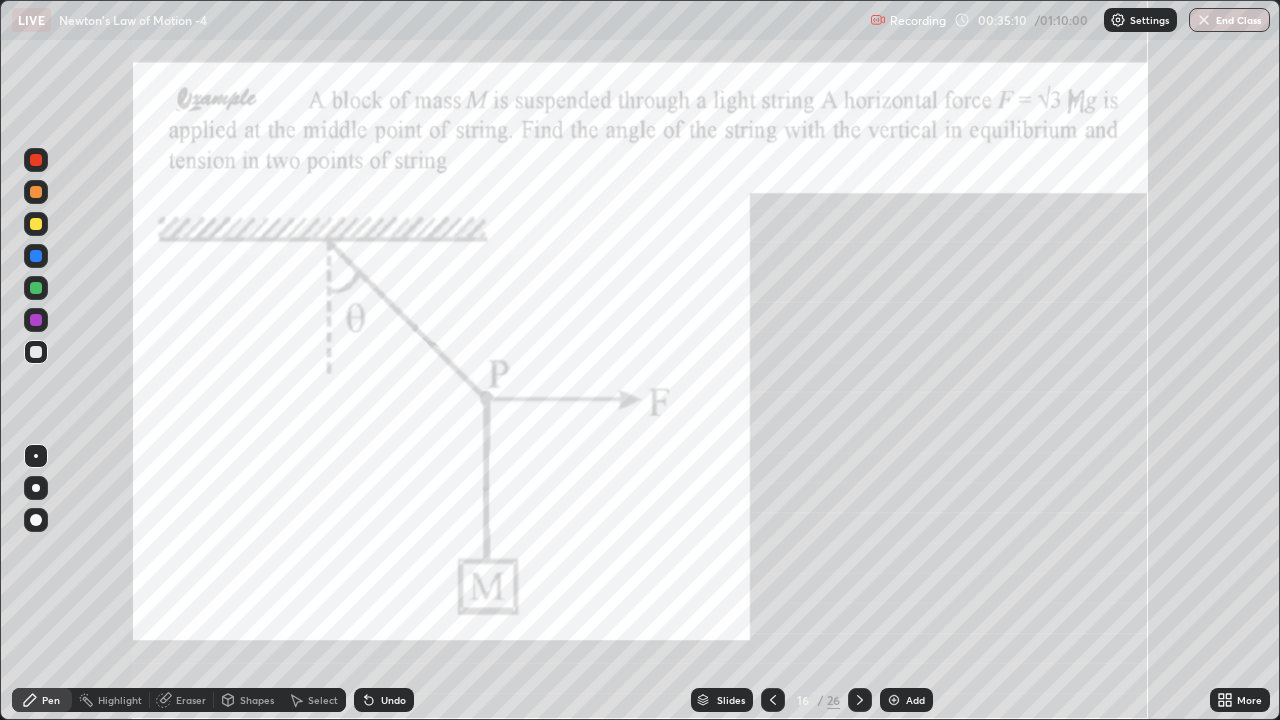click at bounding box center (36, 224) 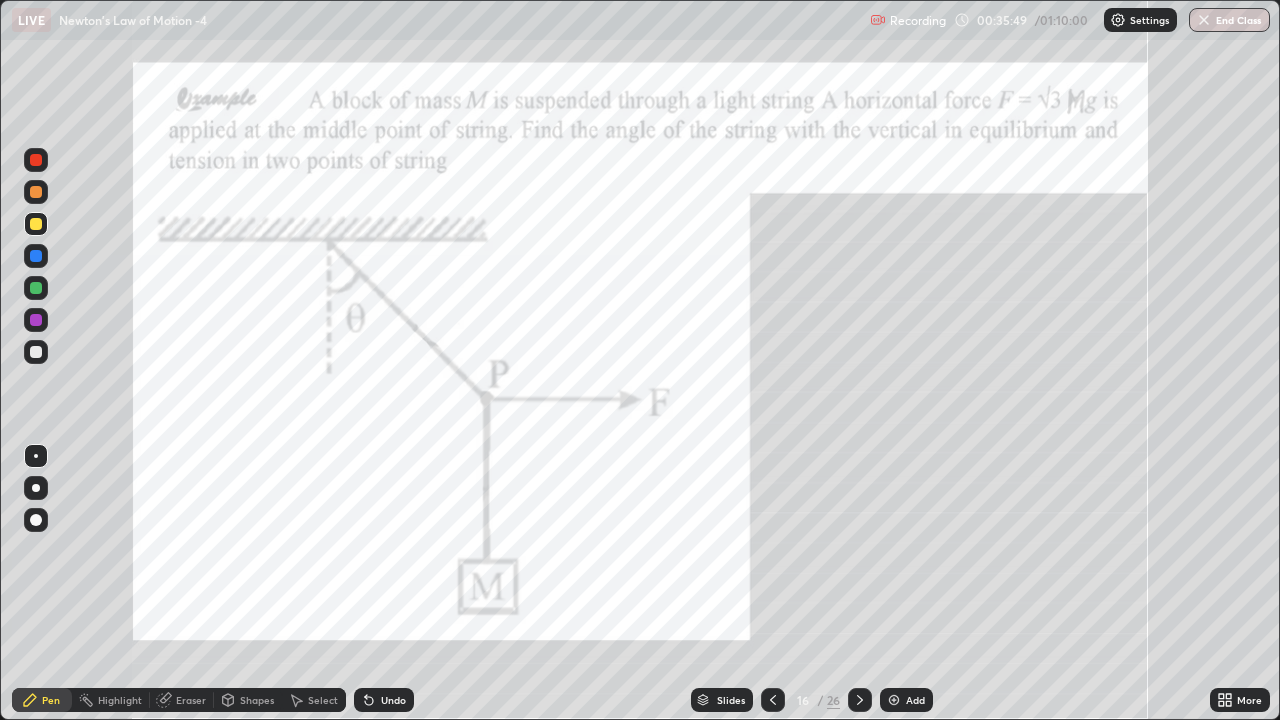click on "Undo" at bounding box center (393, 700) 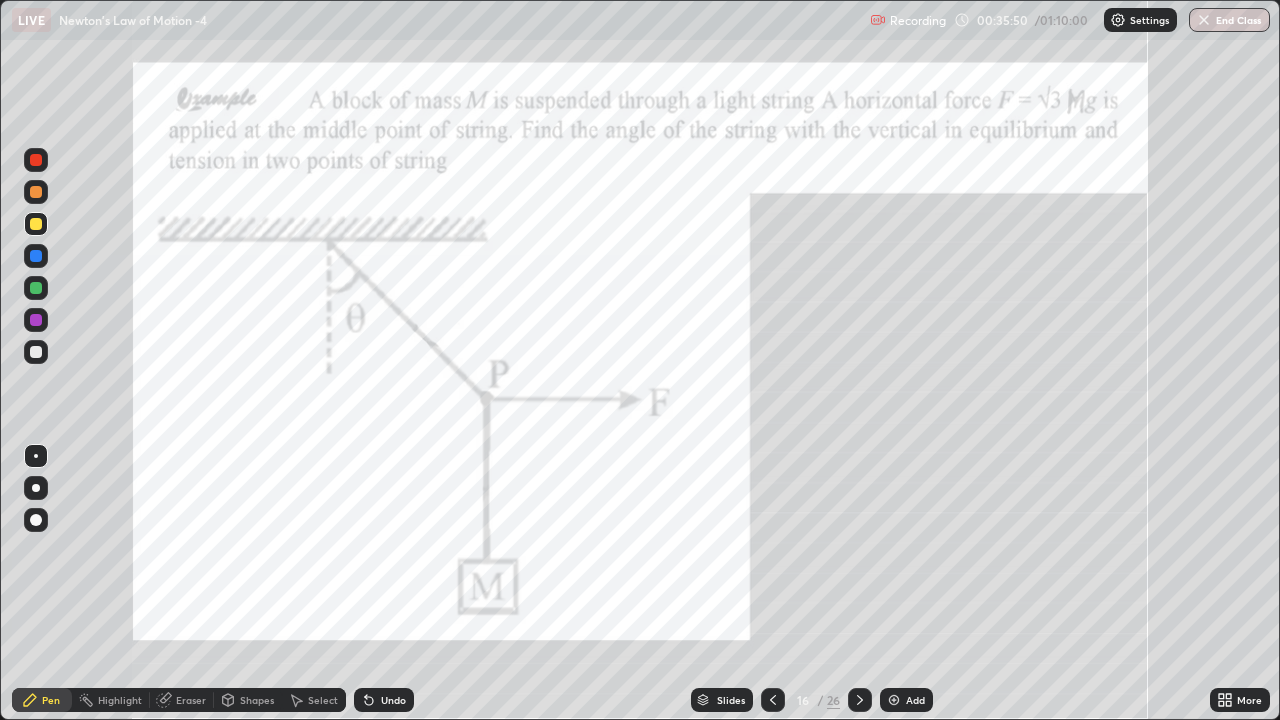 click on "Undo" at bounding box center (393, 700) 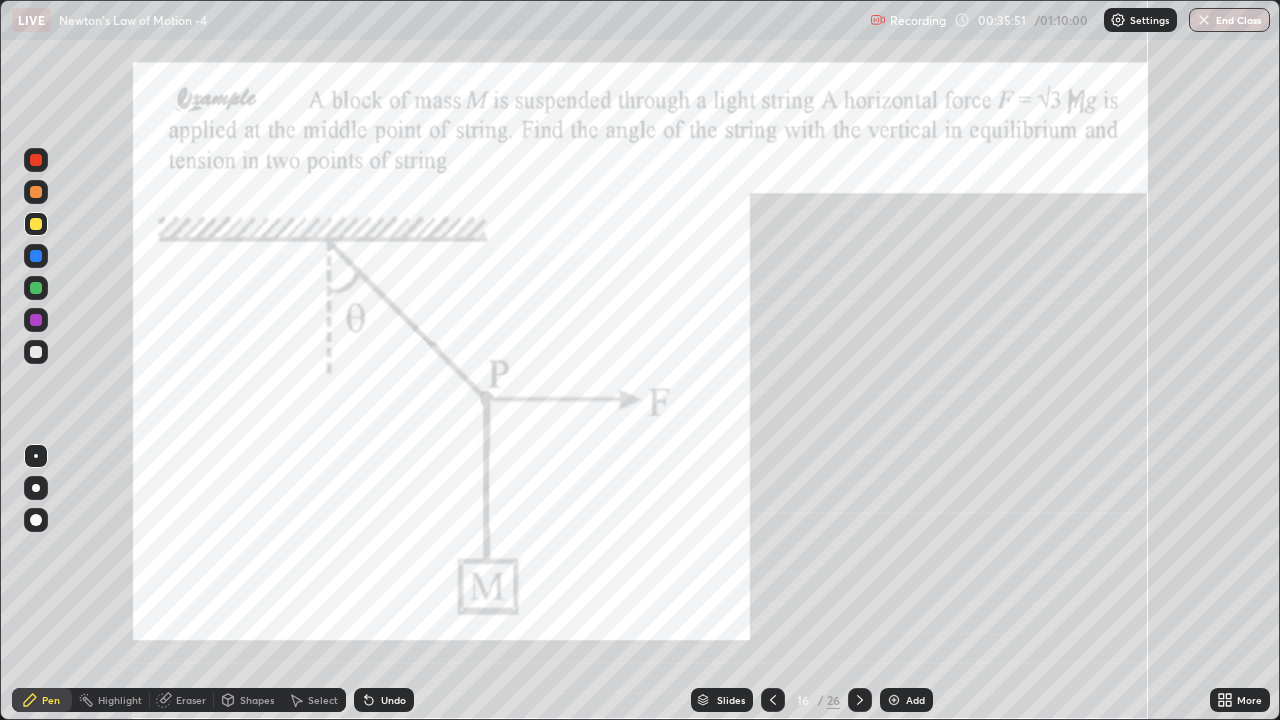 click on "Undo" at bounding box center [393, 700] 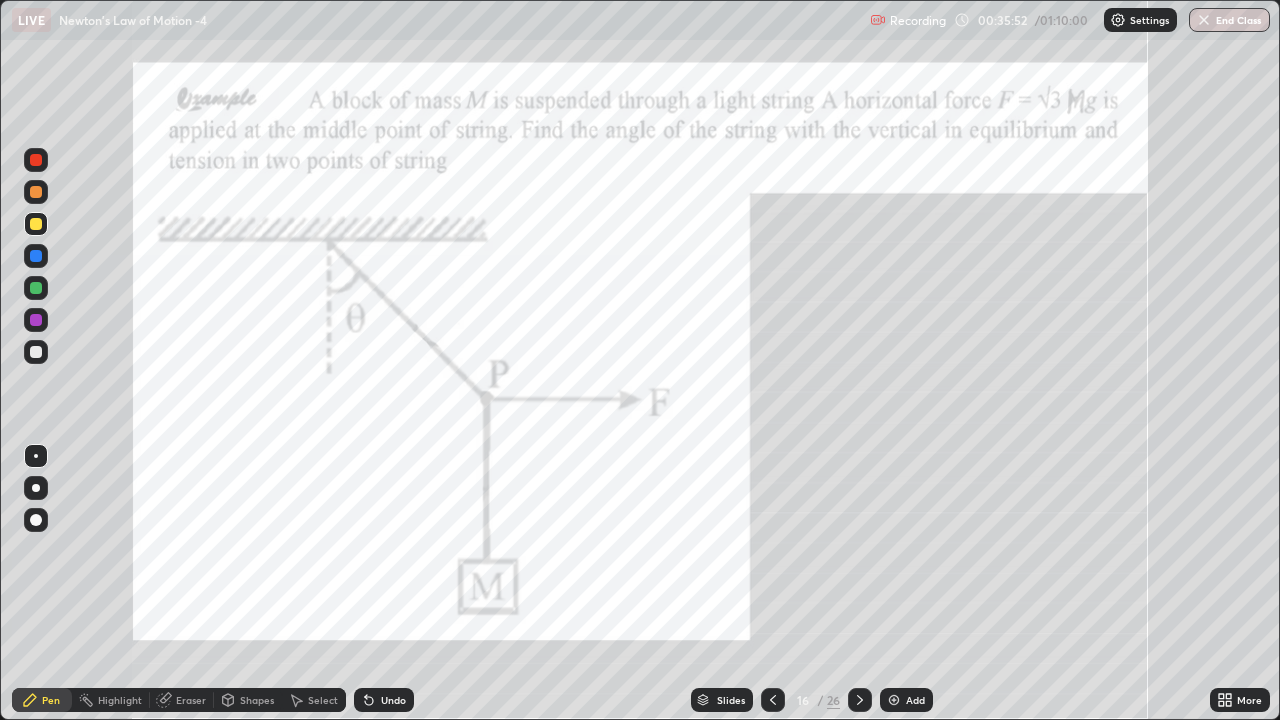click on "Undo" at bounding box center [393, 700] 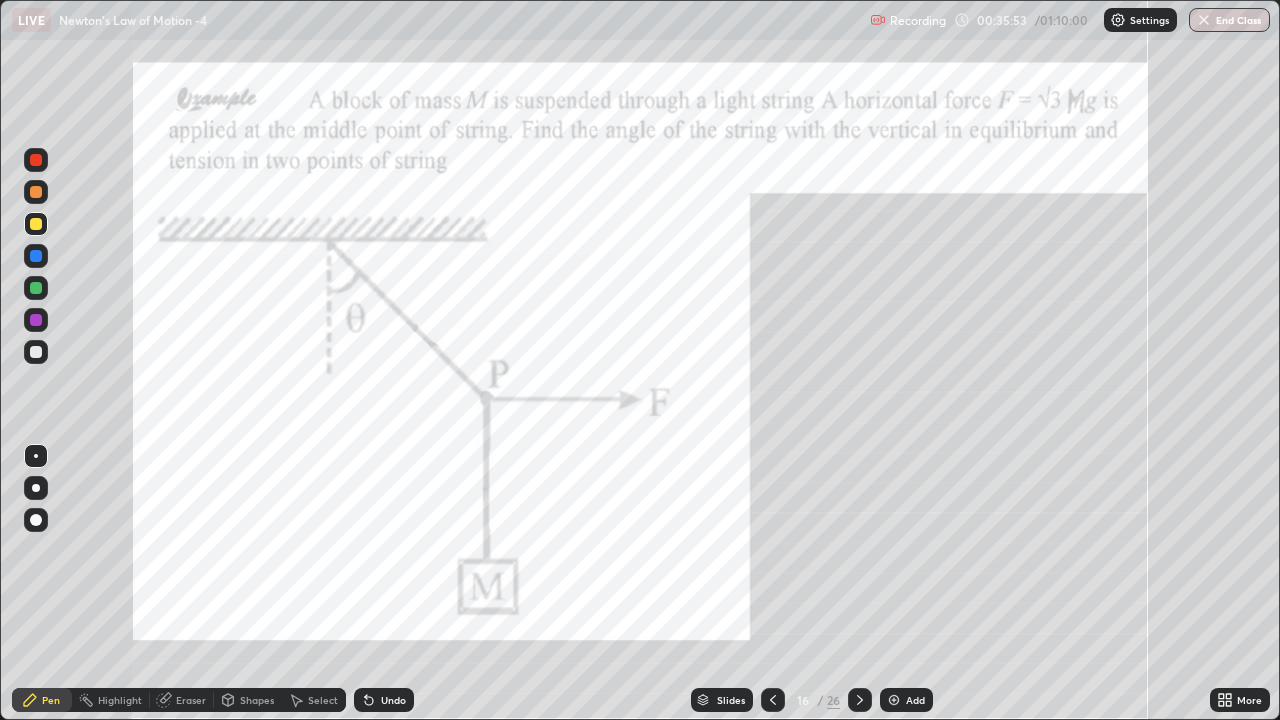 click 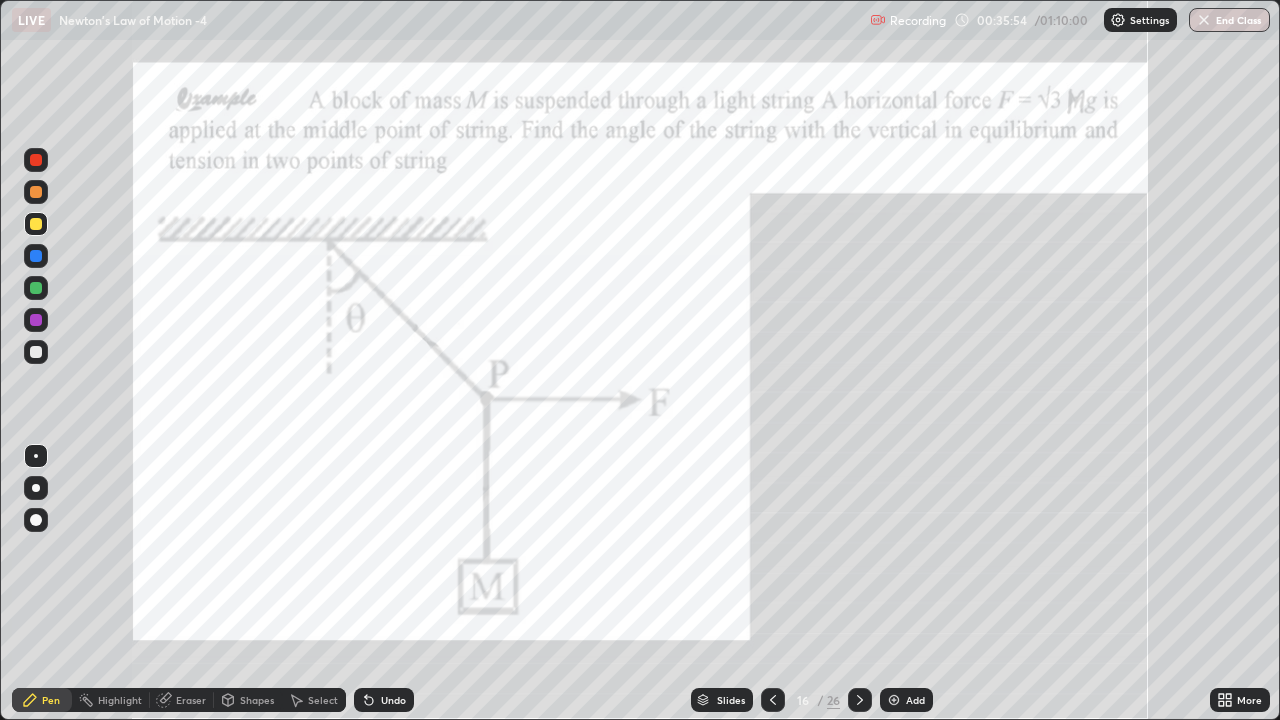 click 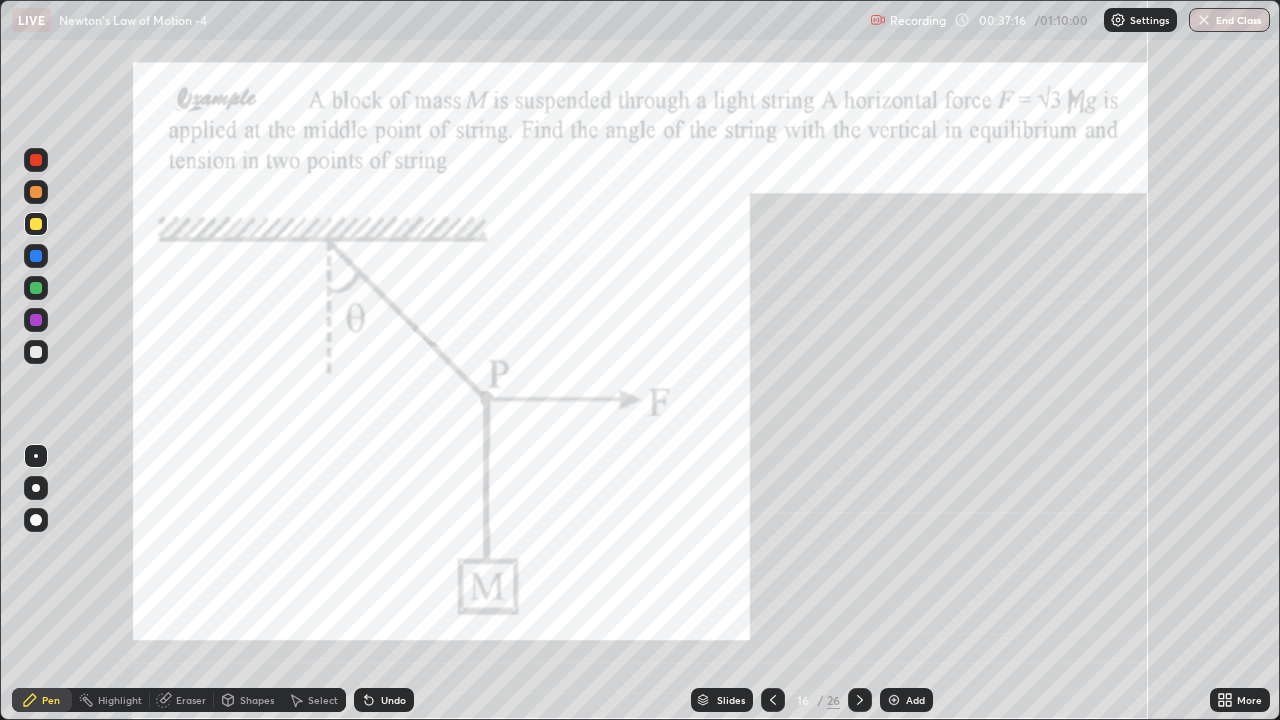 click 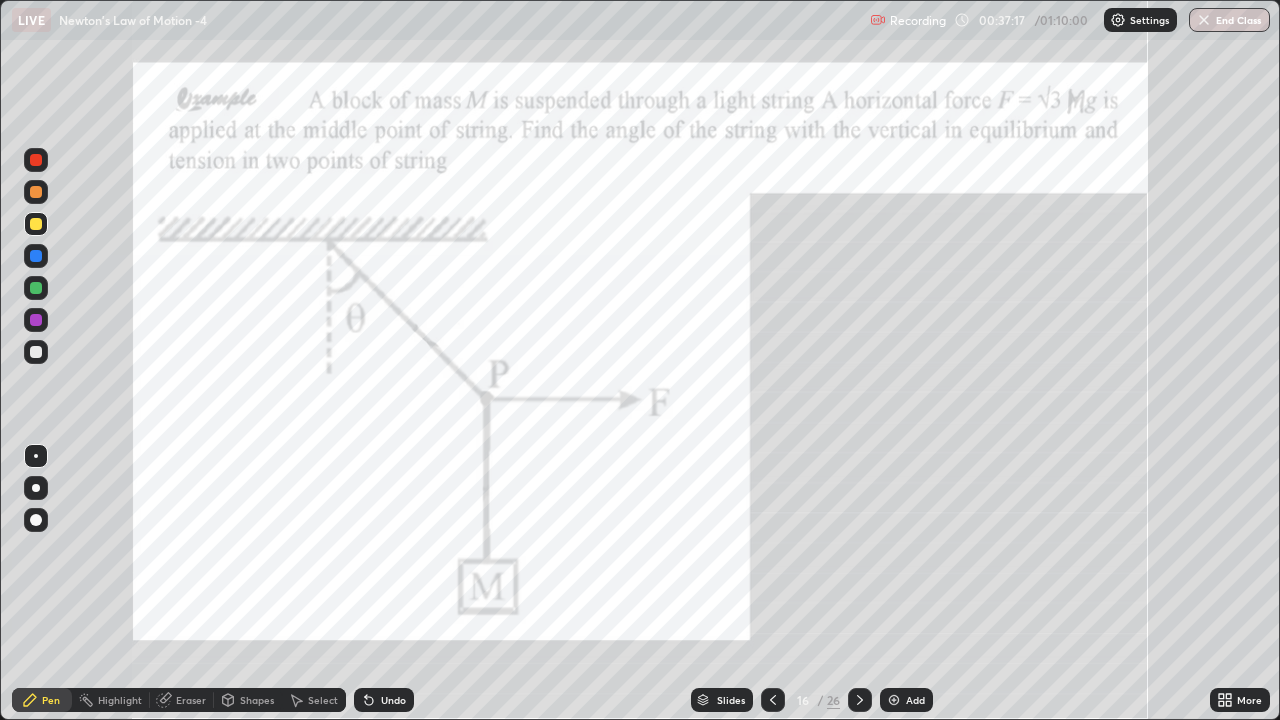 click on "Undo" at bounding box center [384, 700] 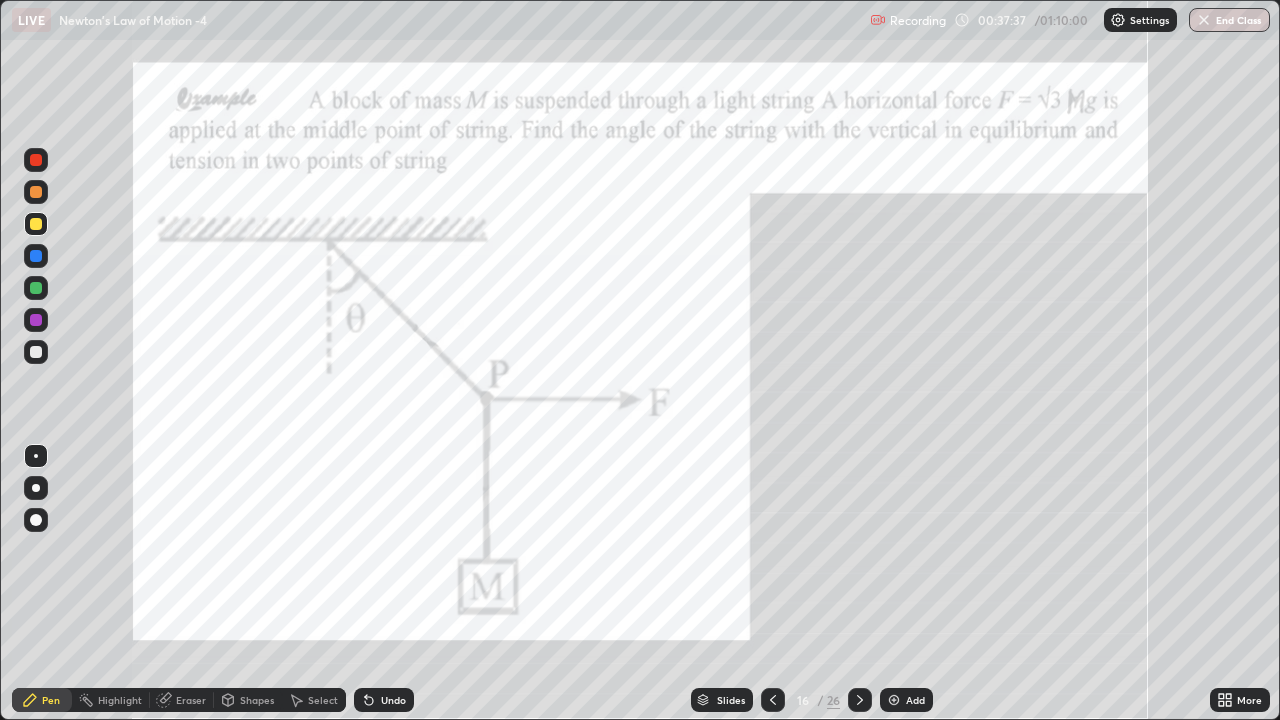 click on "Eraser" at bounding box center (191, 700) 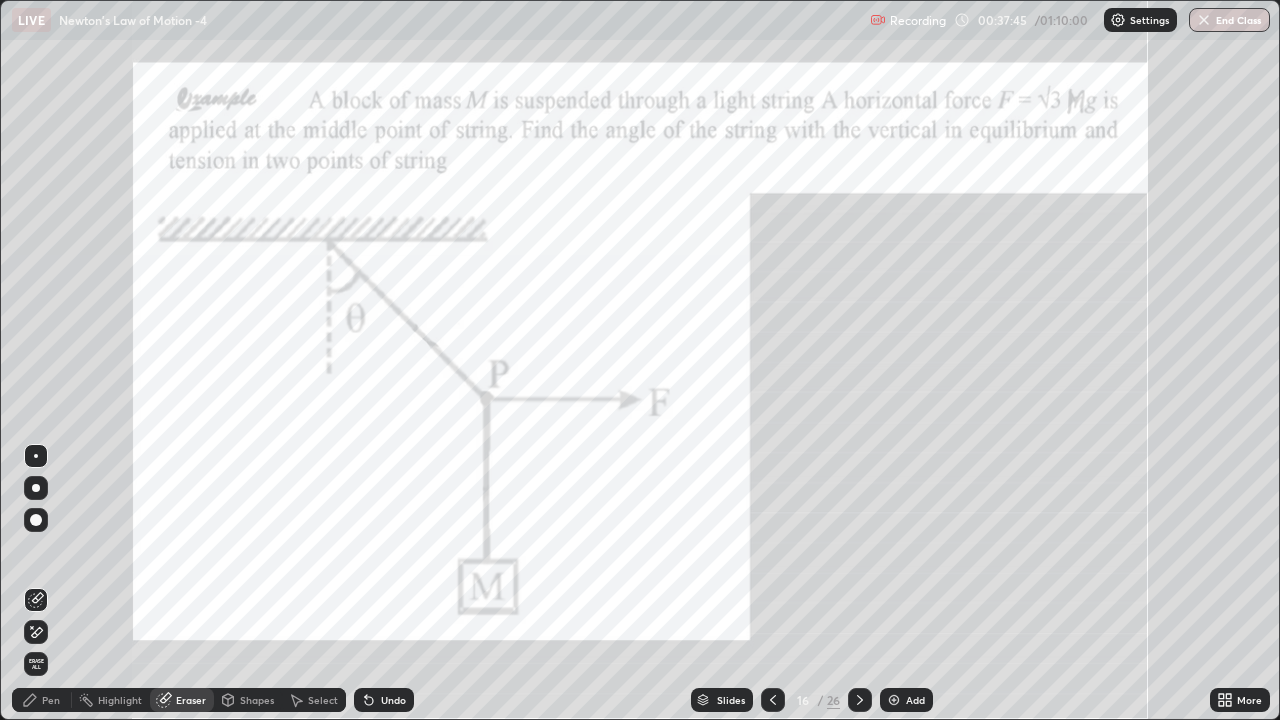 click 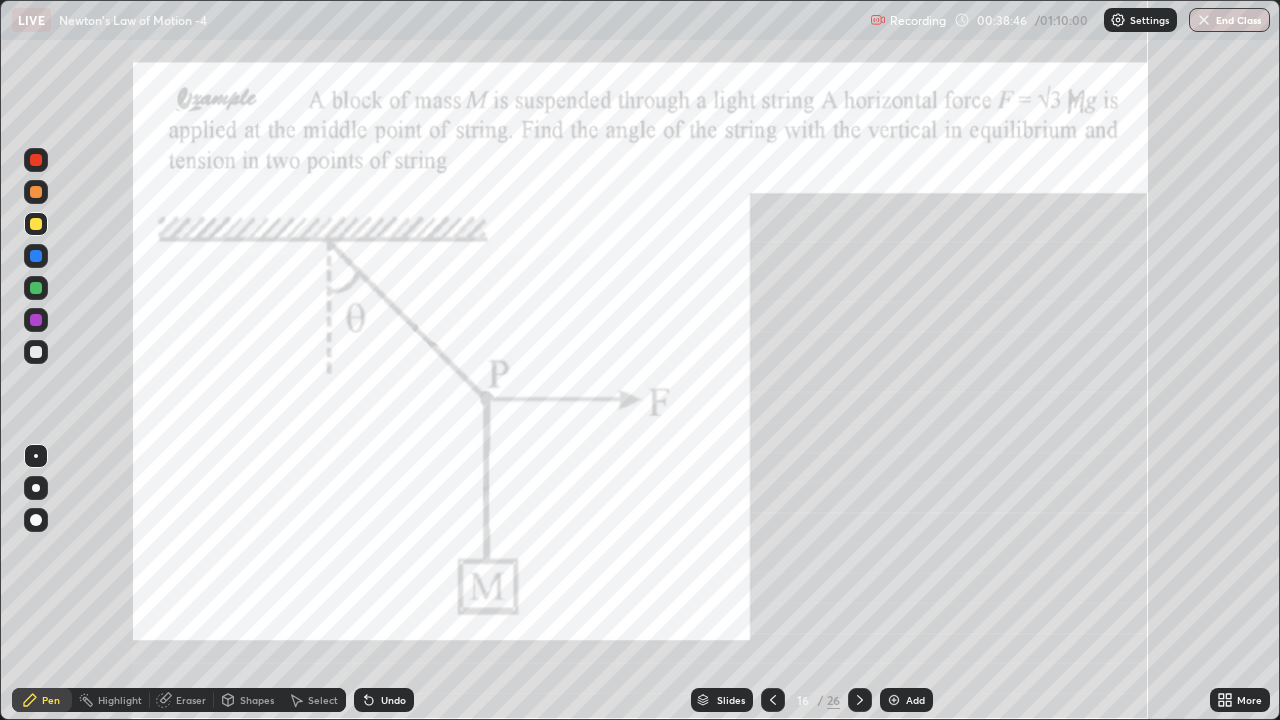 click 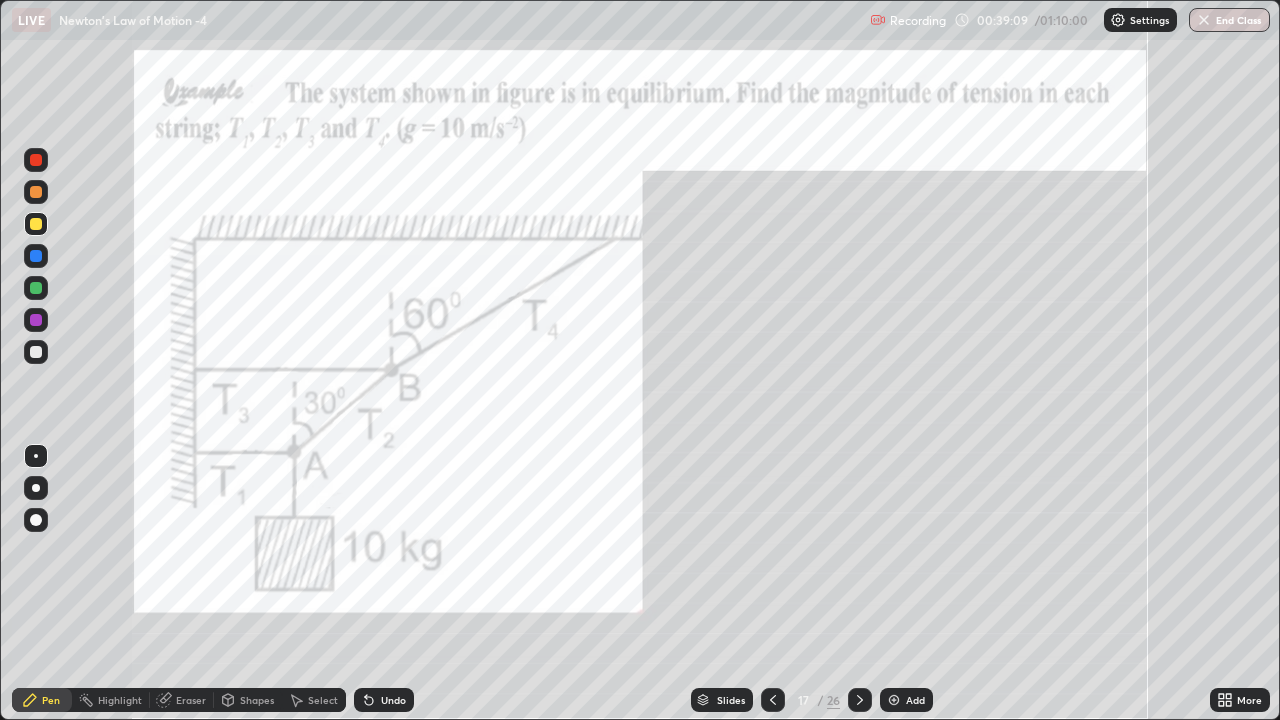 click 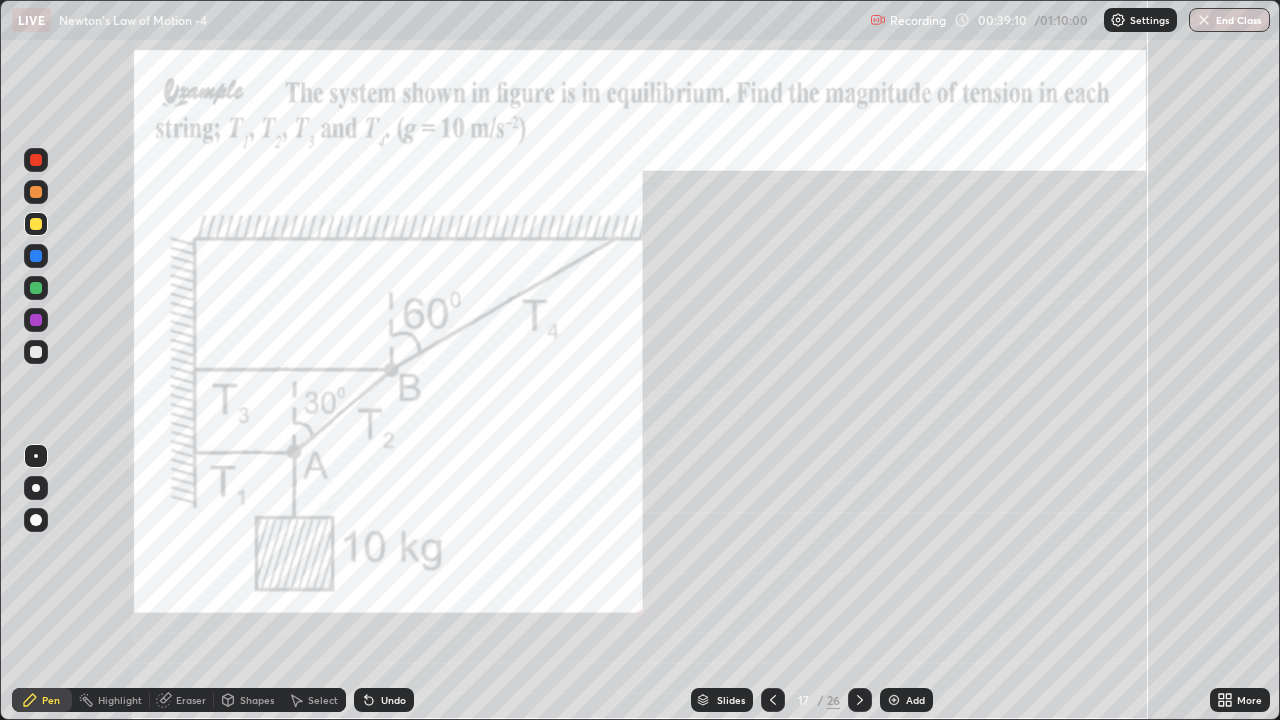 click 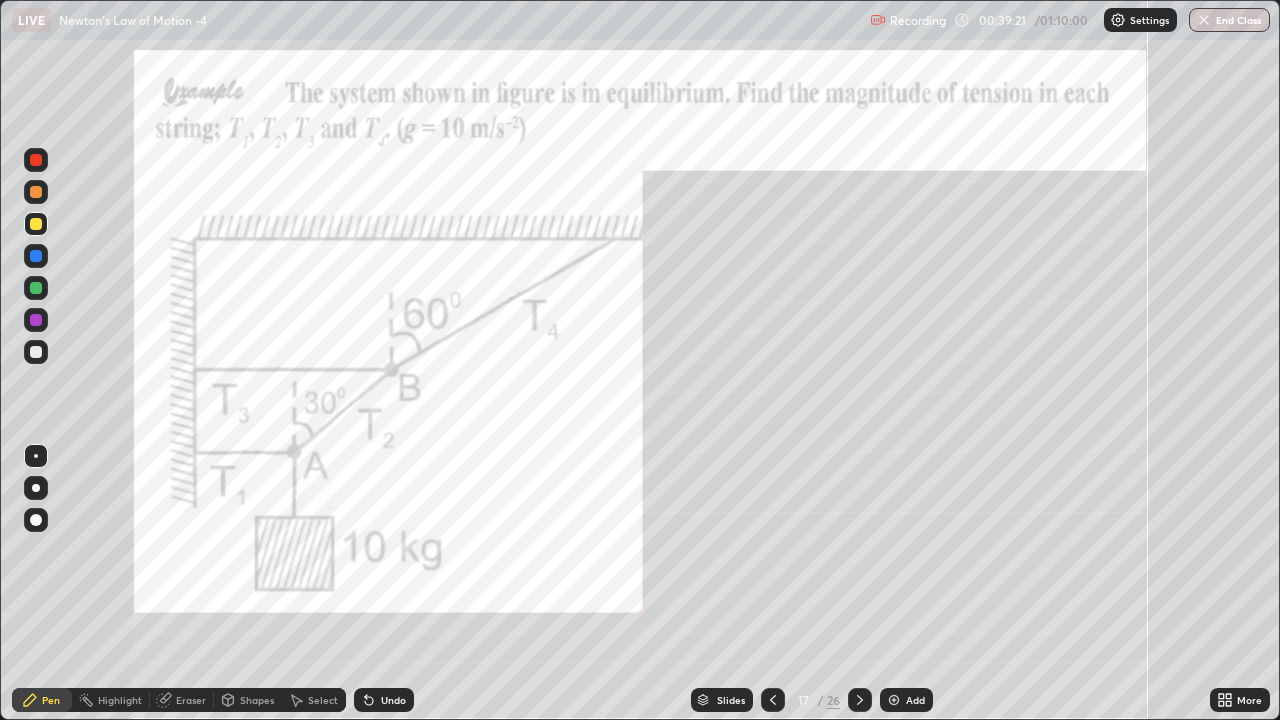 click at bounding box center (36, 256) 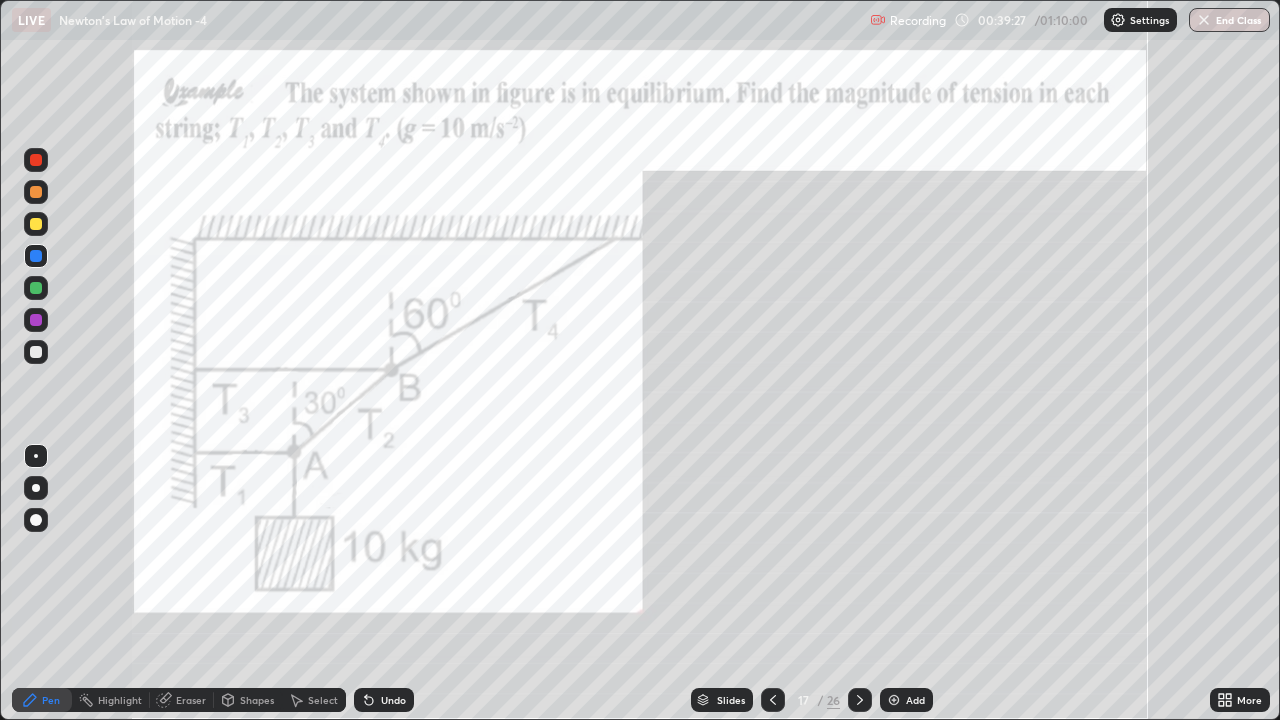 click on "Eraser" at bounding box center [191, 700] 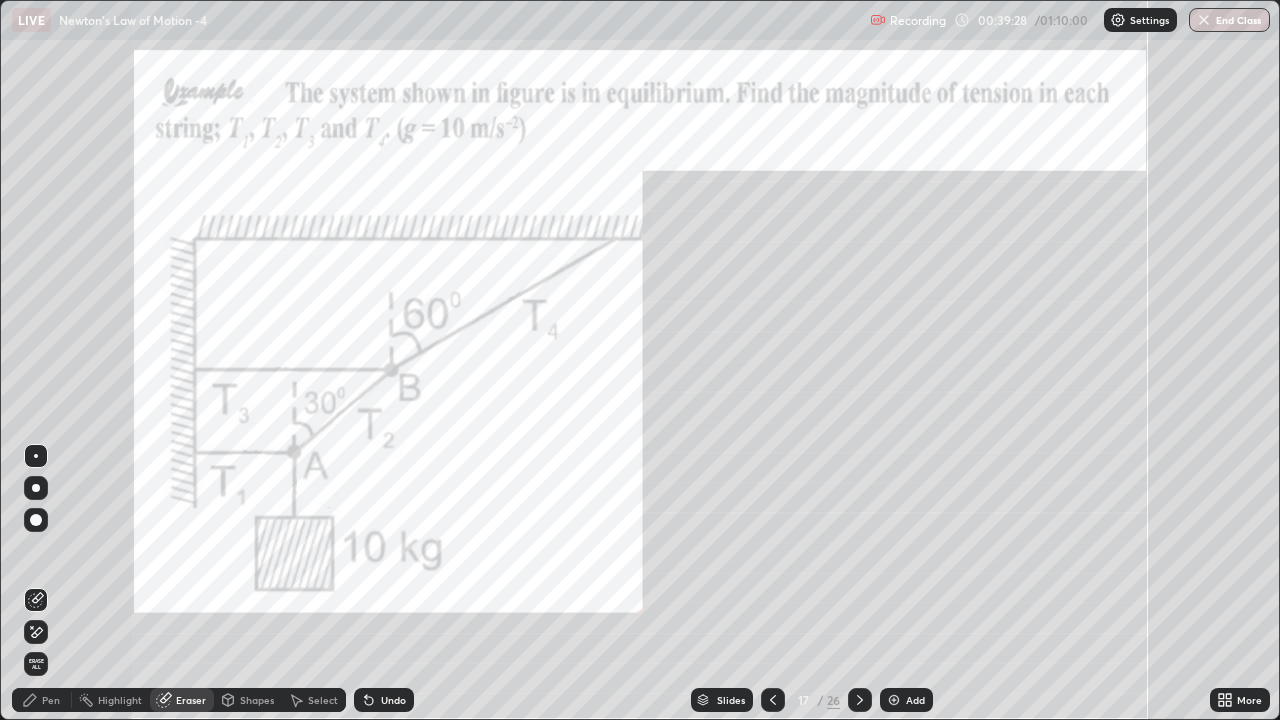 click 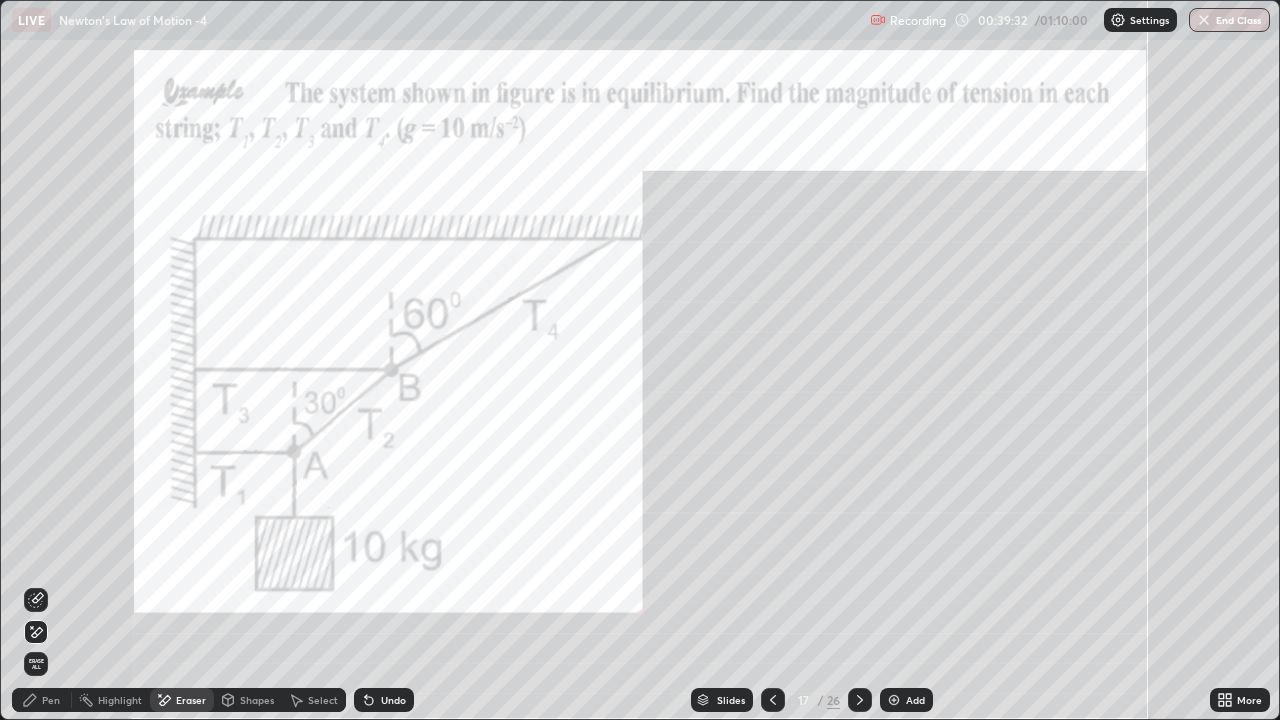 click 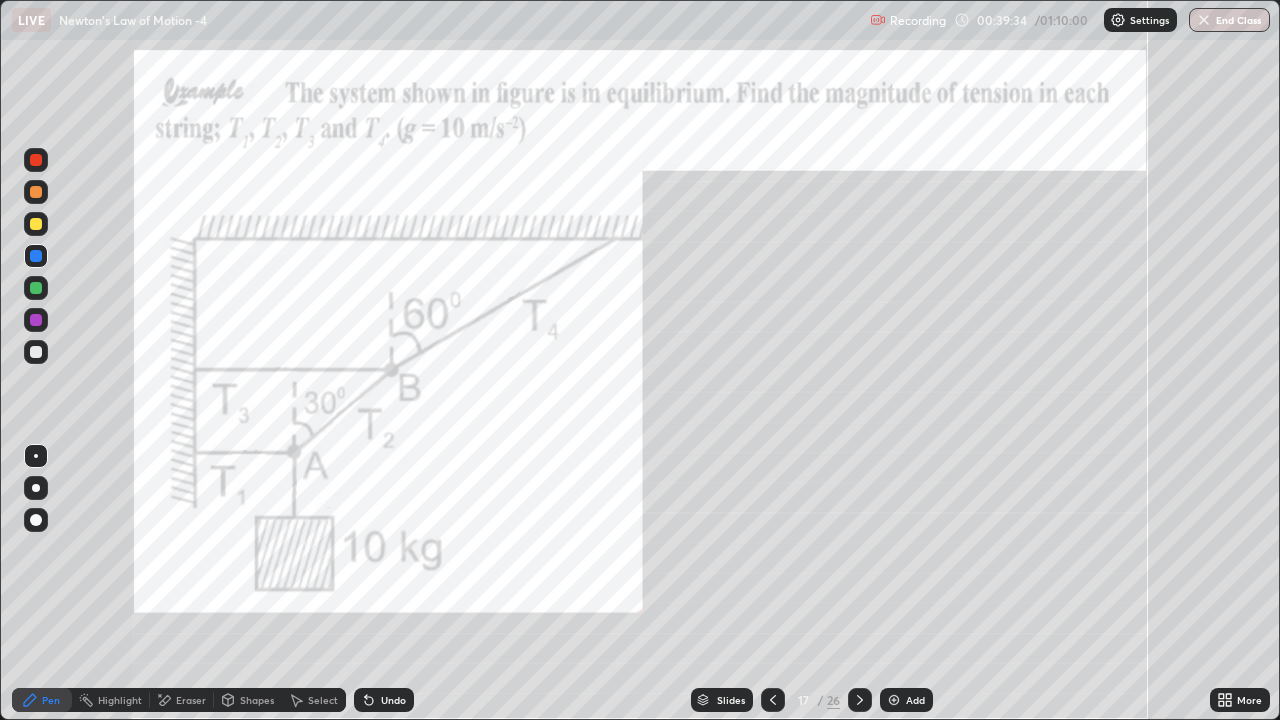 click at bounding box center [36, 320] 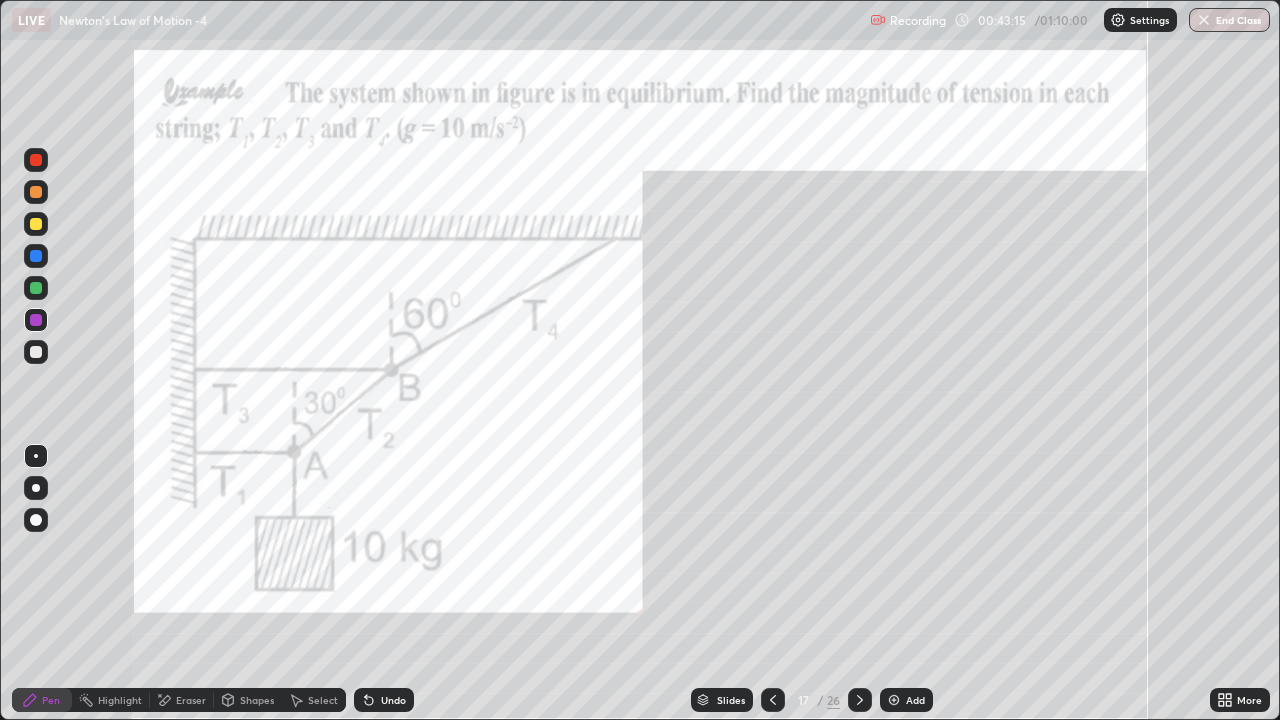 click at bounding box center [36, 256] 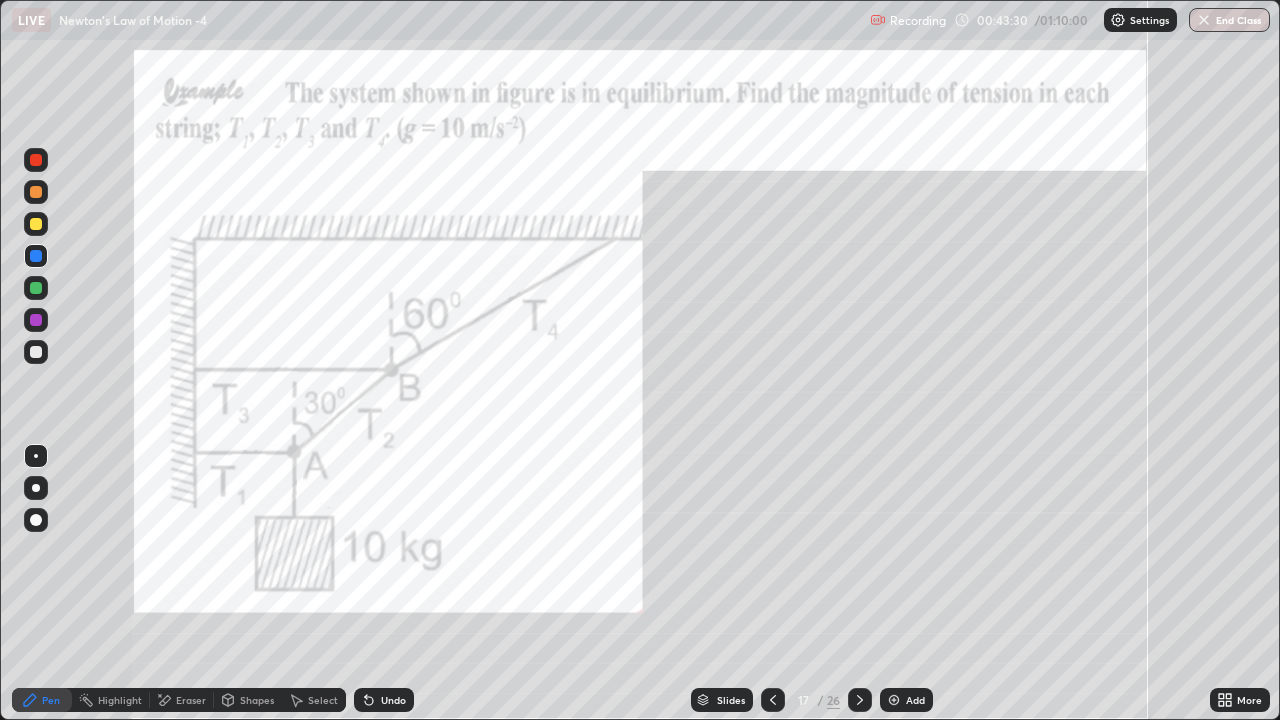 click at bounding box center [36, 256] 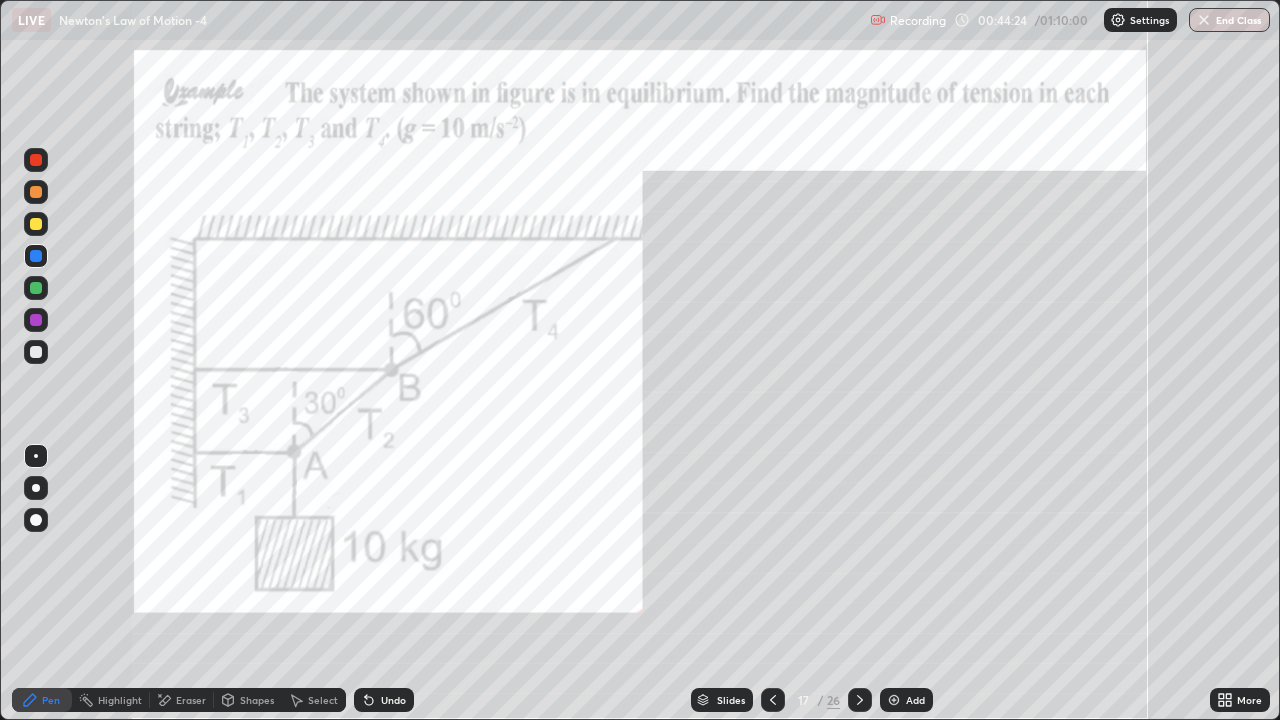 click at bounding box center [36, 224] 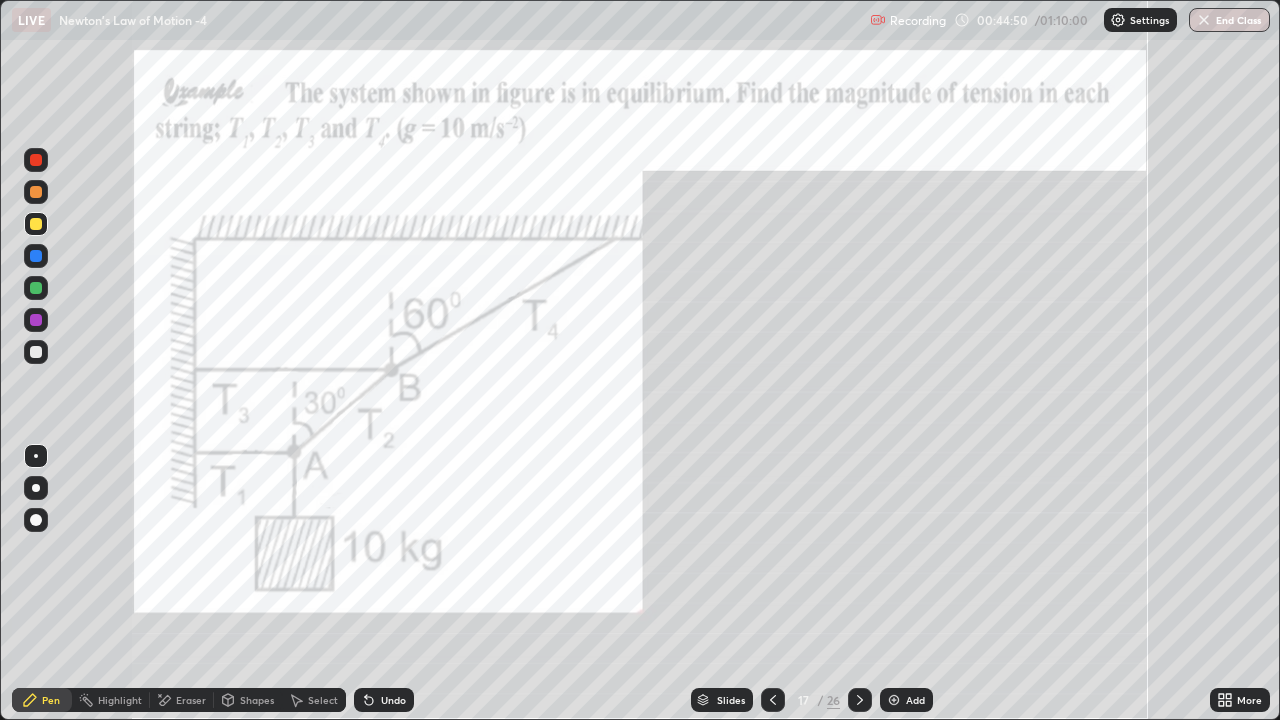 click at bounding box center [36, 320] 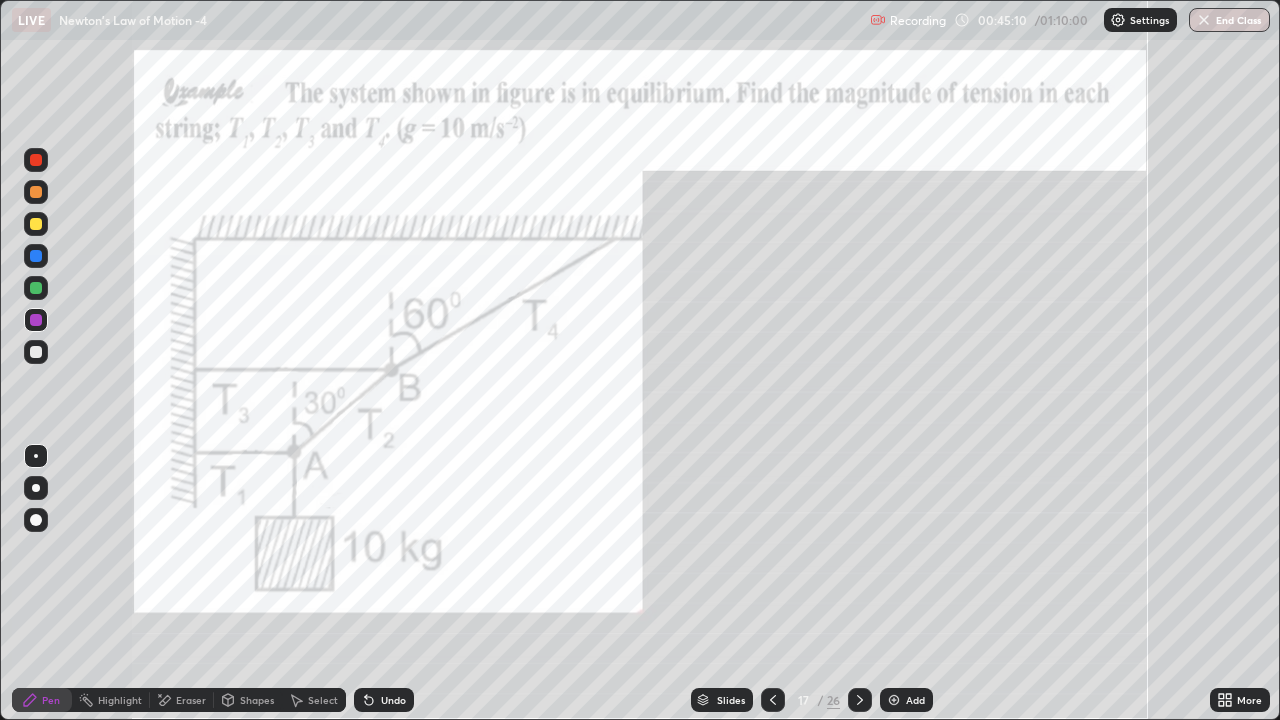 click at bounding box center [36, 352] 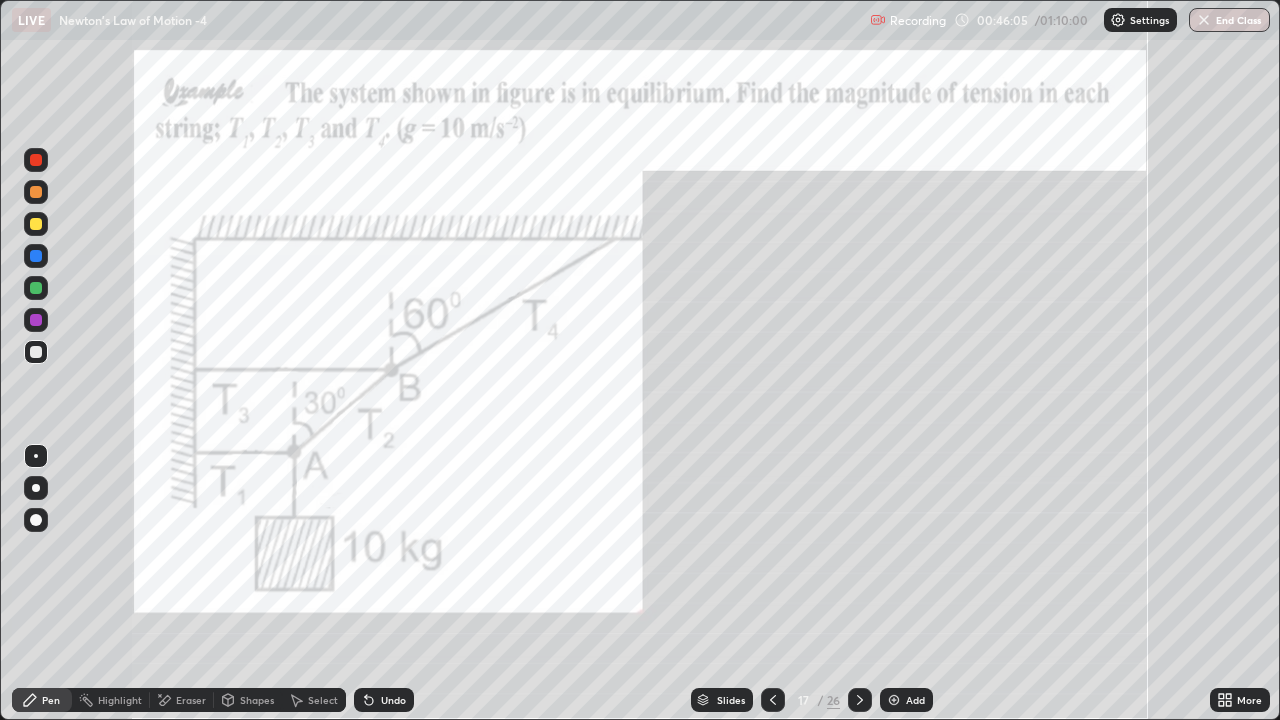 click on "Undo" at bounding box center [384, 700] 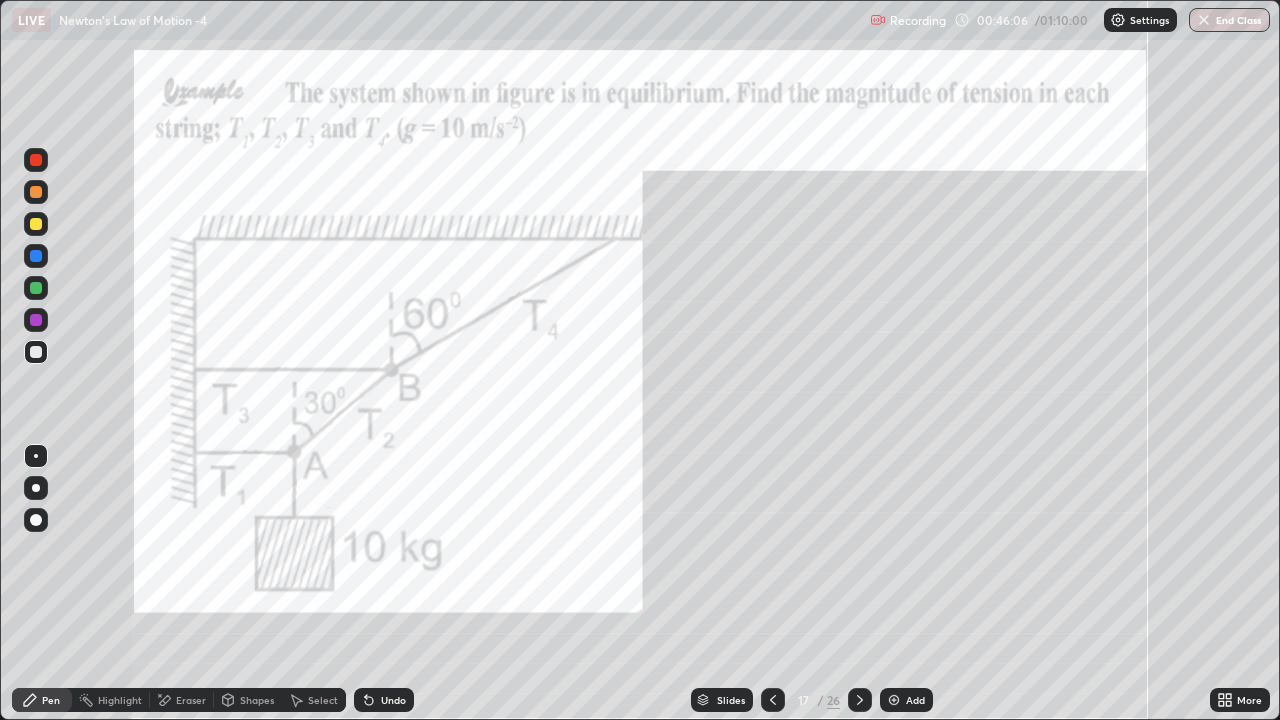 click on "Undo" at bounding box center (384, 700) 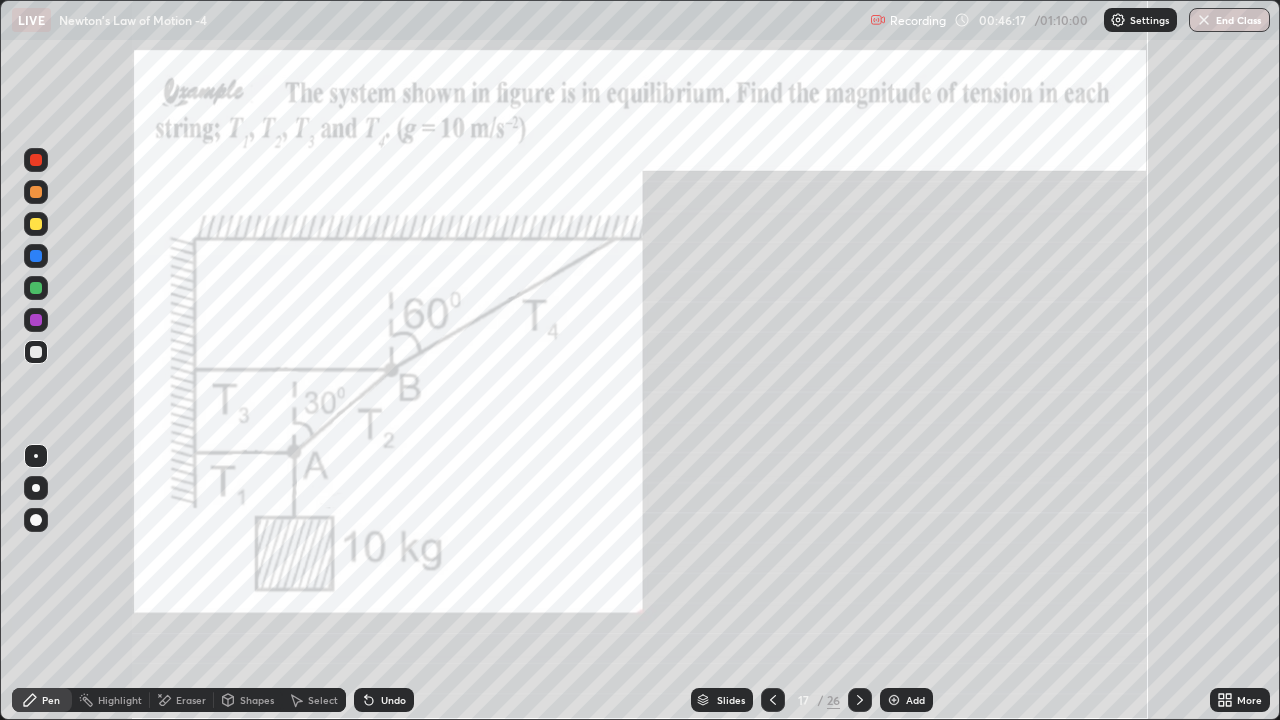 click at bounding box center (36, 288) 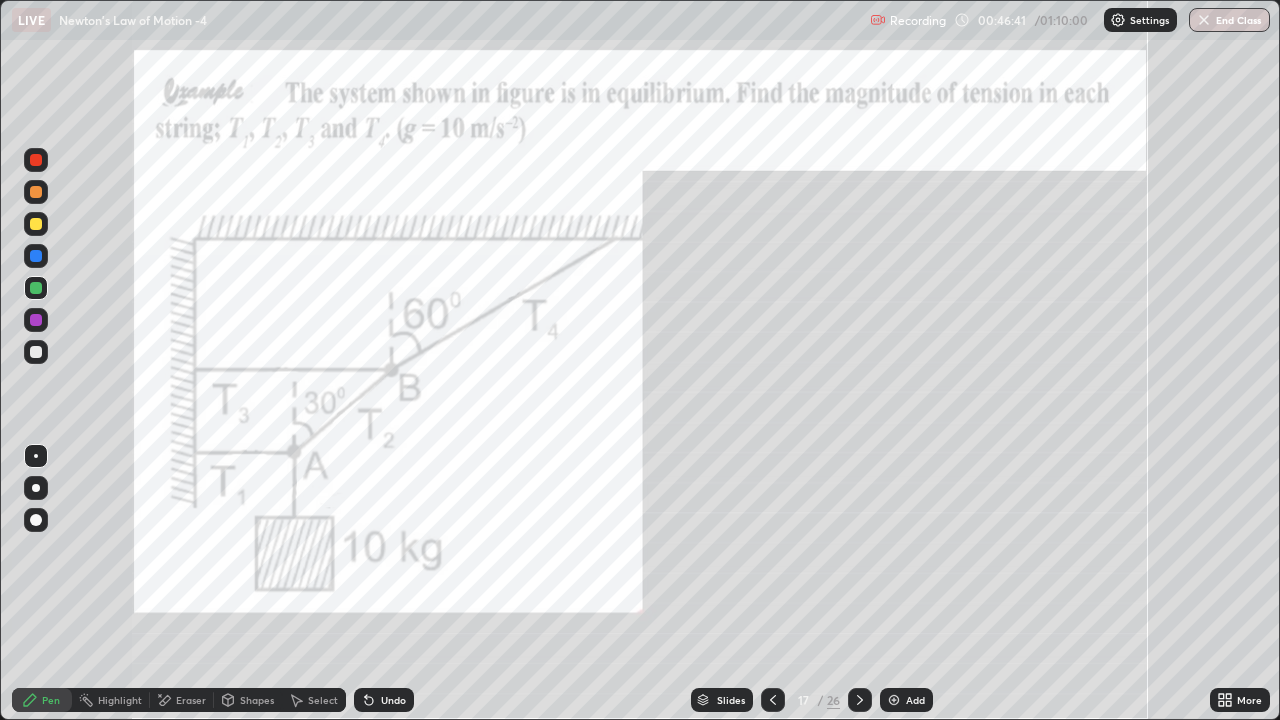 click at bounding box center [36, 224] 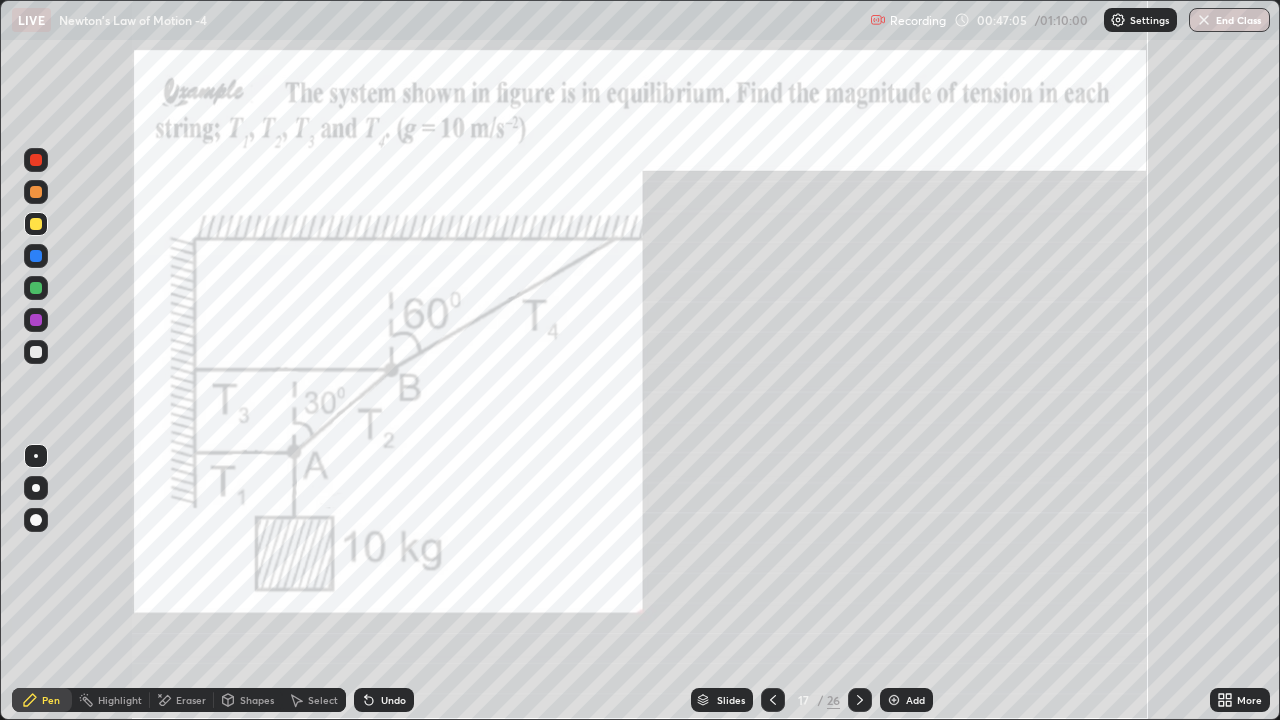 click at bounding box center (36, 352) 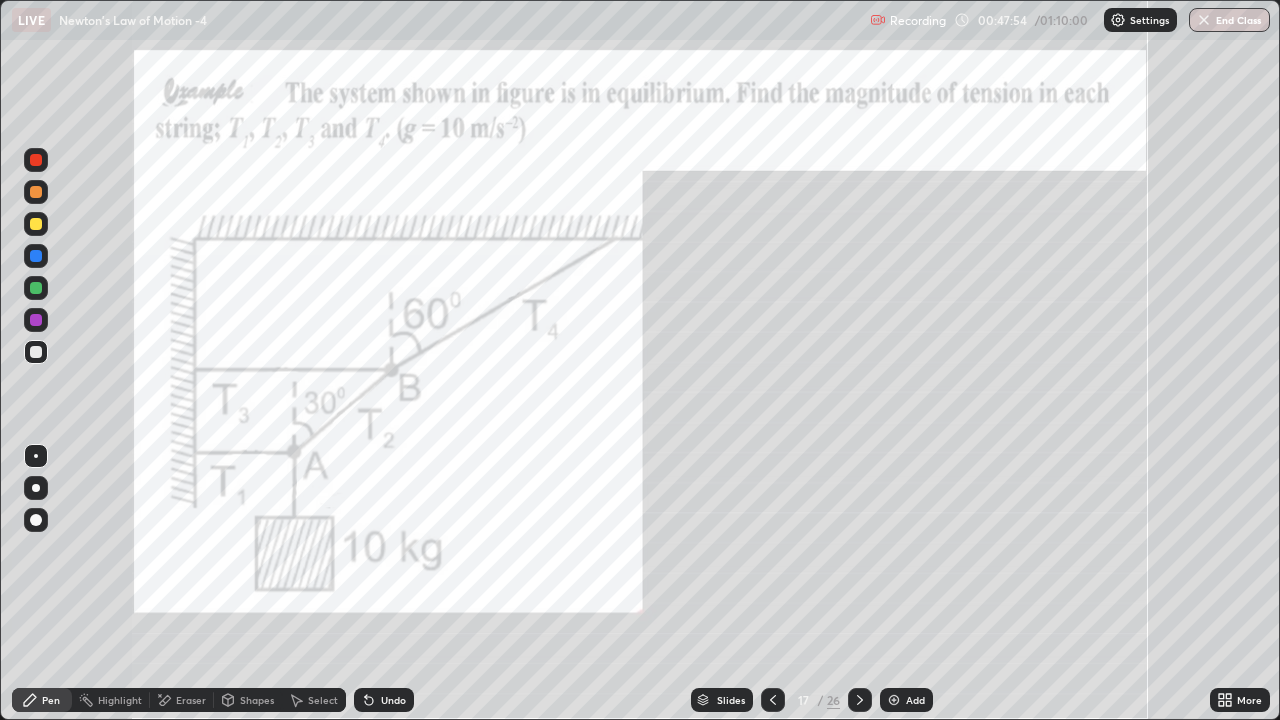 click at bounding box center (36, 192) 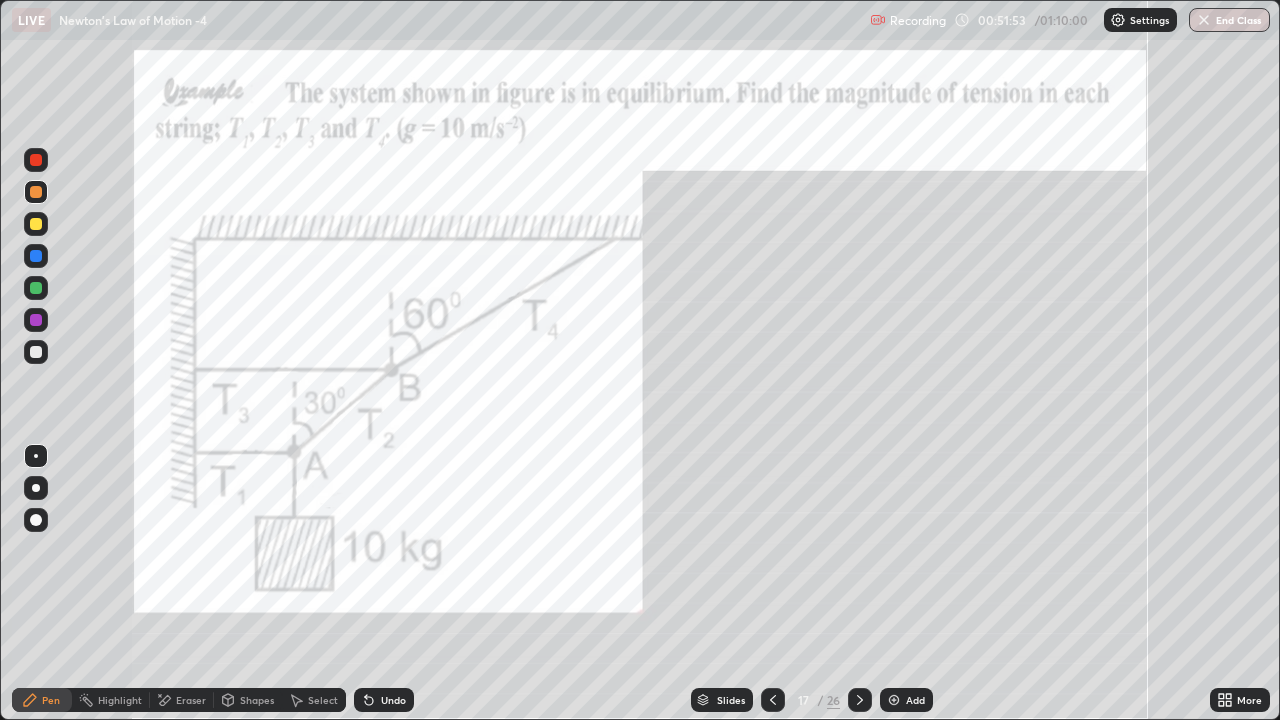 click 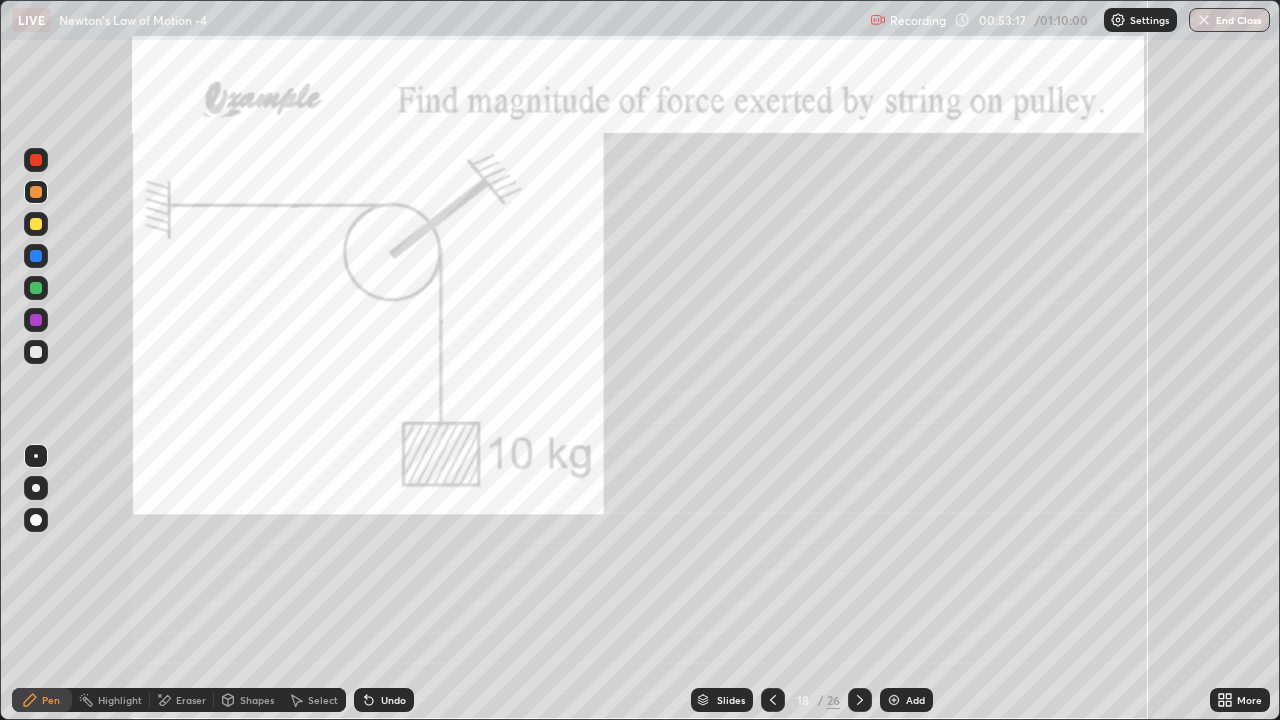 click at bounding box center [36, 288] 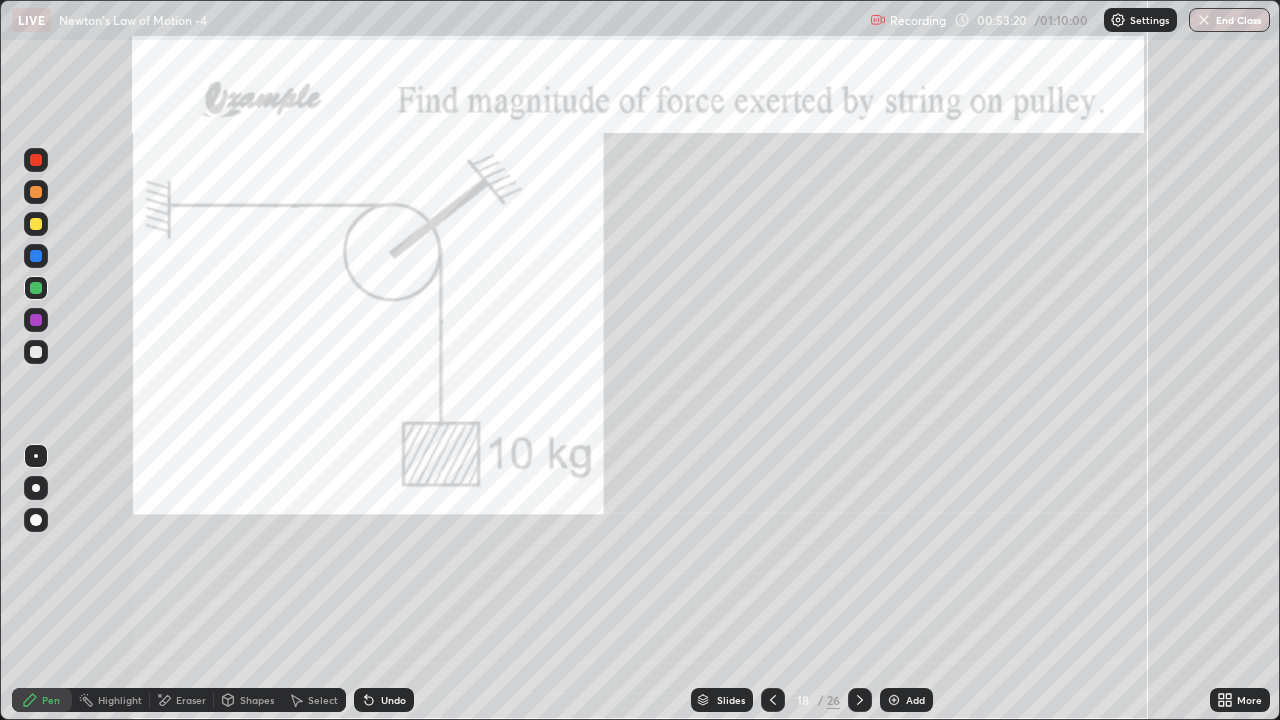 click at bounding box center (36, 256) 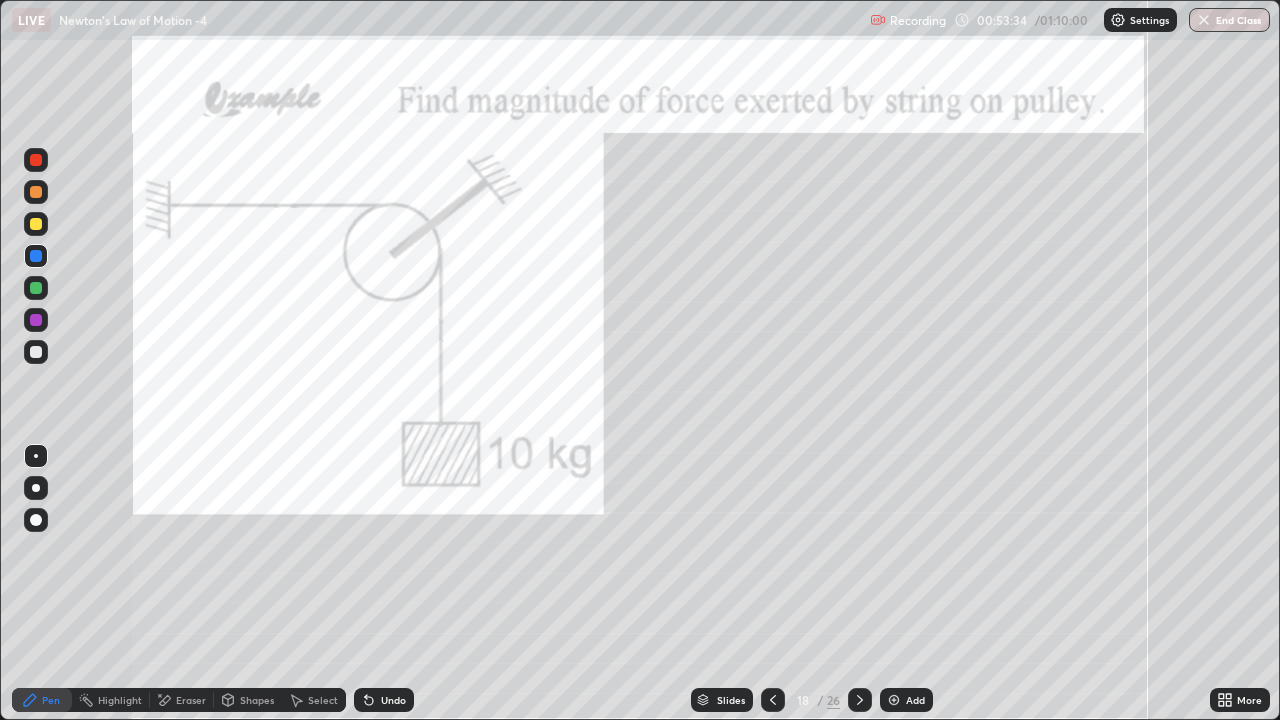 click 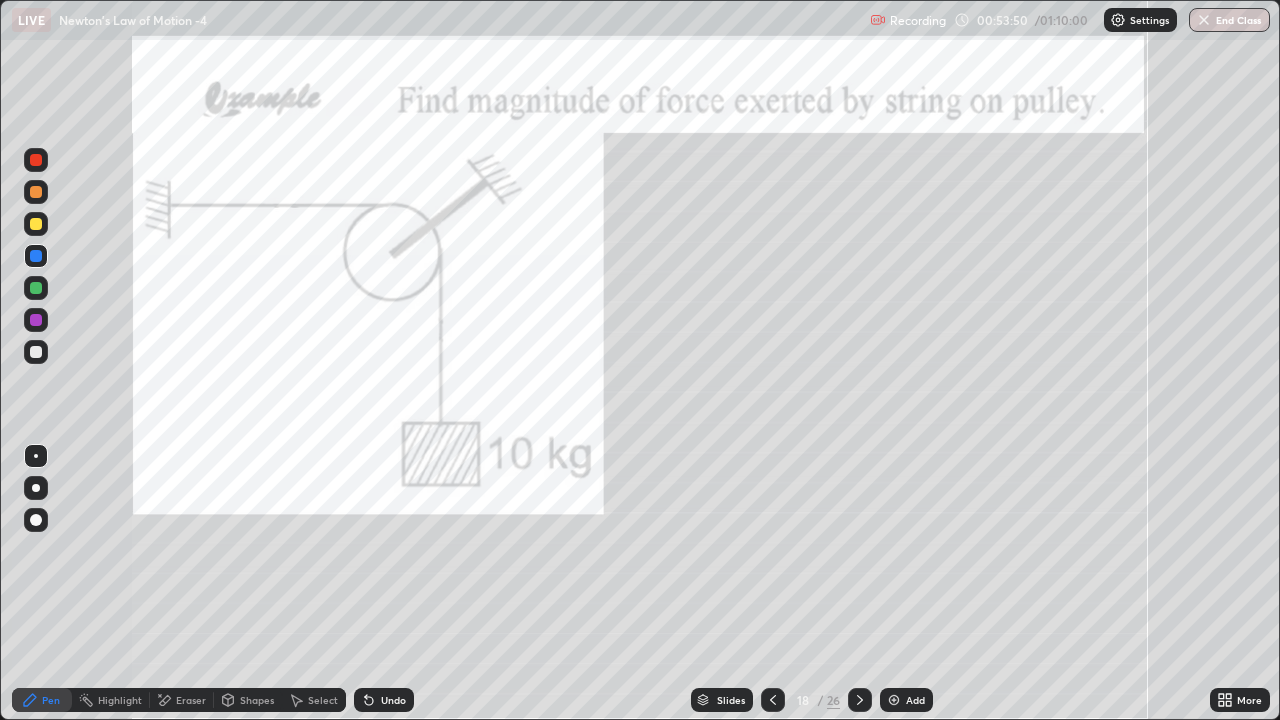 click at bounding box center (36, 352) 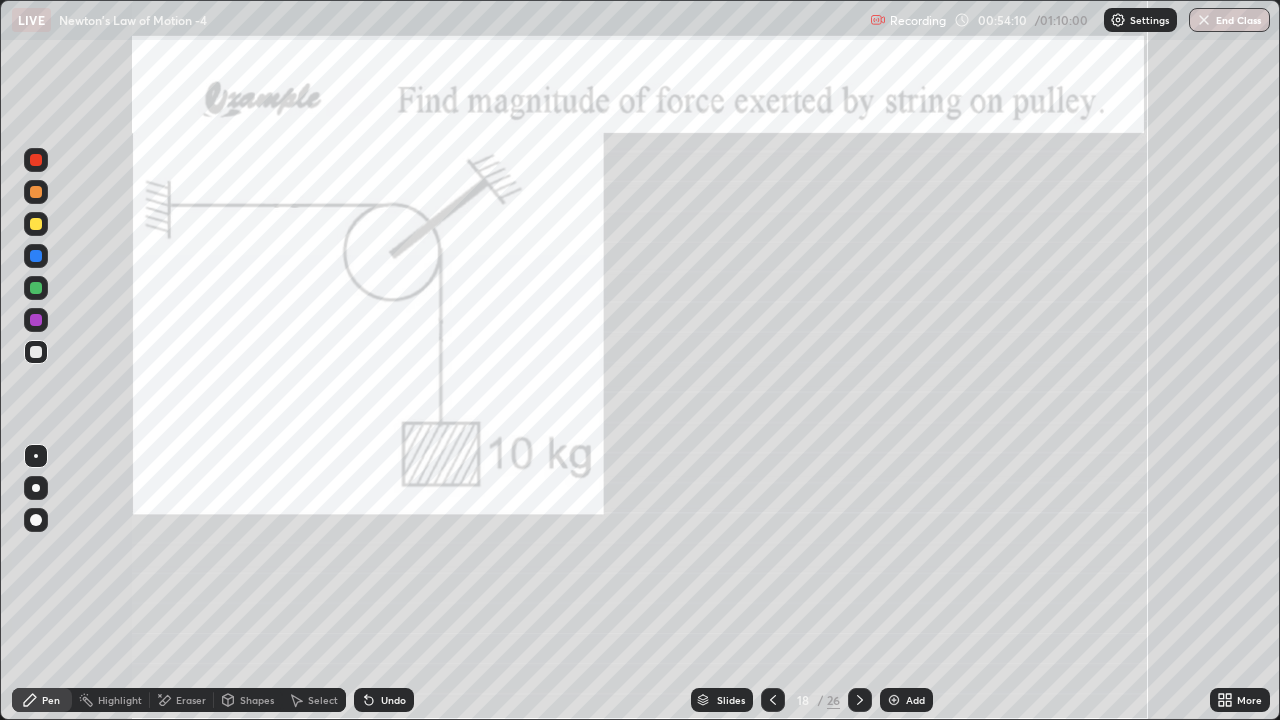 click on "Eraser" at bounding box center (182, 700) 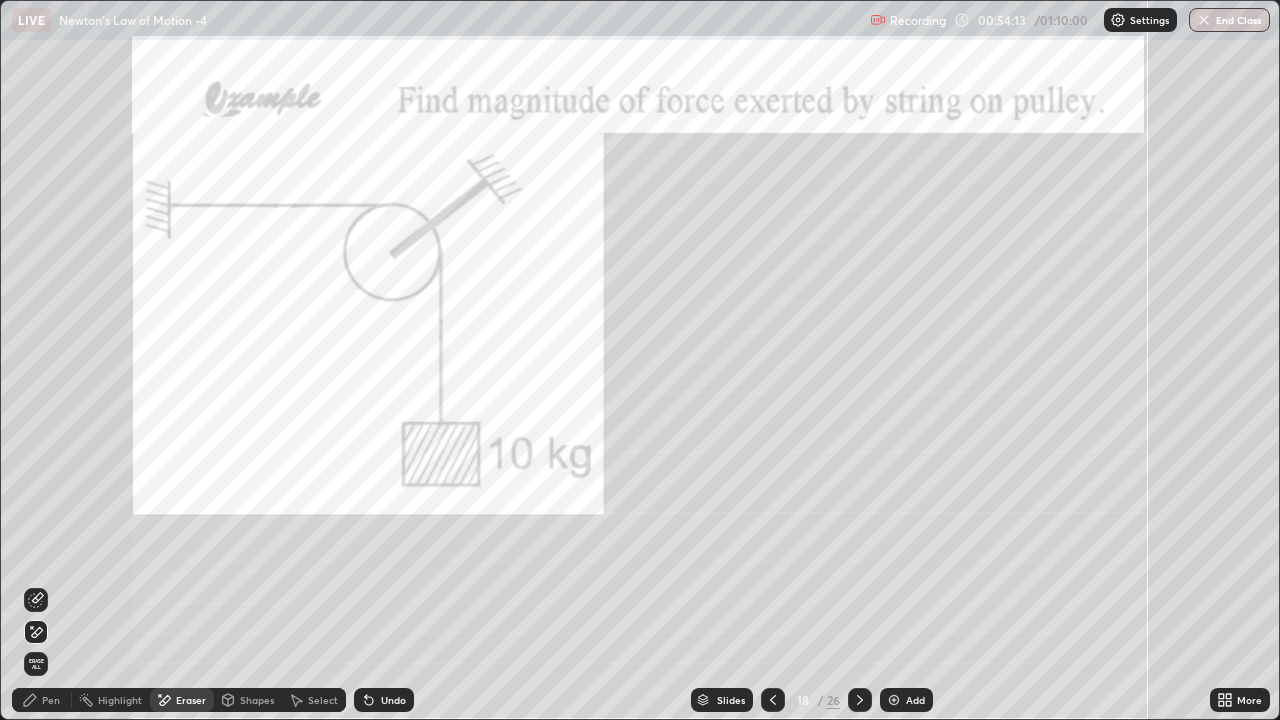 click 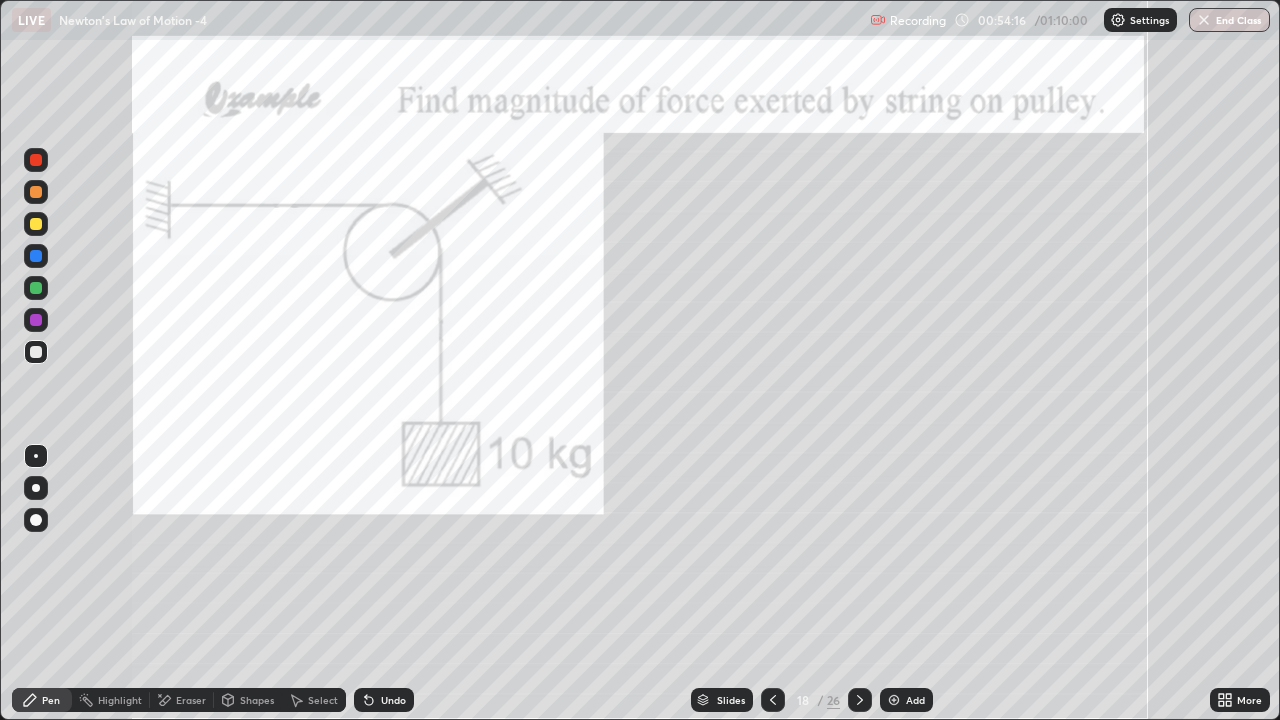 click at bounding box center (36, 488) 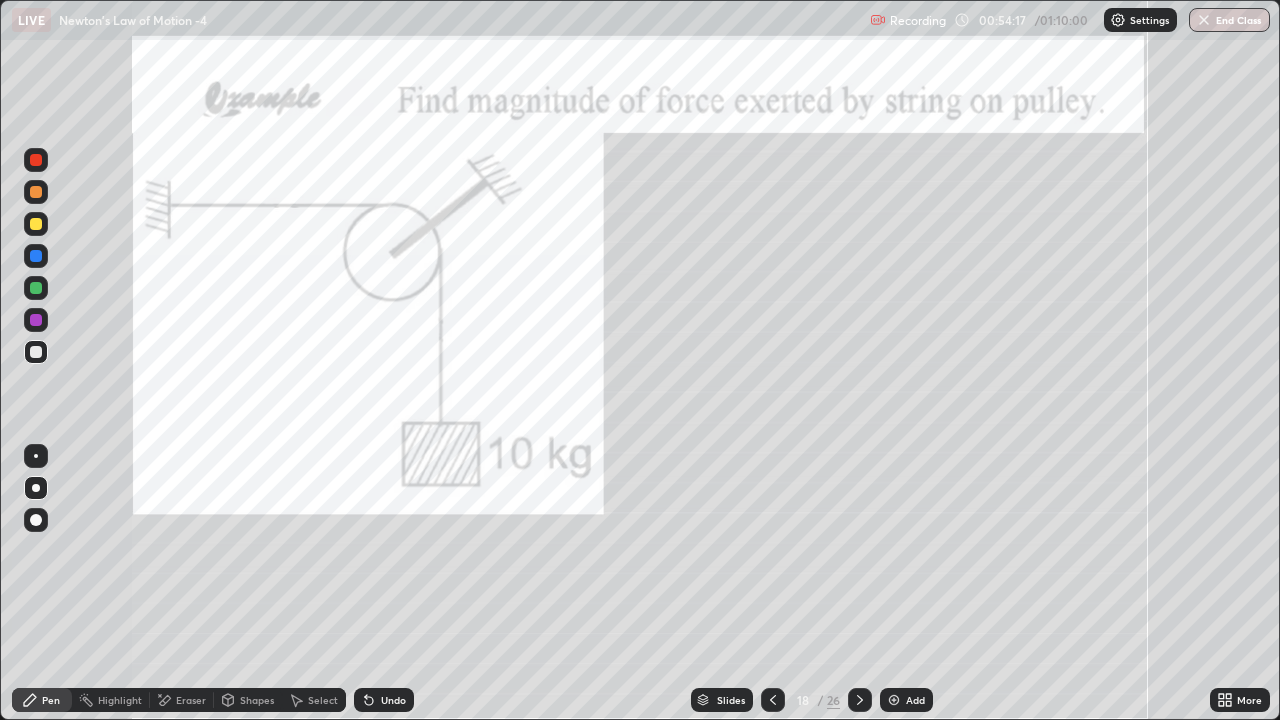 click on "Shapes" at bounding box center (257, 700) 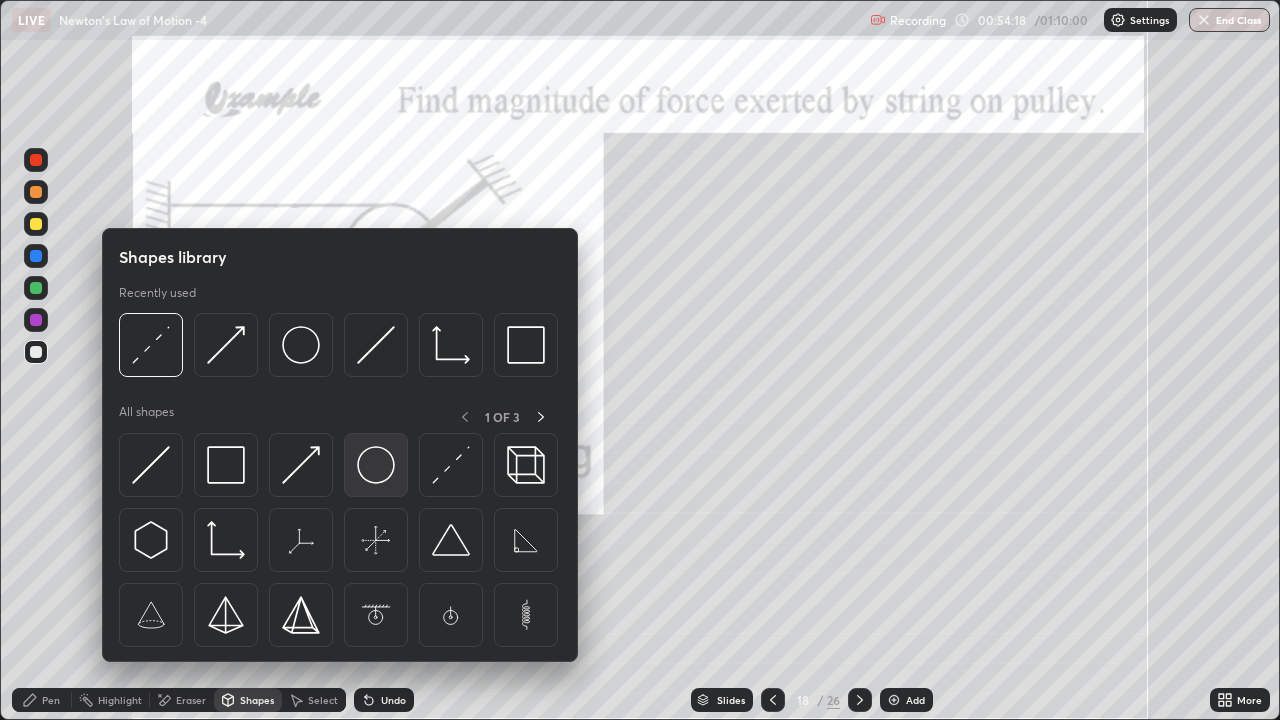 click at bounding box center [376, 465] 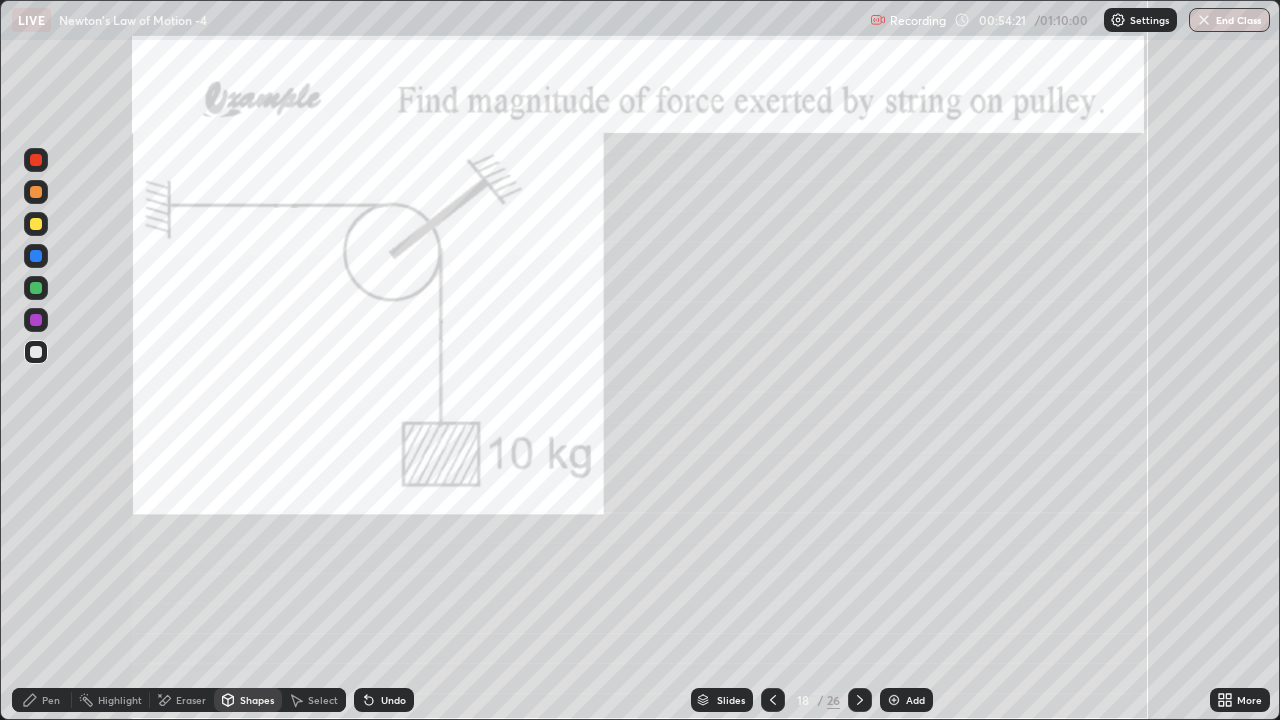 click 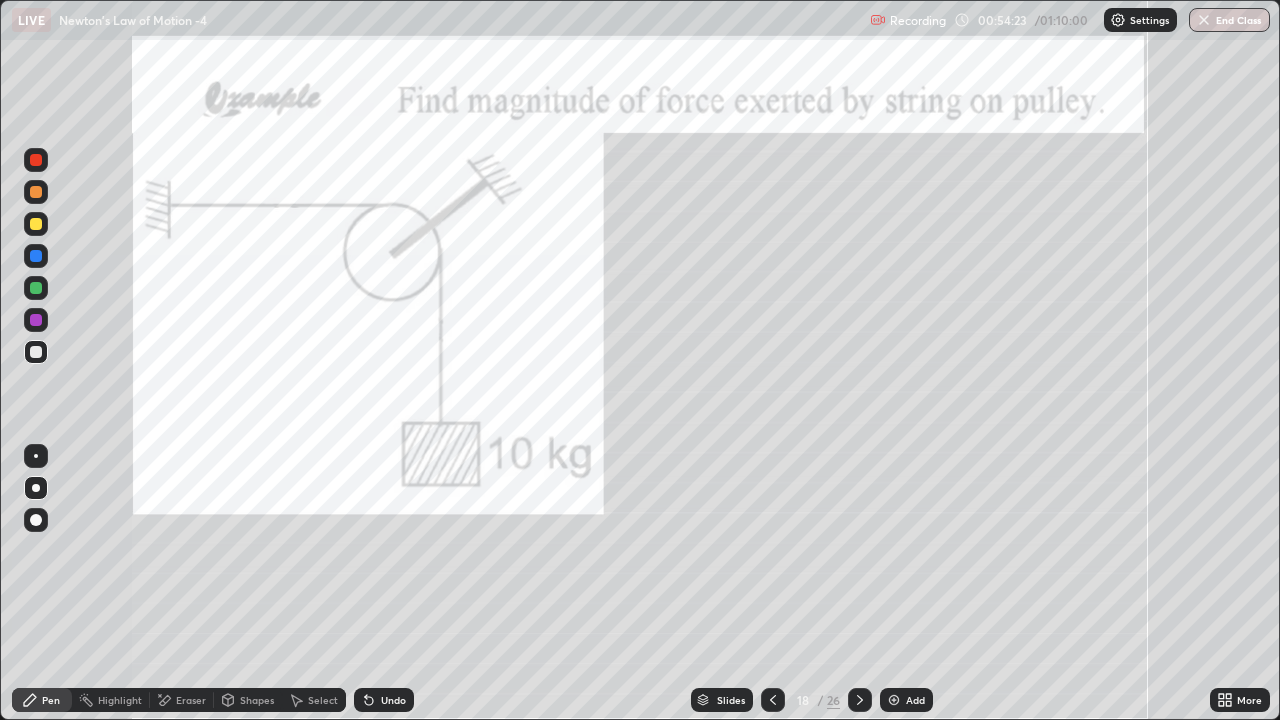 click at bounding box center (36, 456) 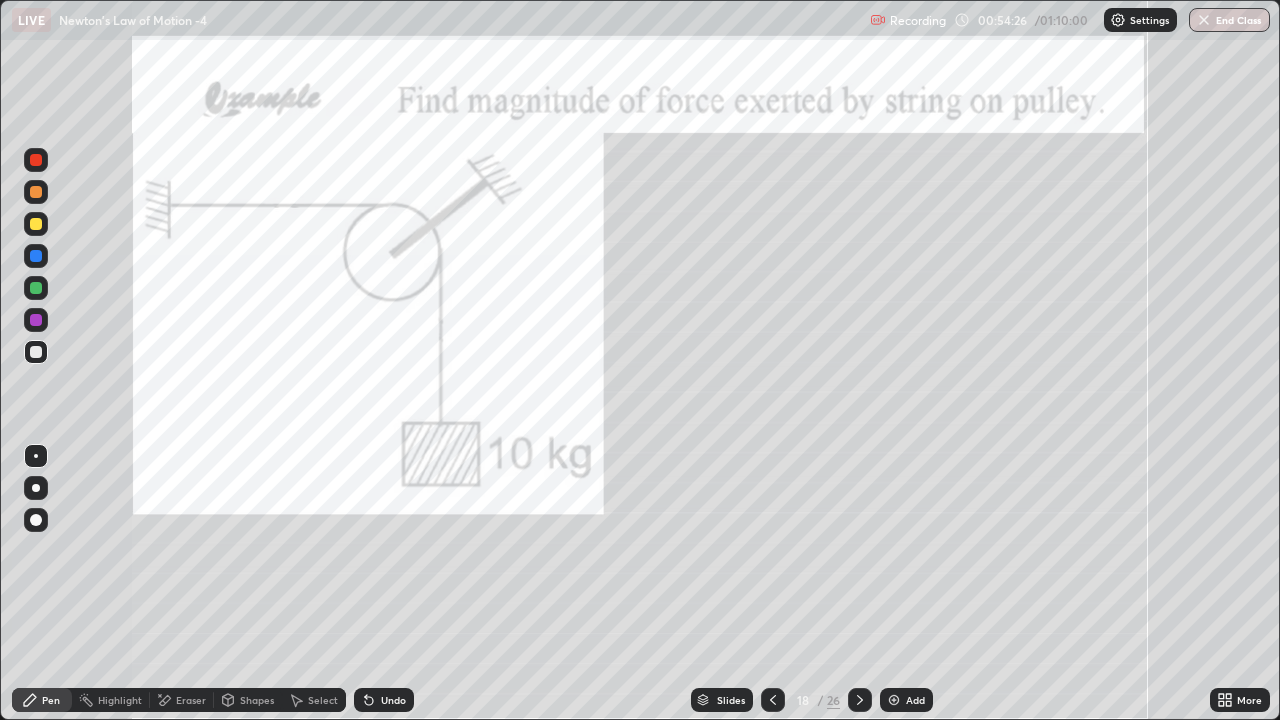 click at bounding box center [36, 192] 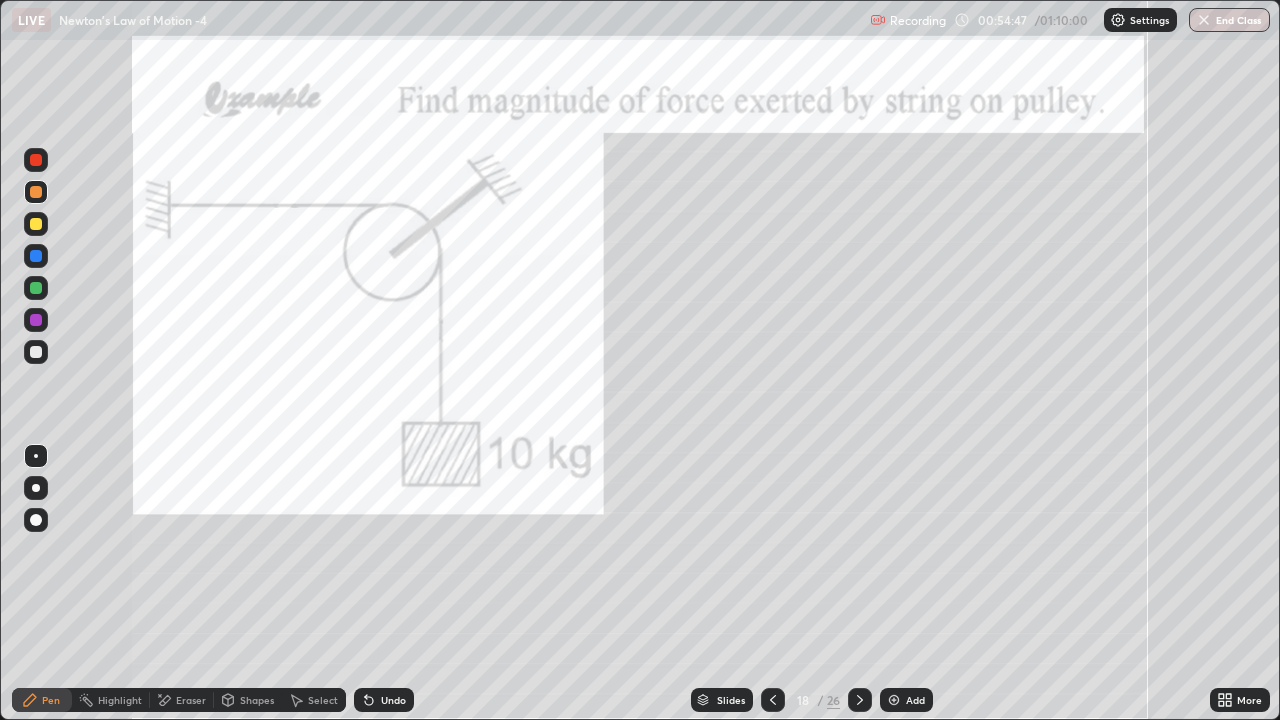 click at bounding box center (36, 256) 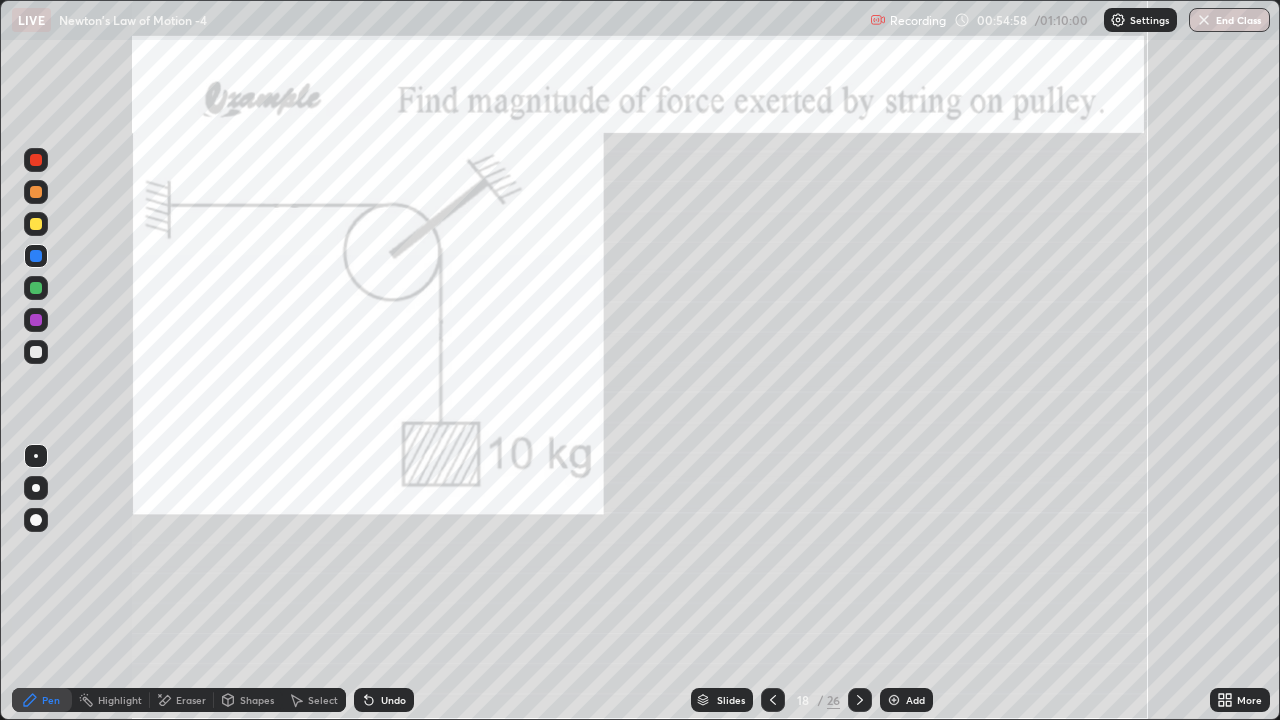 click 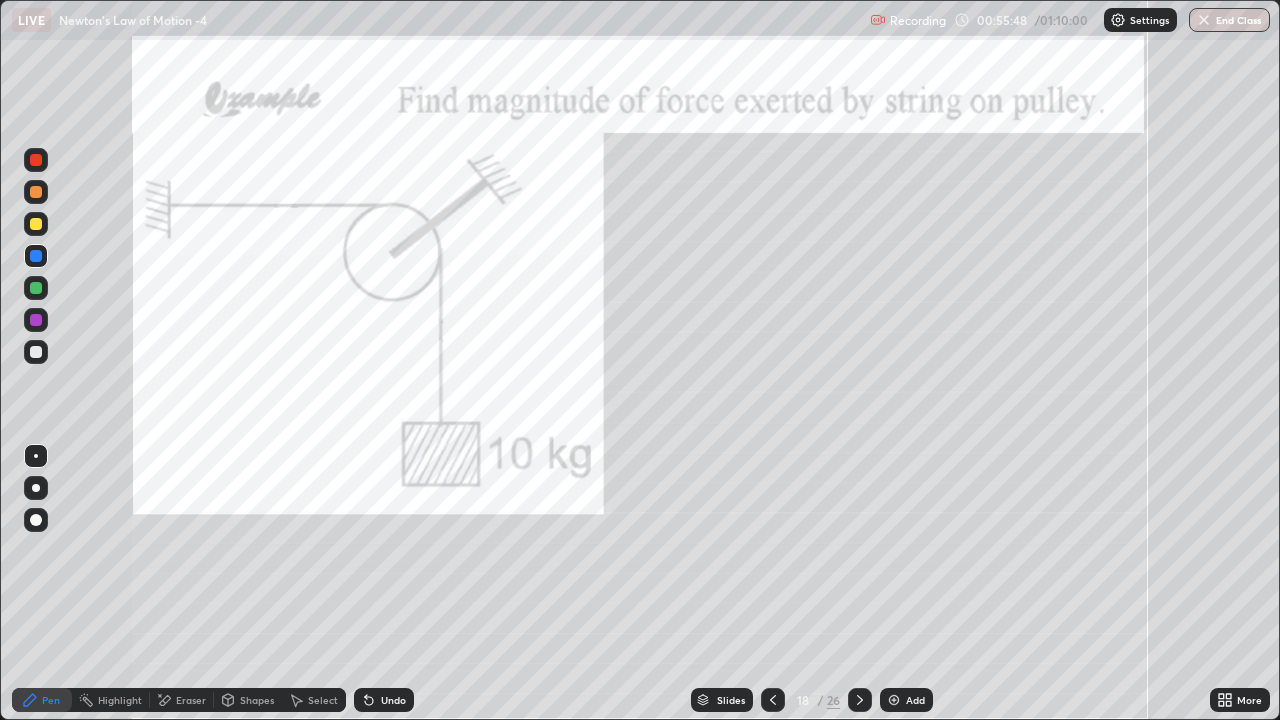 click at bounding box center [36, 224] 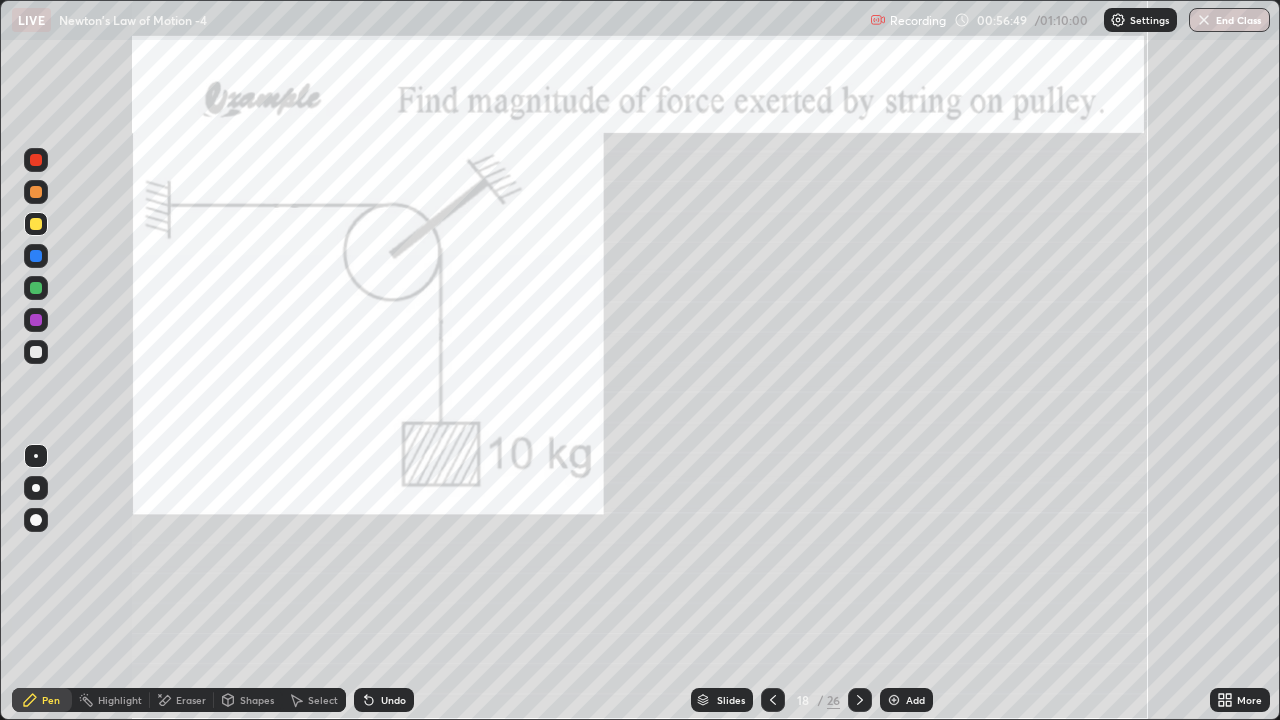 click on "Undo" at bounding box center (384, 700) 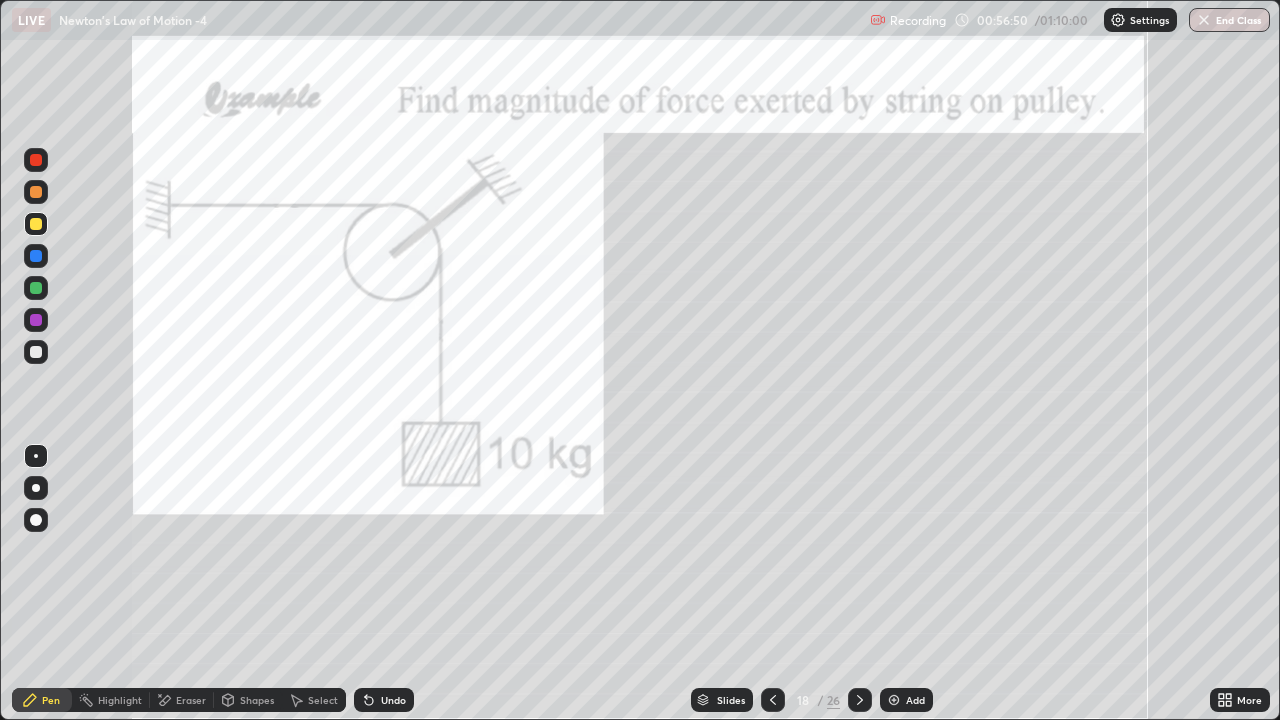 click on "Undo" at bounding box center (384, 700) 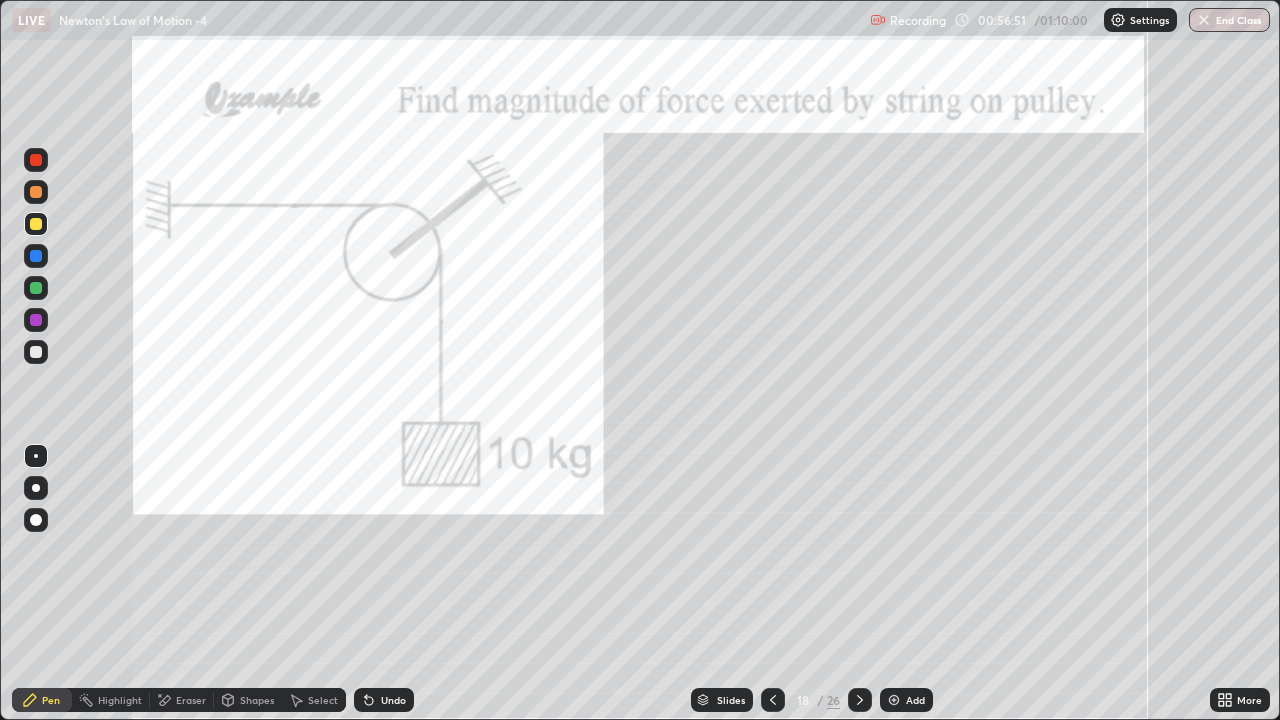 click on "Undo" at bounding box center (393, 700) 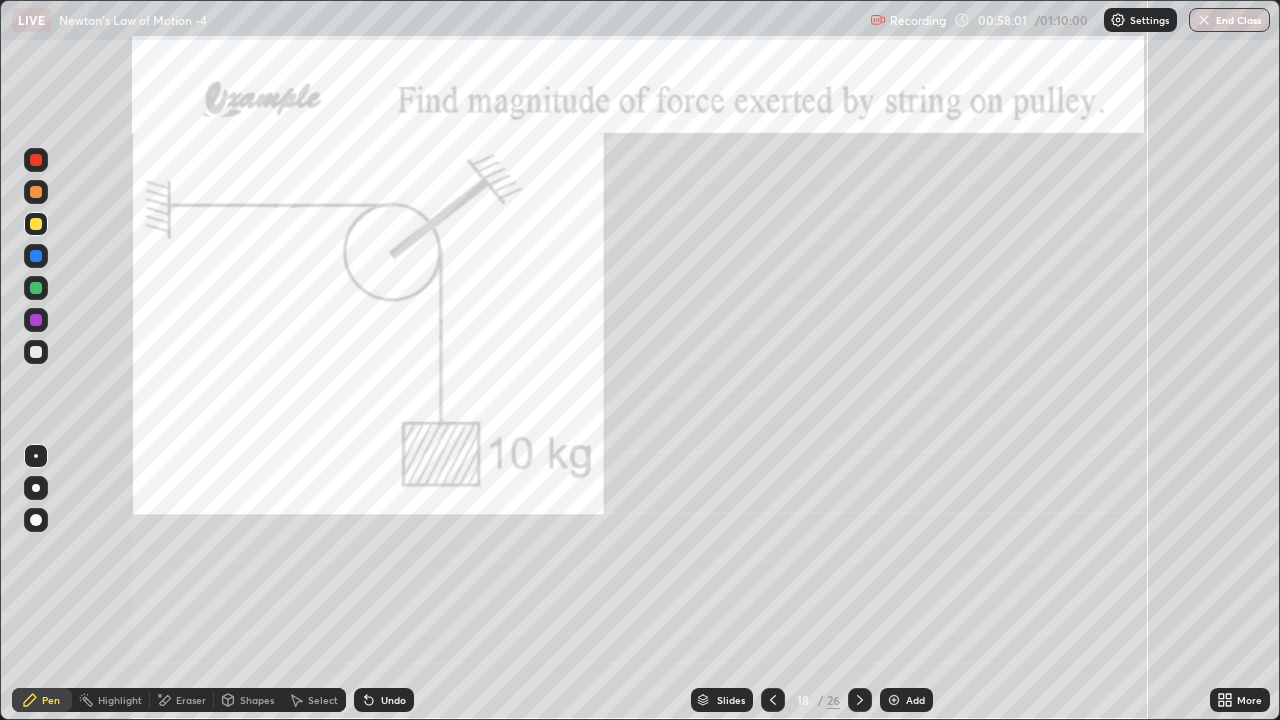 click on "Eraser" at bounding box center [182, 700] 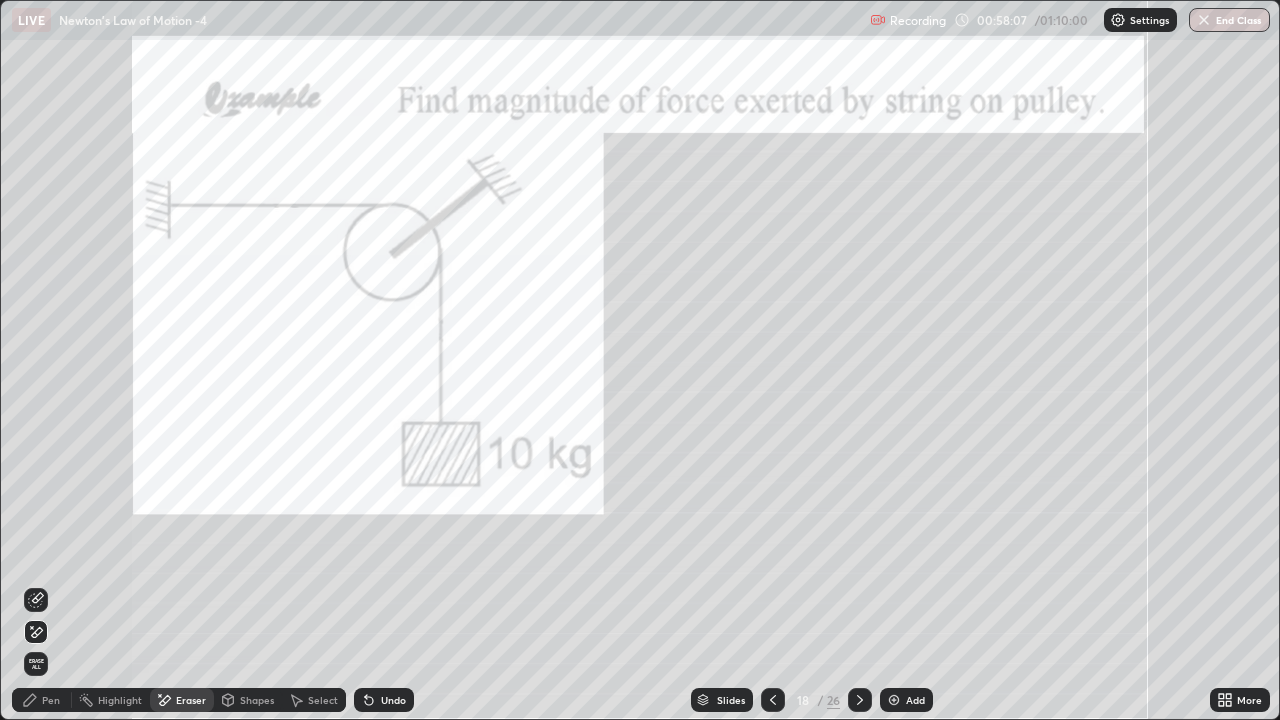 click on "Pen" at bounding box center [42, 700] 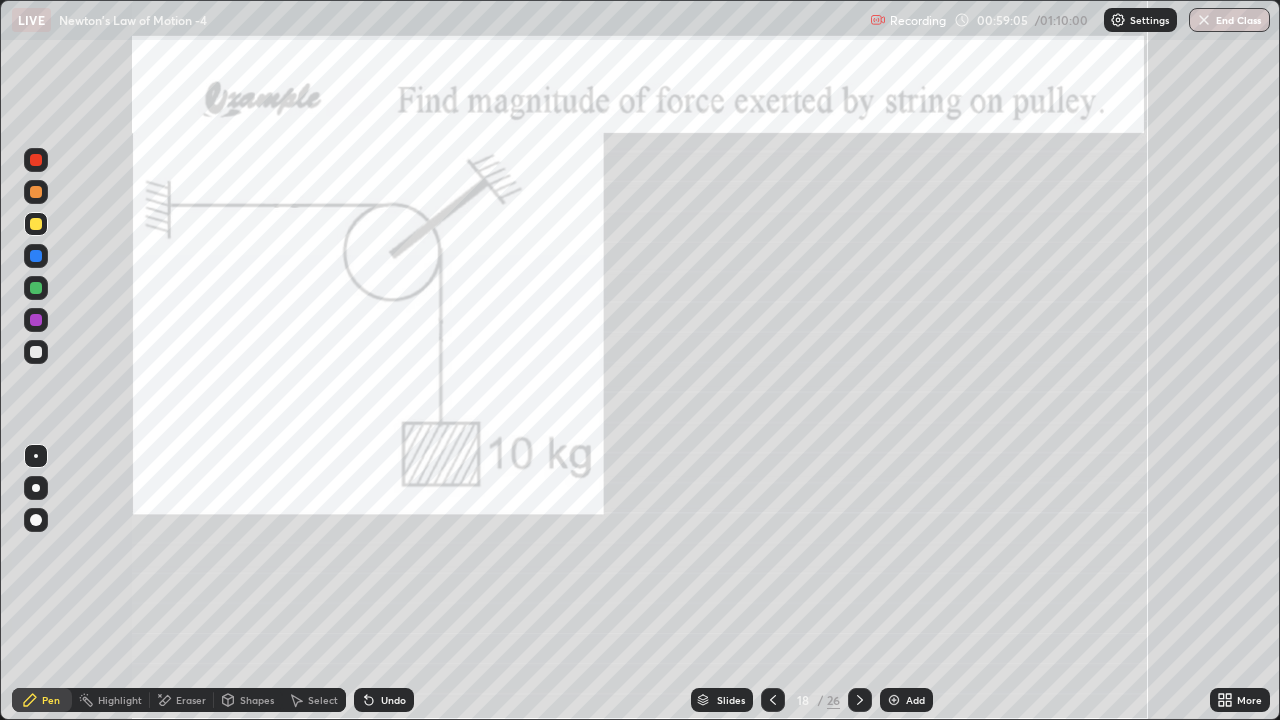 click 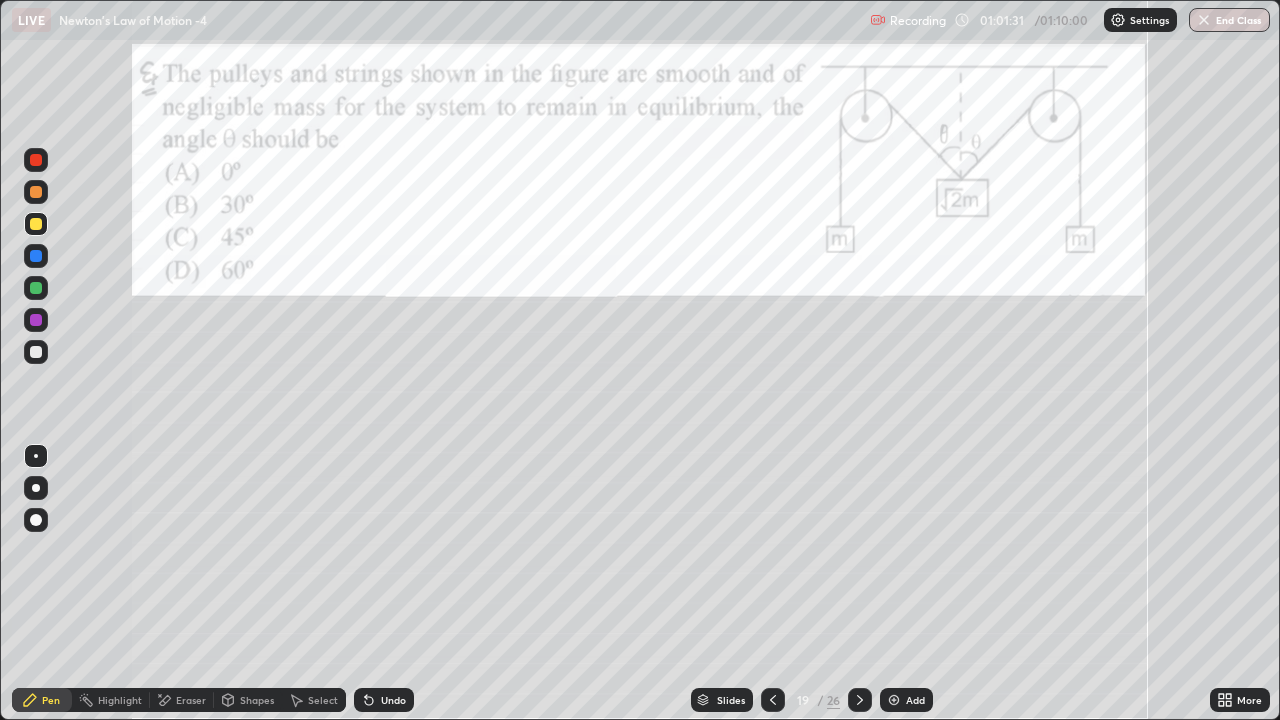 click at bounding box center (36, 256) 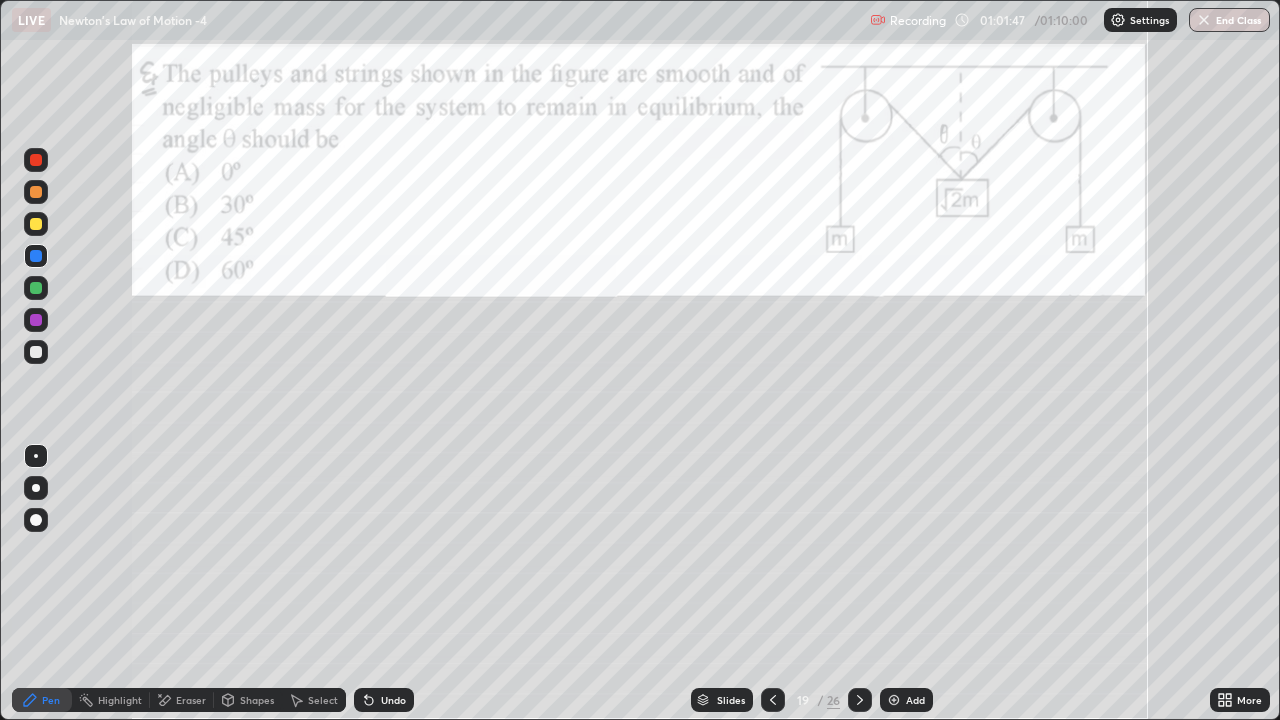 click at bounding box center (36, 256) 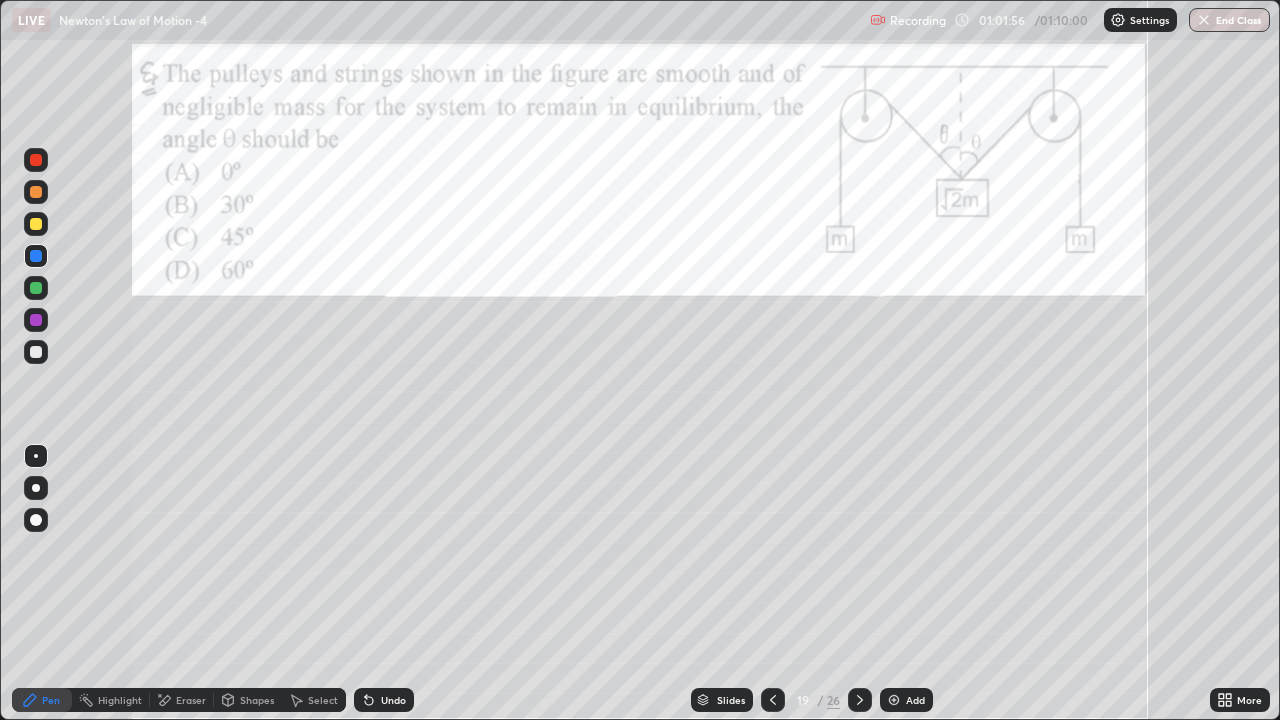 click at bounding box center (36, 352) 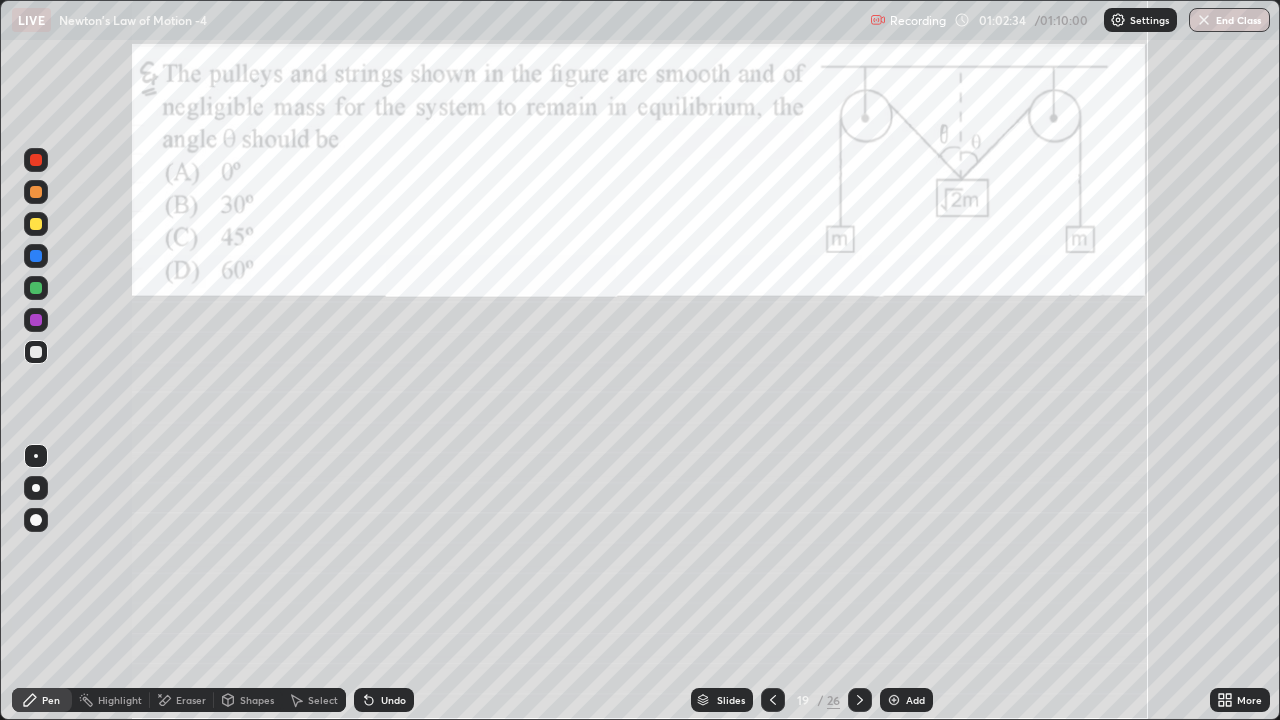 click at bounding box center (36, 256) 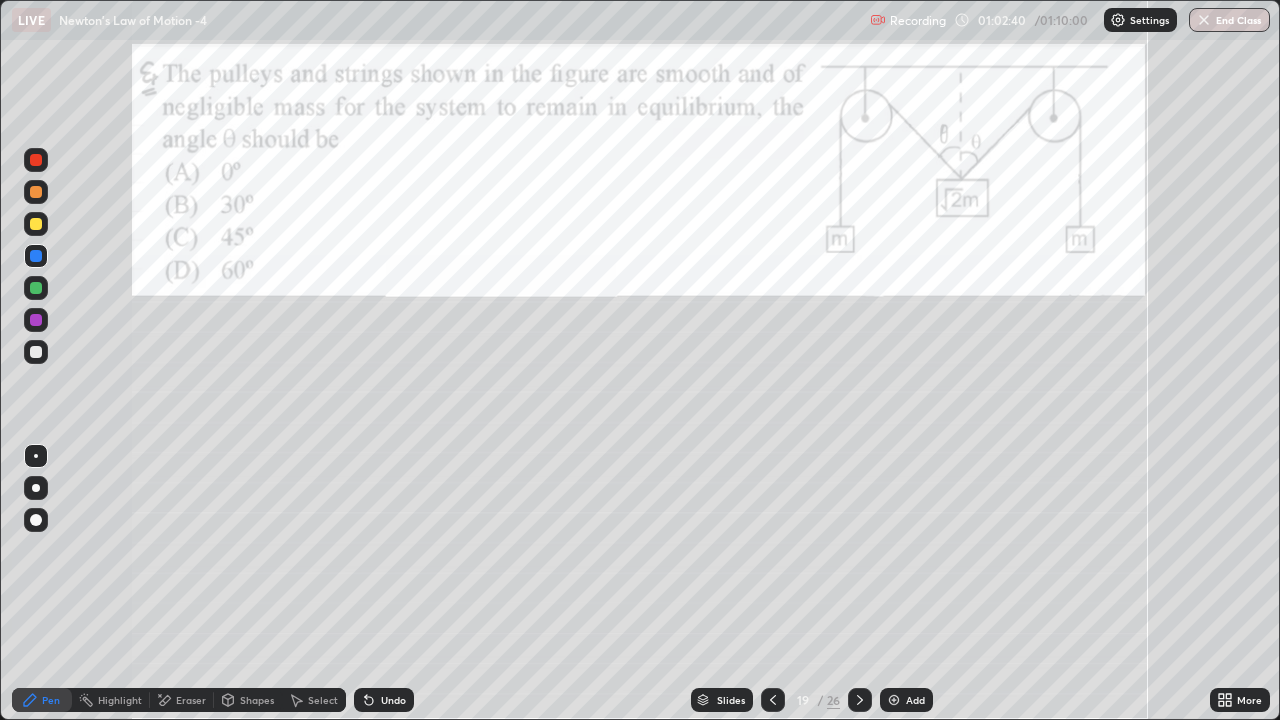 click at bounding box center (36, 352) 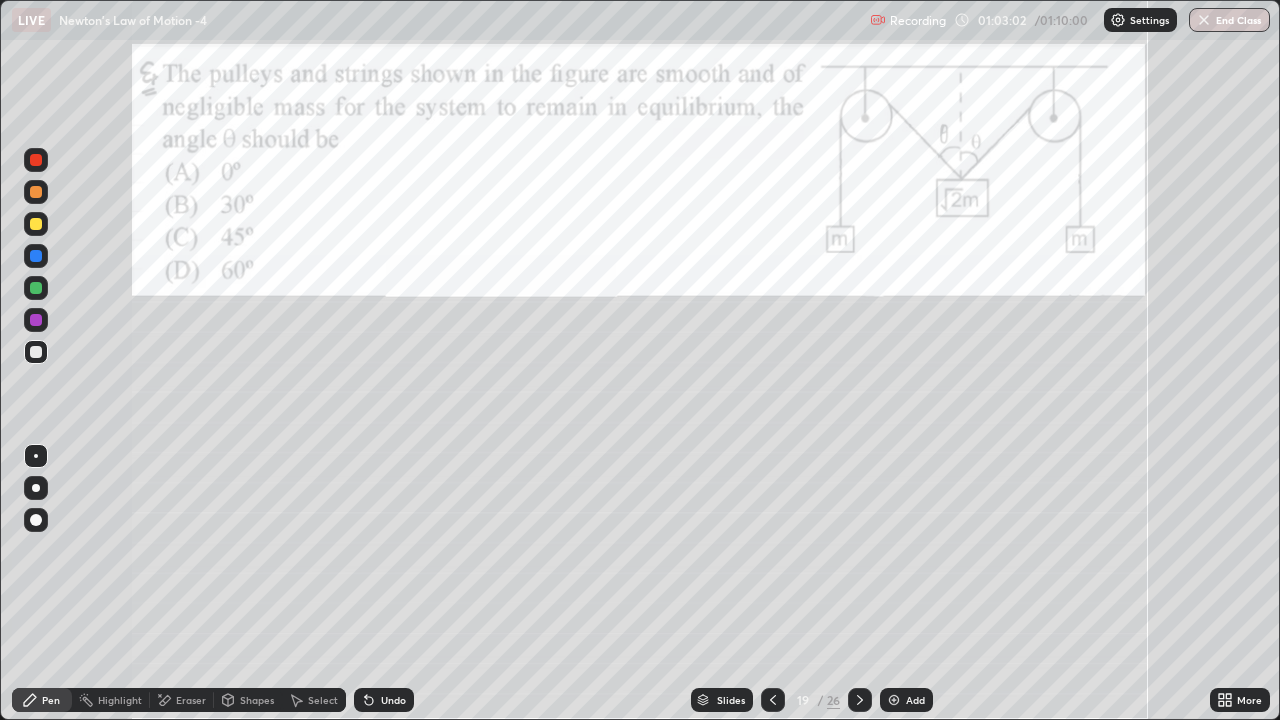 click at bounding box center (36, 224) 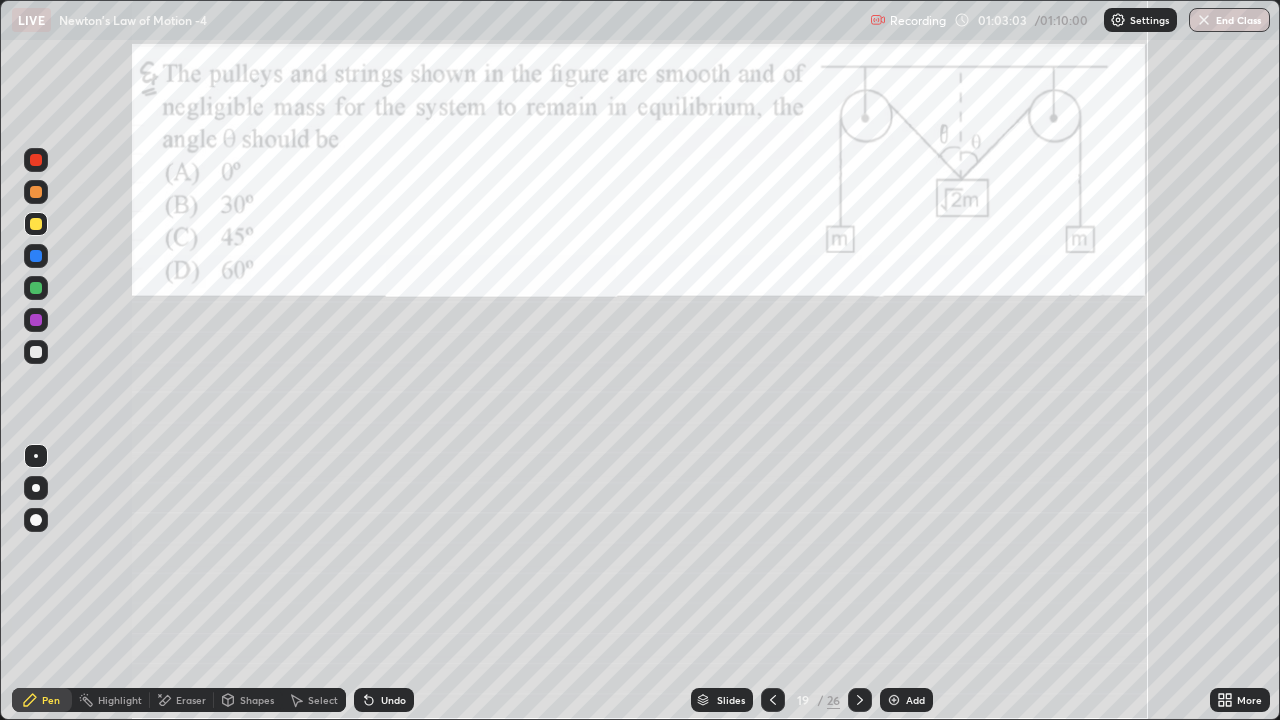 click at bounding box center [36, 288] 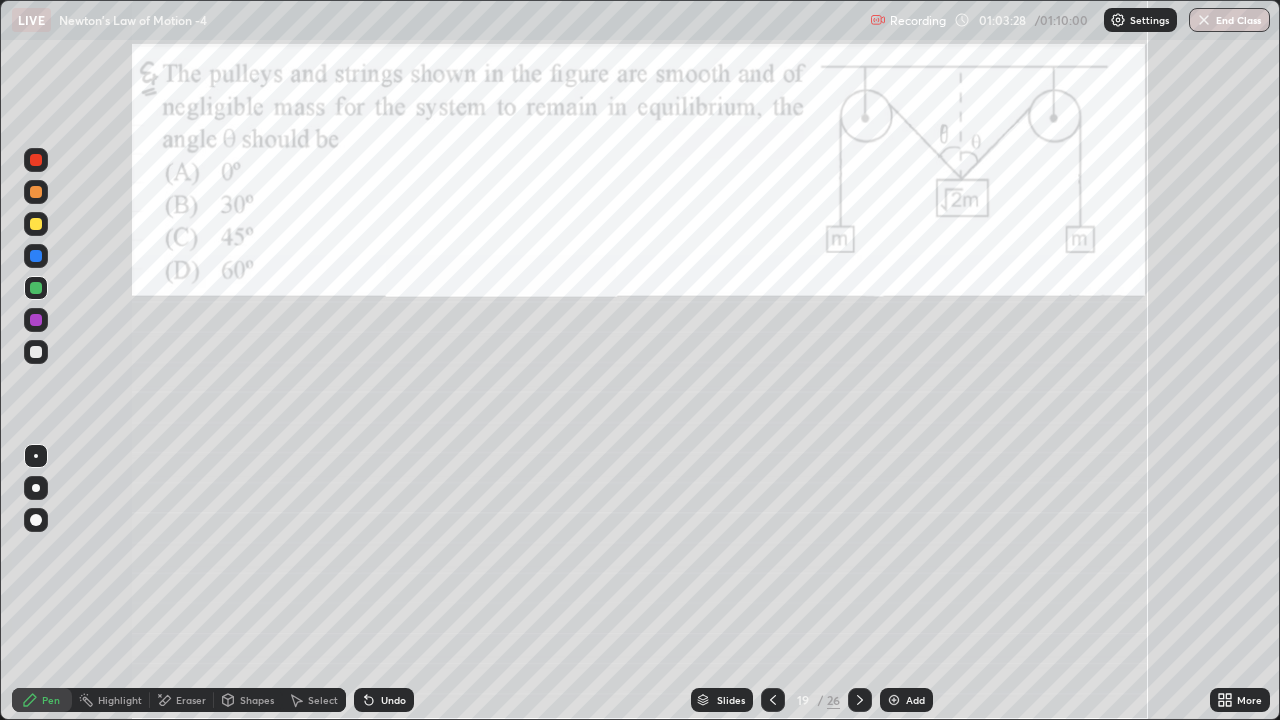 click at bounding box center [36, 256] 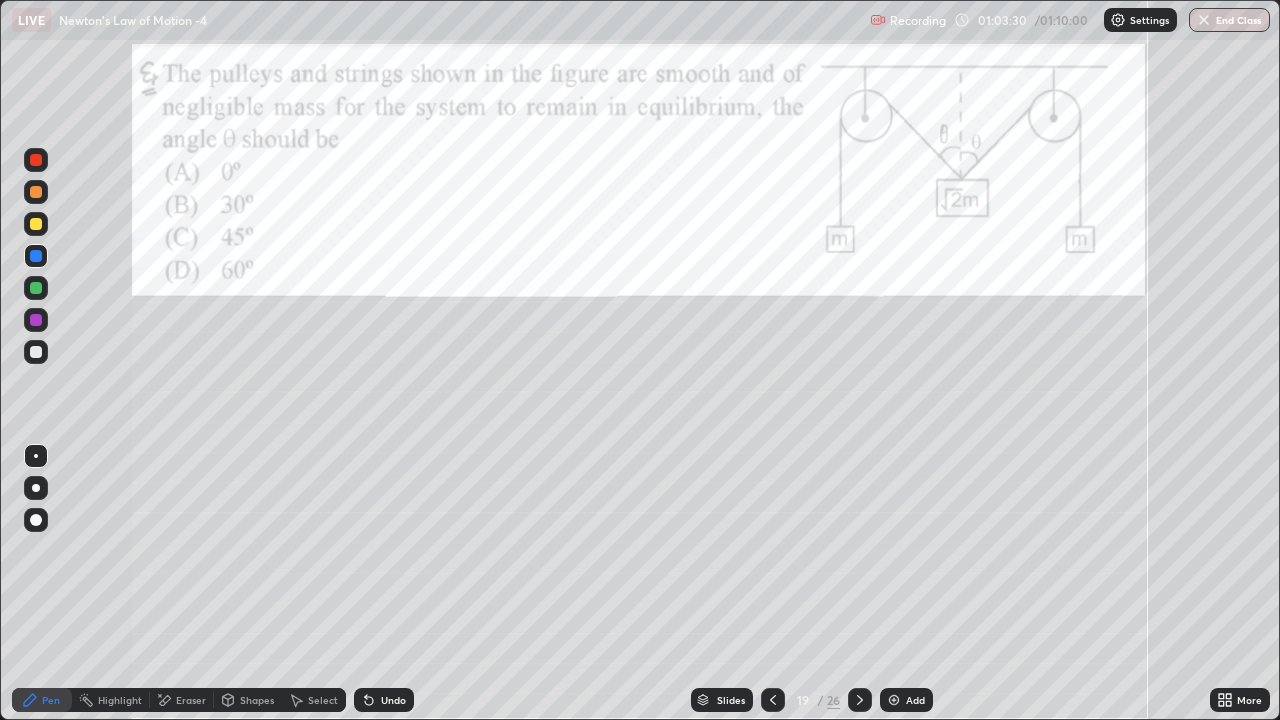click at bounding box center (36, 224) 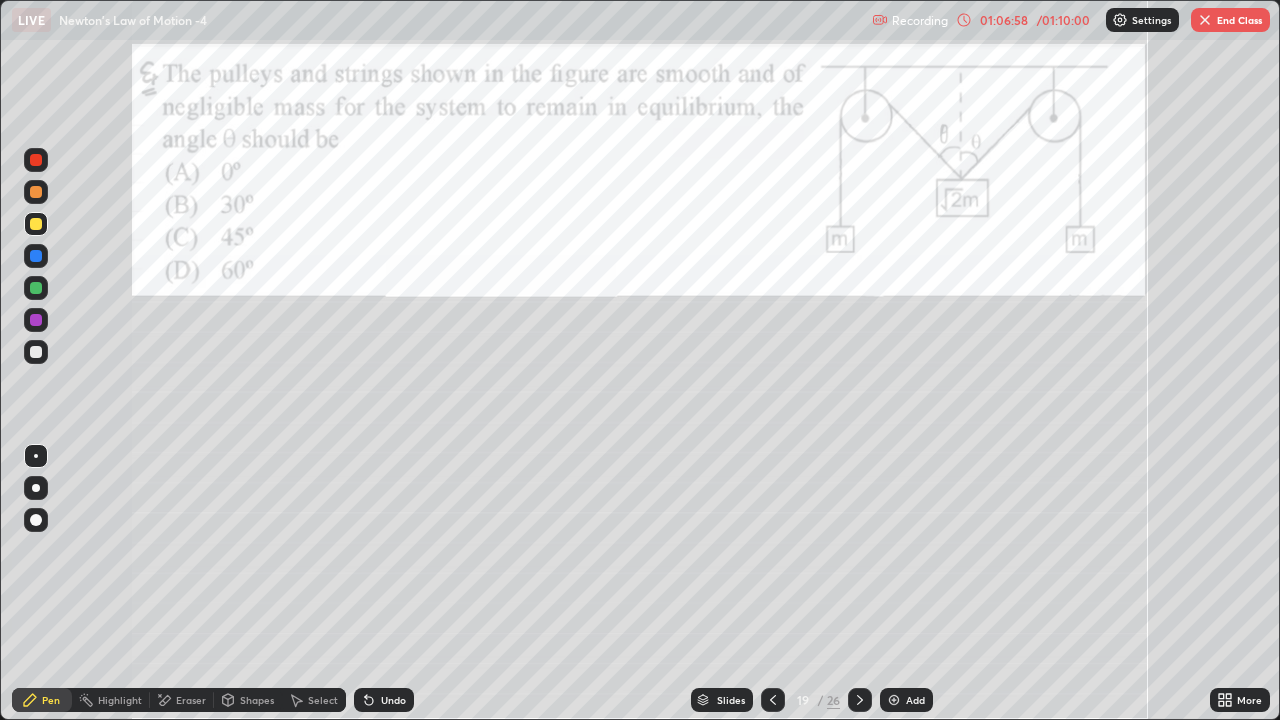 click on "End Class" at bounding box center [1230, 20] 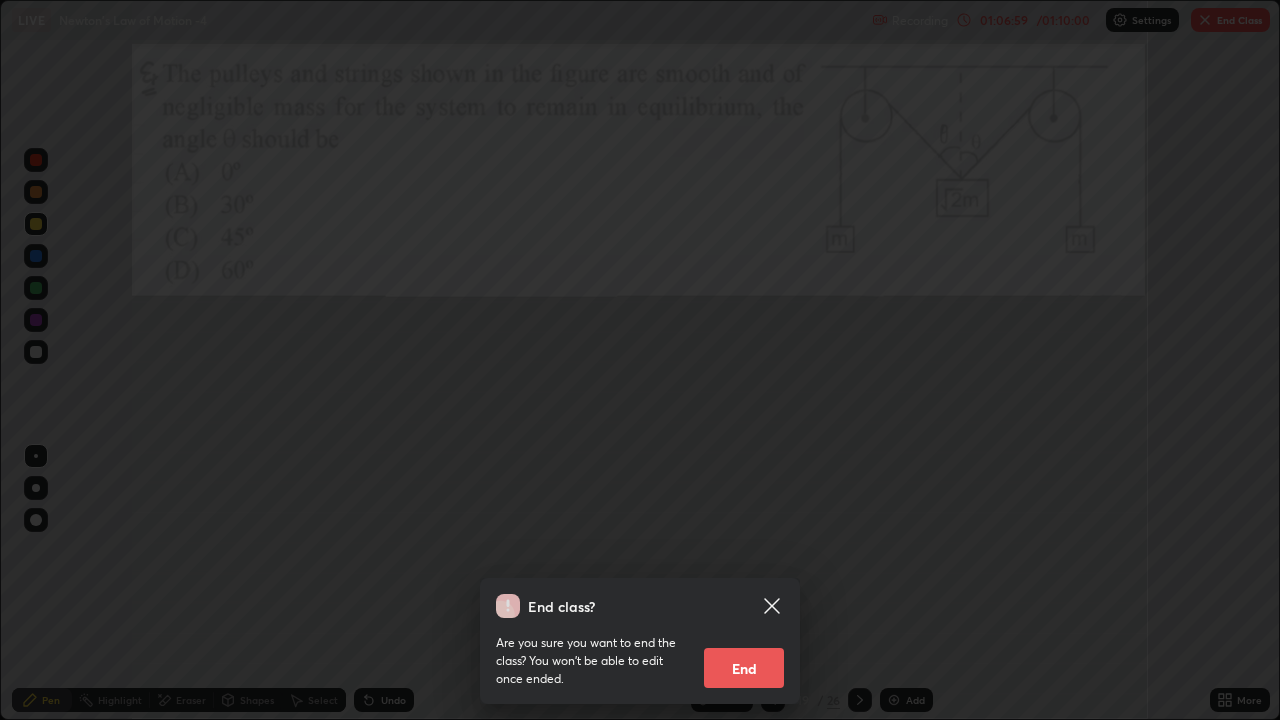 click on "End" at bounding box center (744, 668) 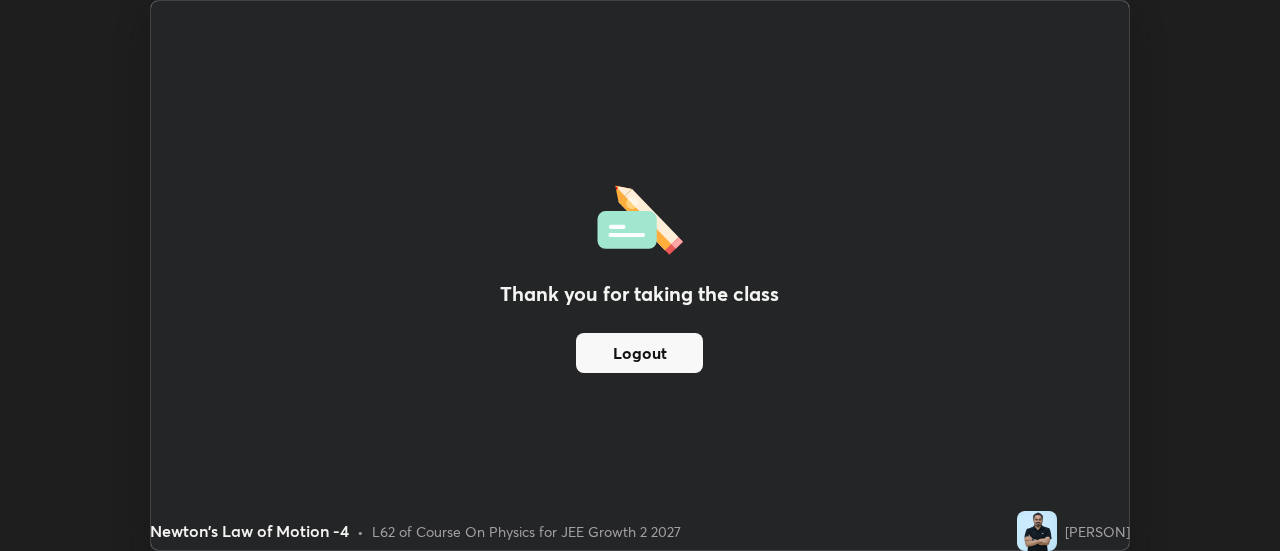 scroll, scrollTop: 551, scrollLeft: 1280, axis: both 